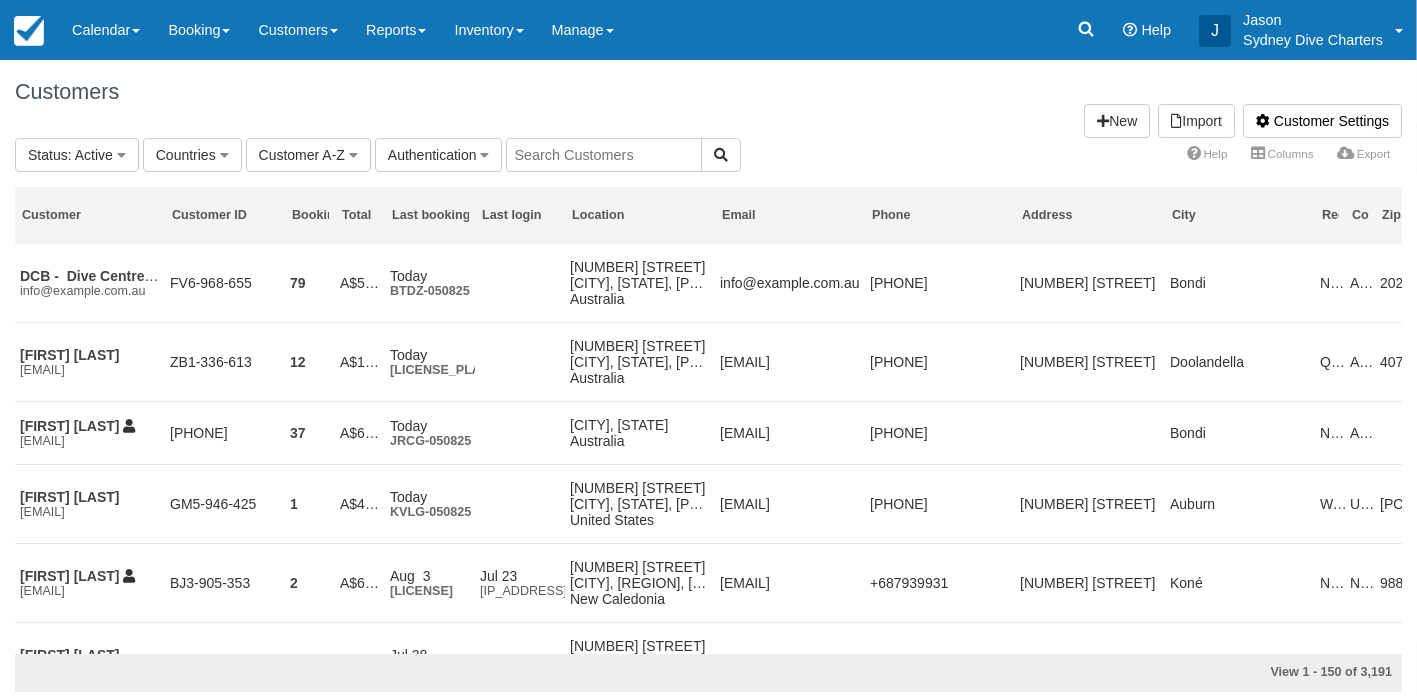 scroll, scrollTop: 0, scrollLeft: 0, axis: both 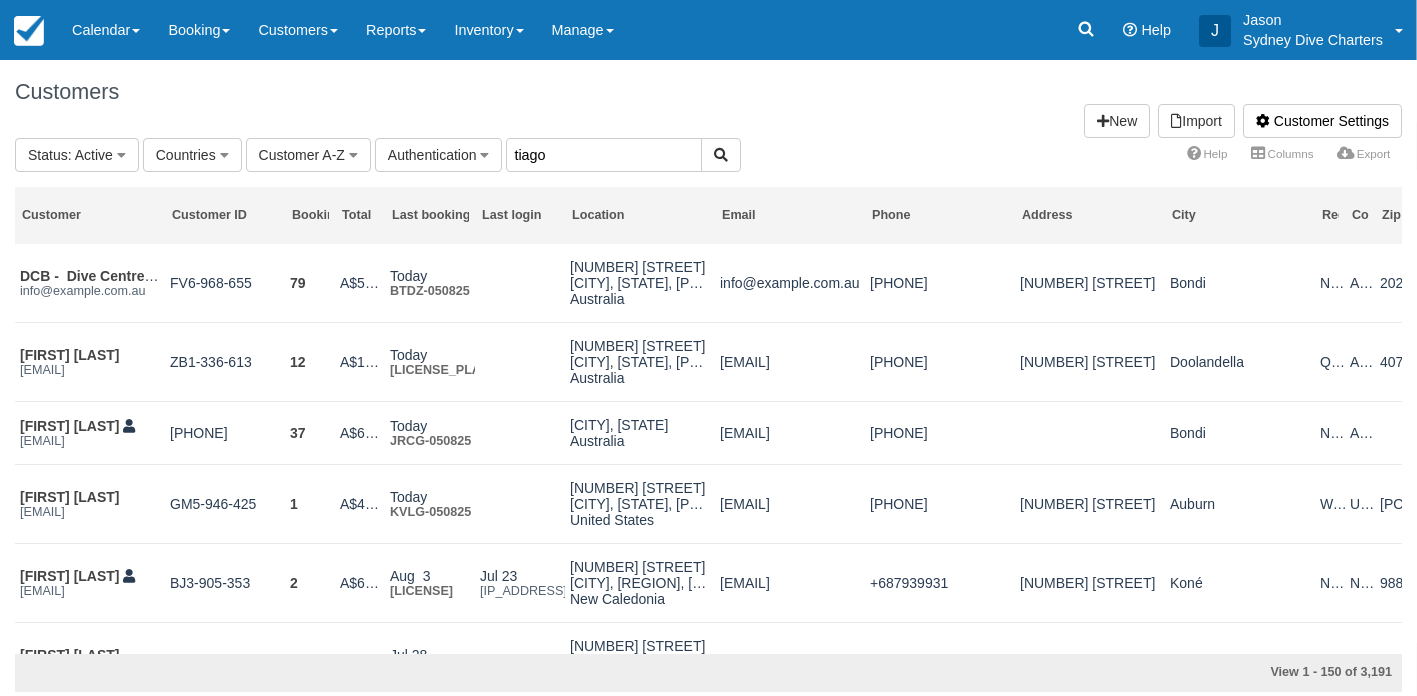 type on "tiago" 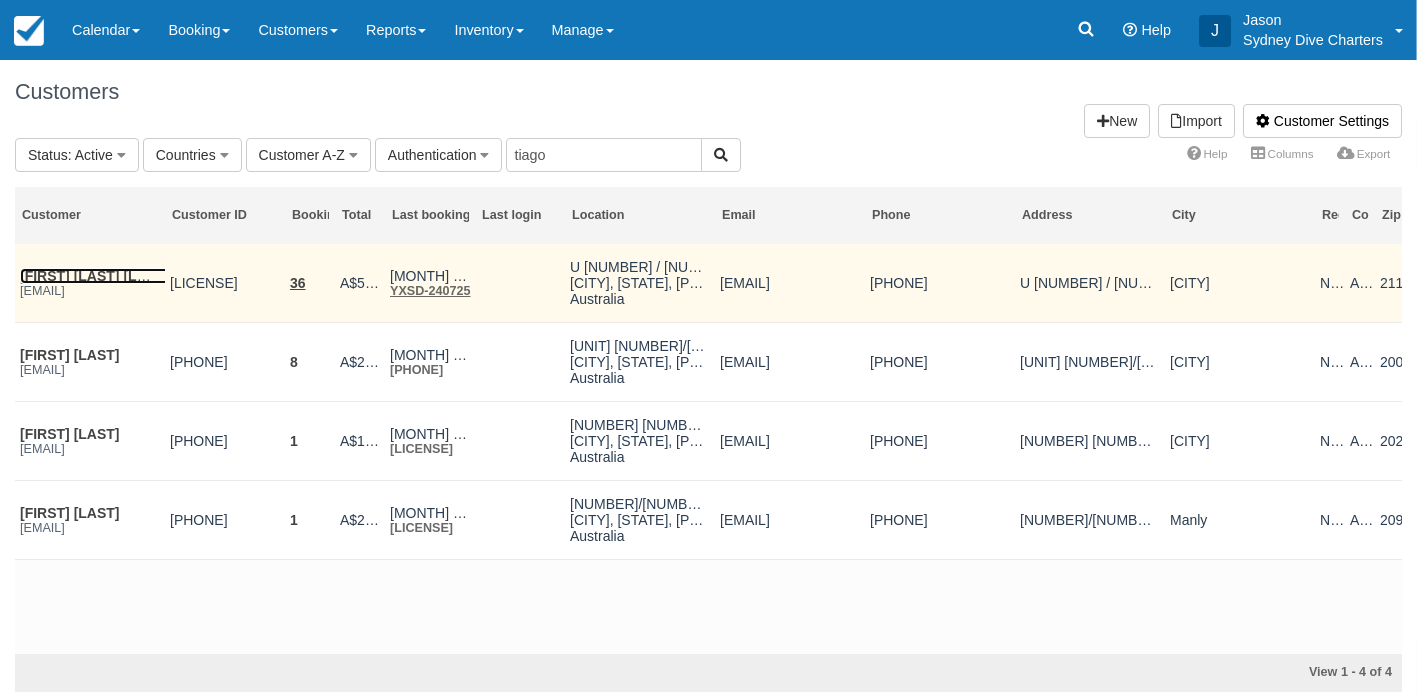click on "[FIRST] [LAST] [LAST] [LAST]" at bounding box center (119, 276) 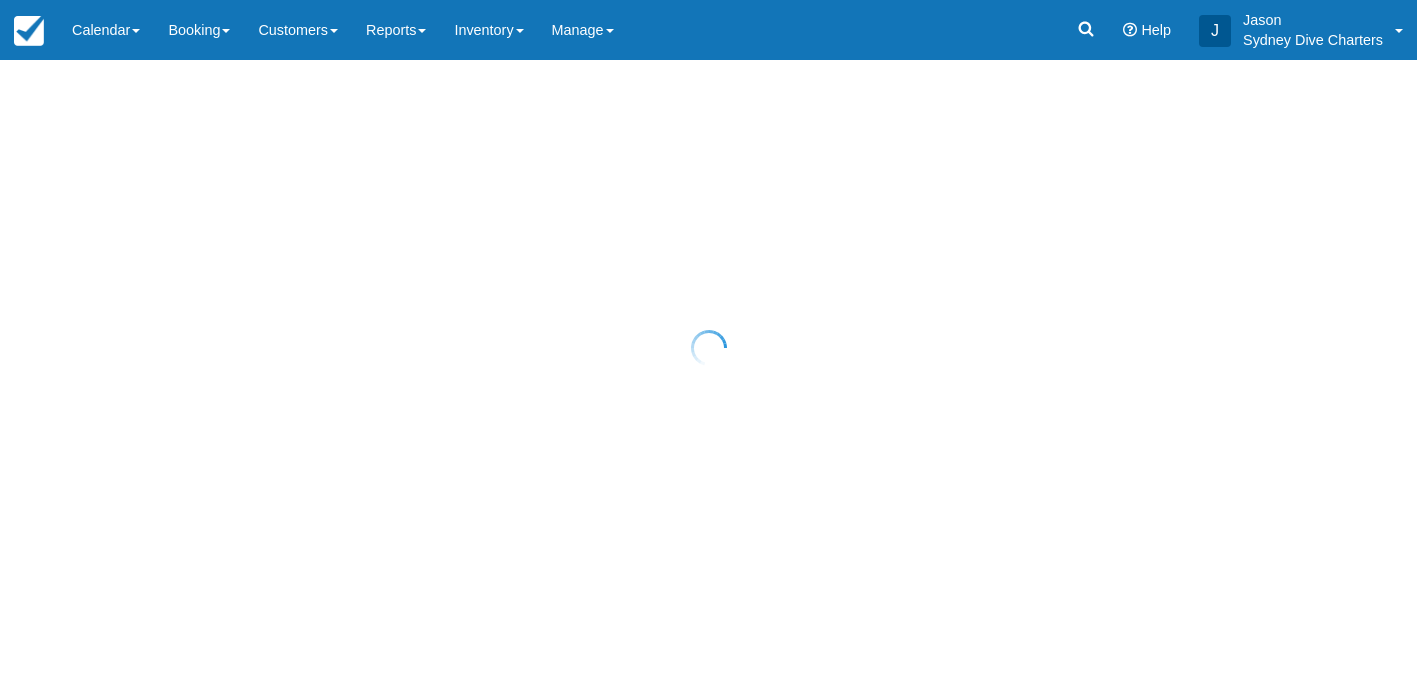 scroll, scrollTop: 0, scrollLeft: 0, axis: both 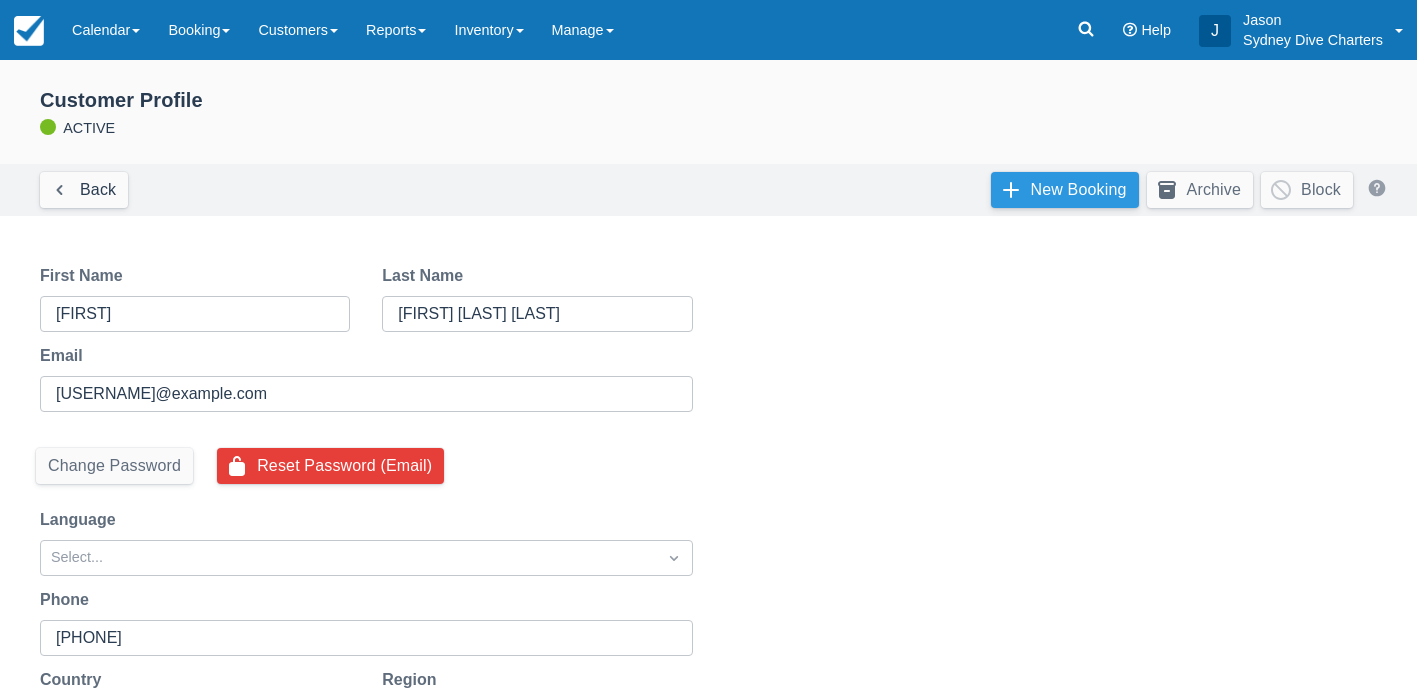 click on "New Booking" at bounding box center [1065, 190] 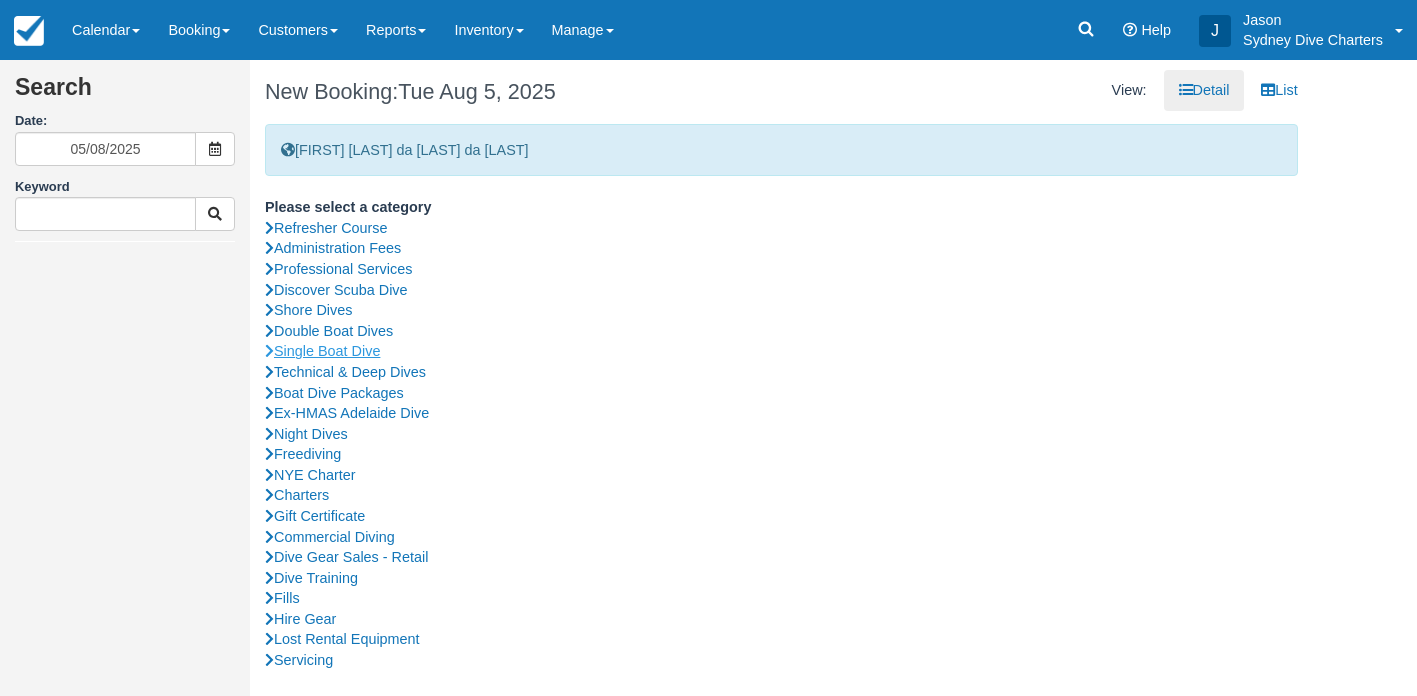 scroll, scrollTop: 0, scrollLeft: 0, axis: both 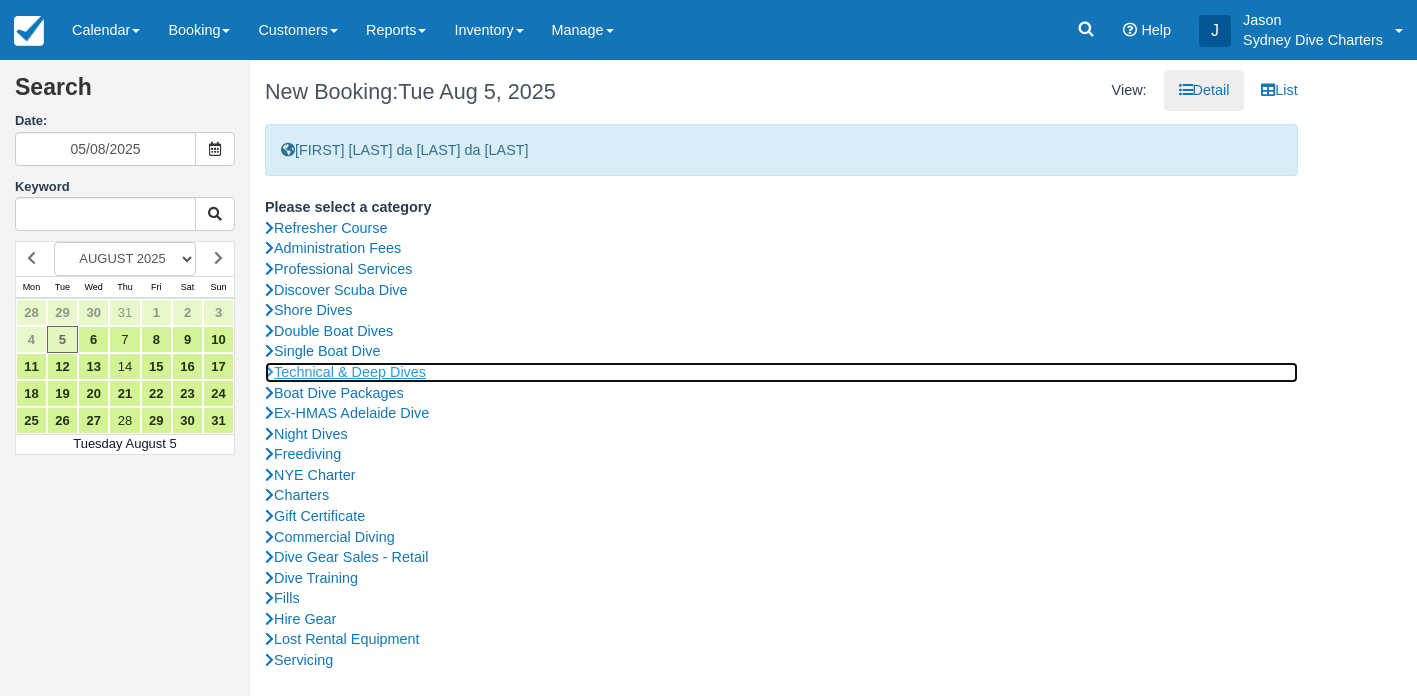 click on "Technical & Deep Dives" at bounding box center (781, 372) 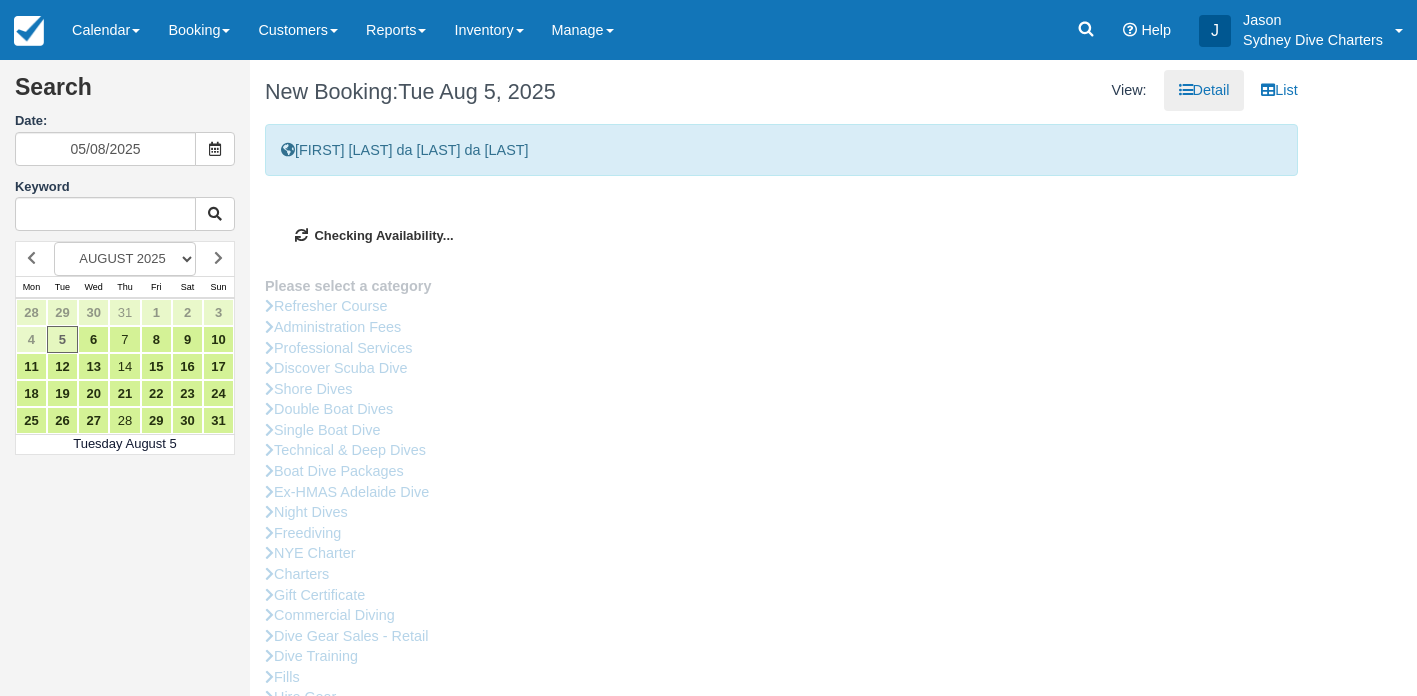 type on "15/08/2025" 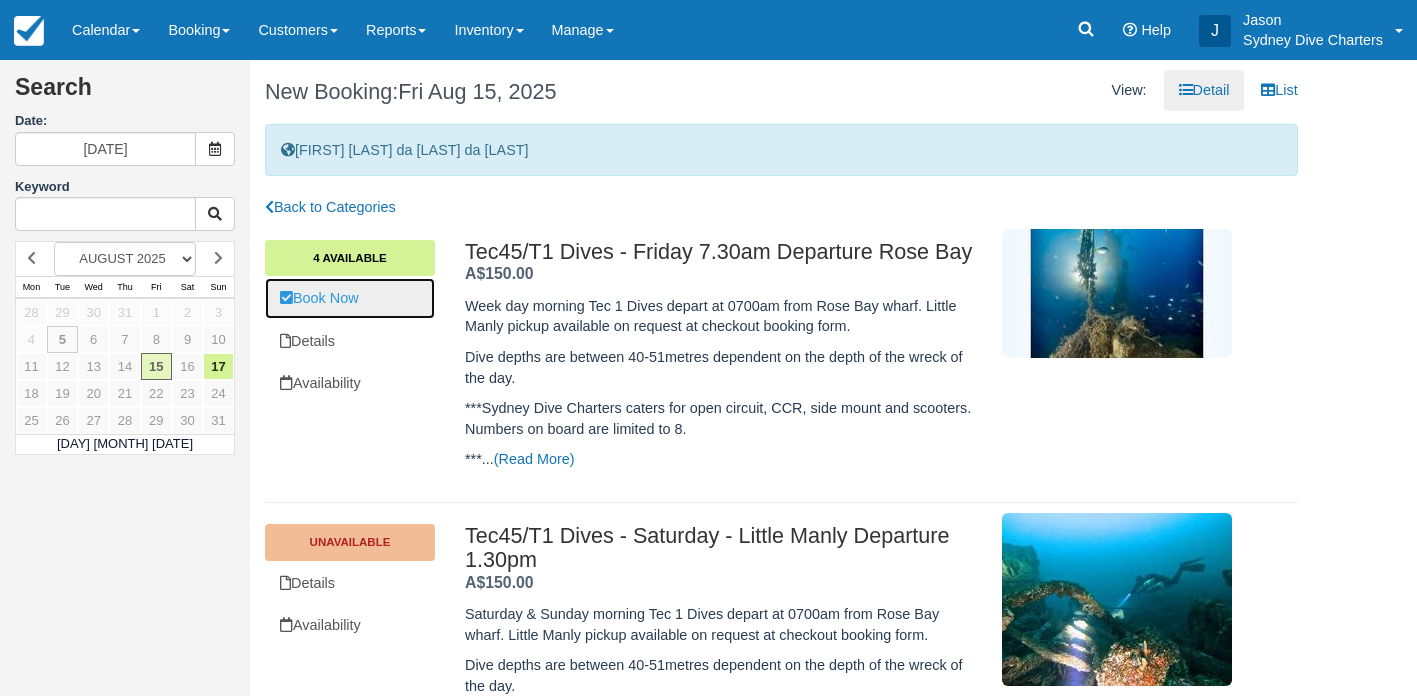 click on "Book Now" at bounding box center [350, 298] 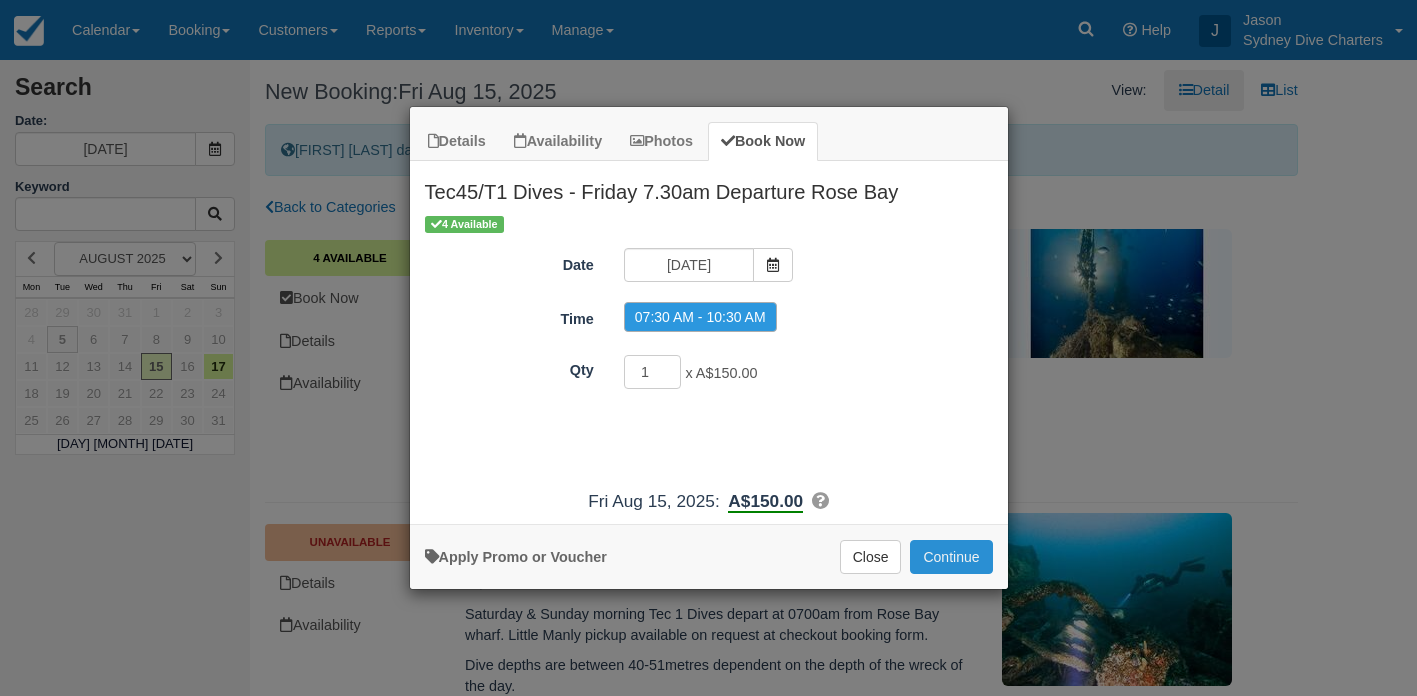 click on "Continue" at bounding box center [951, 557] 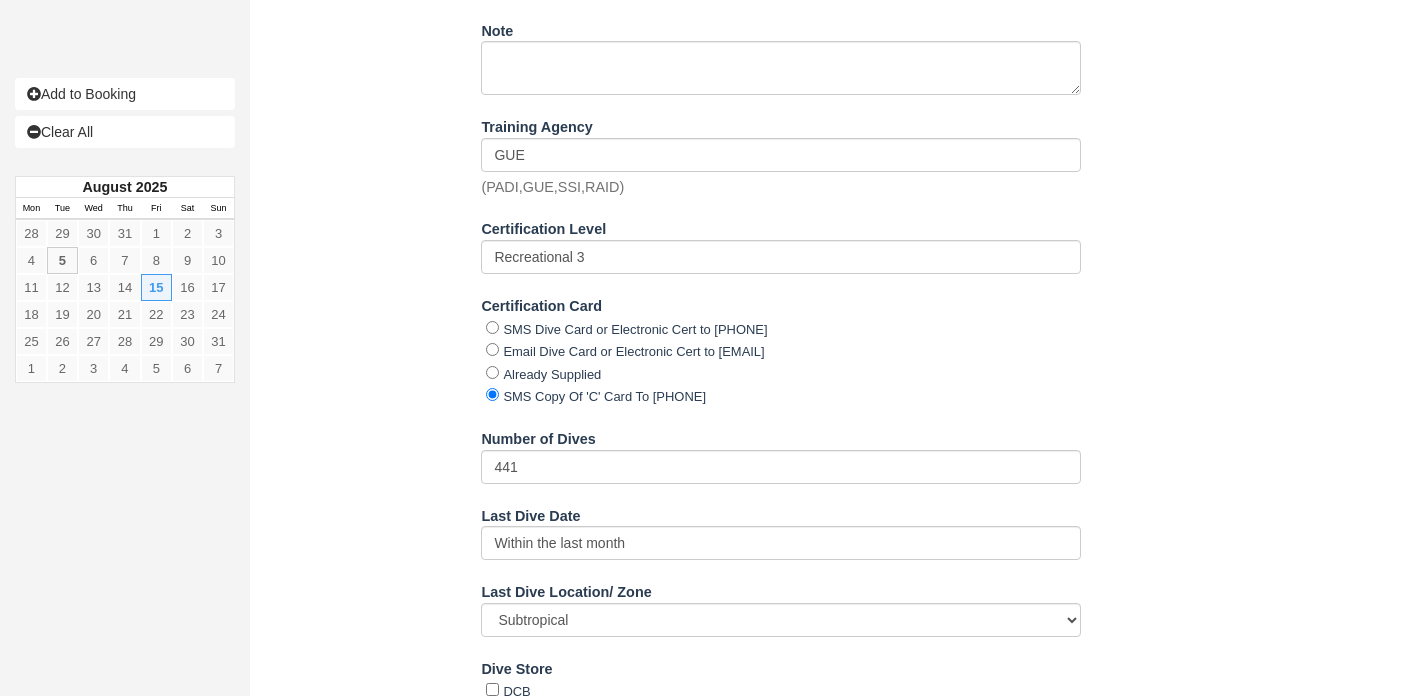 scroll, scrollTop: 2413, scrollLeft: 0, axis: vertical 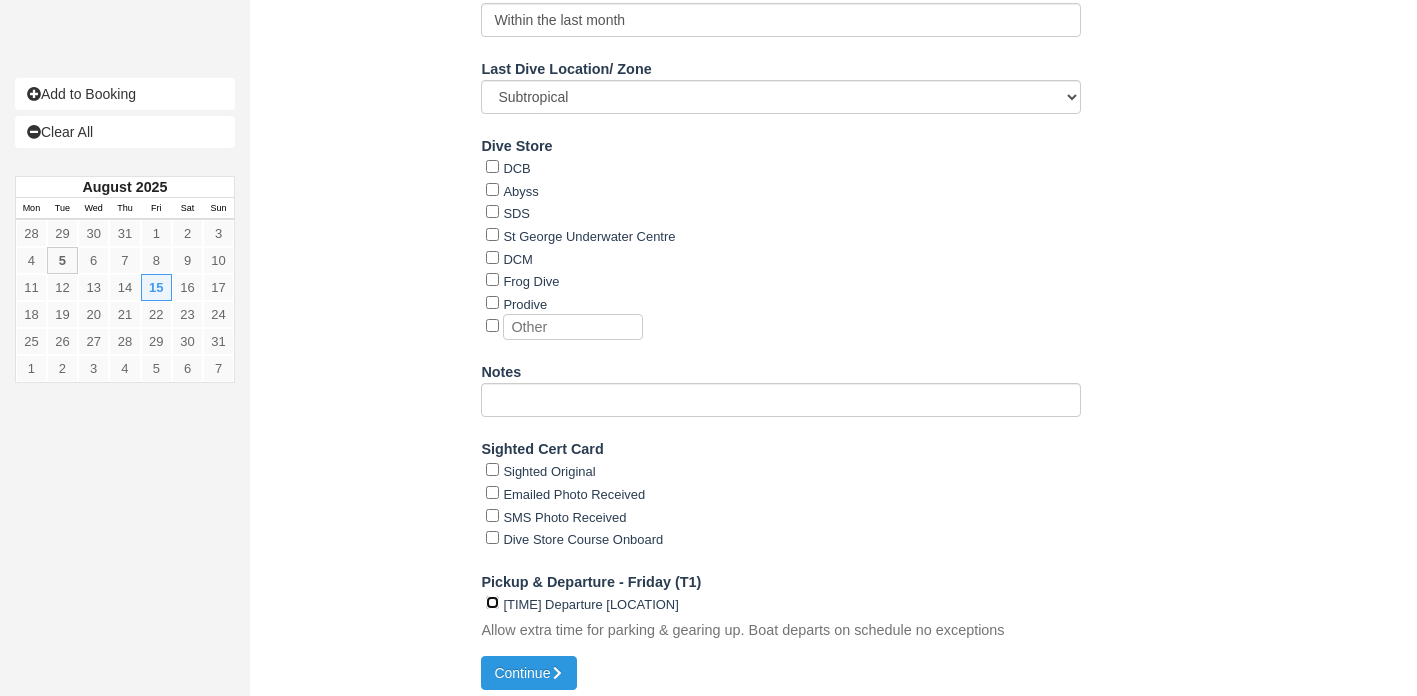 click on "[TIME] Departure [LOCATION]" at bounding box center [492, 602] 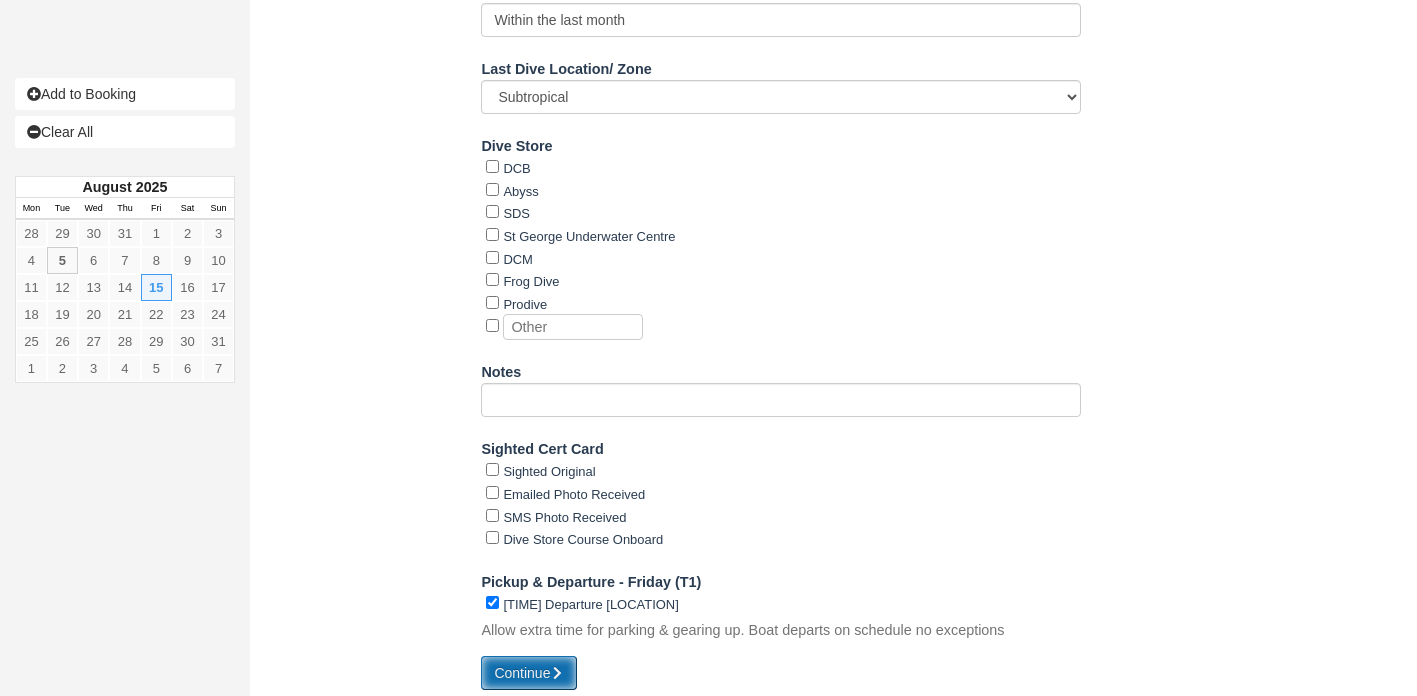 click on "Continue" at bounding box center (529, 673) 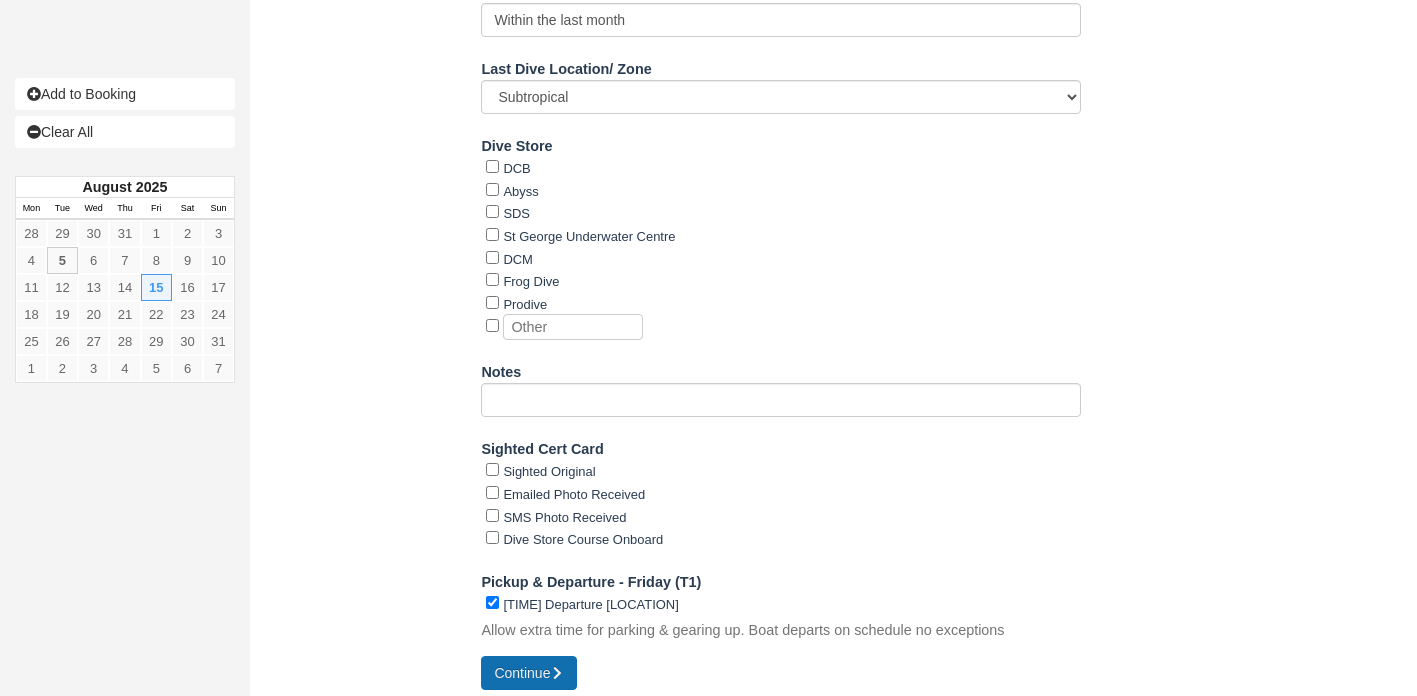 type on "+61478812916" 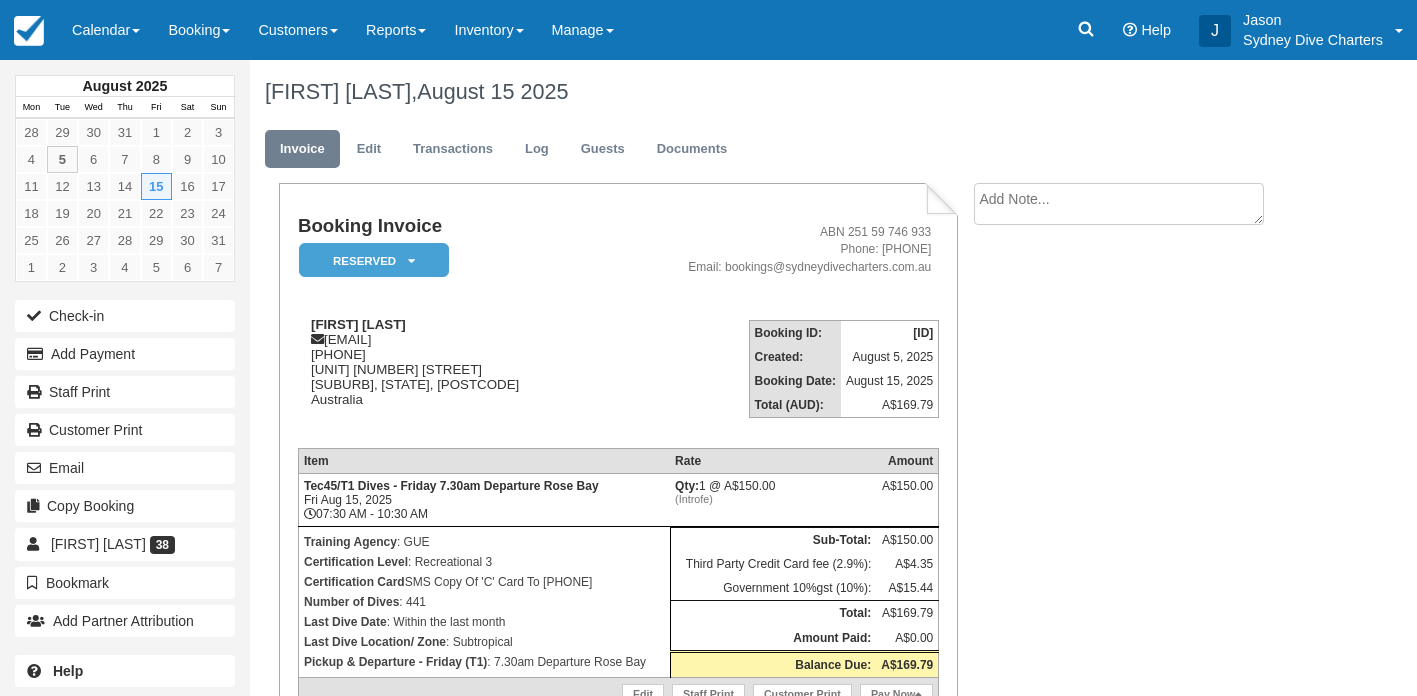 scroll, scrollTop: 0, scrollLeft: 0, axis: both 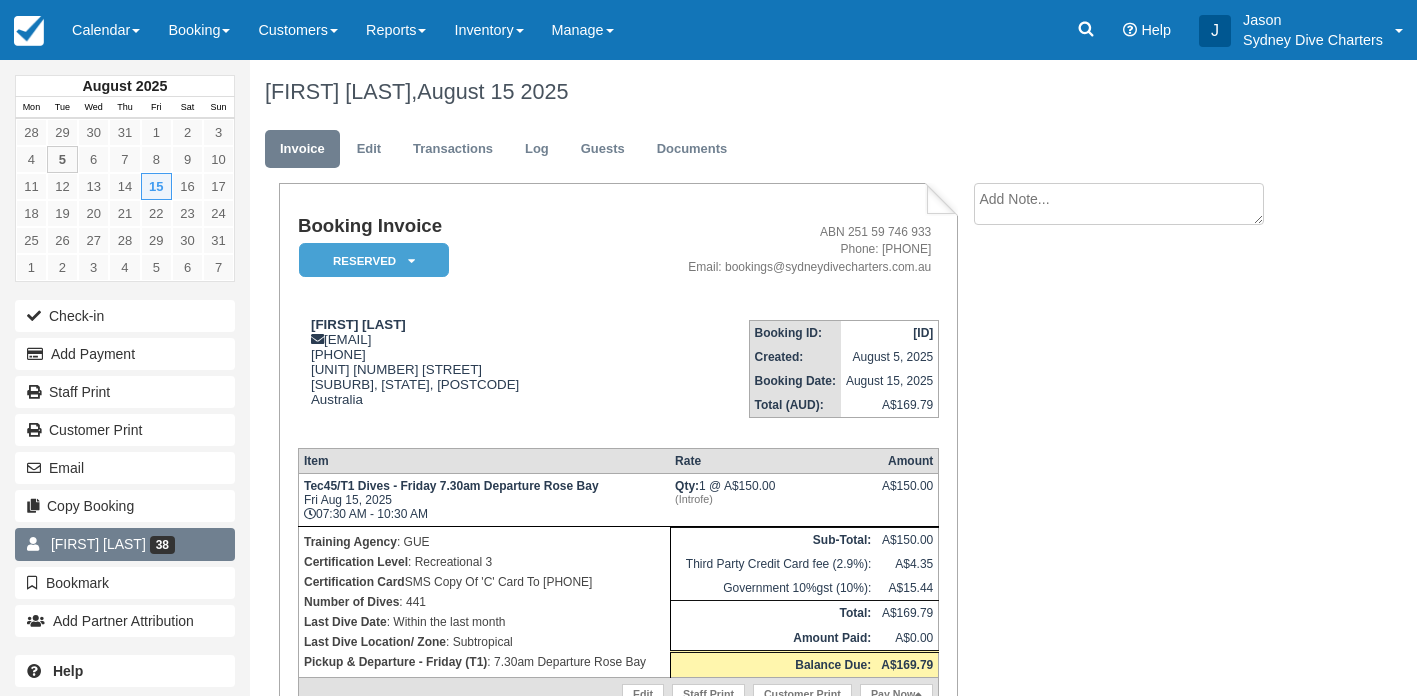click on "[FIRST] [LAST] [LAST] [LAST]" at bounding box center [98, 544] 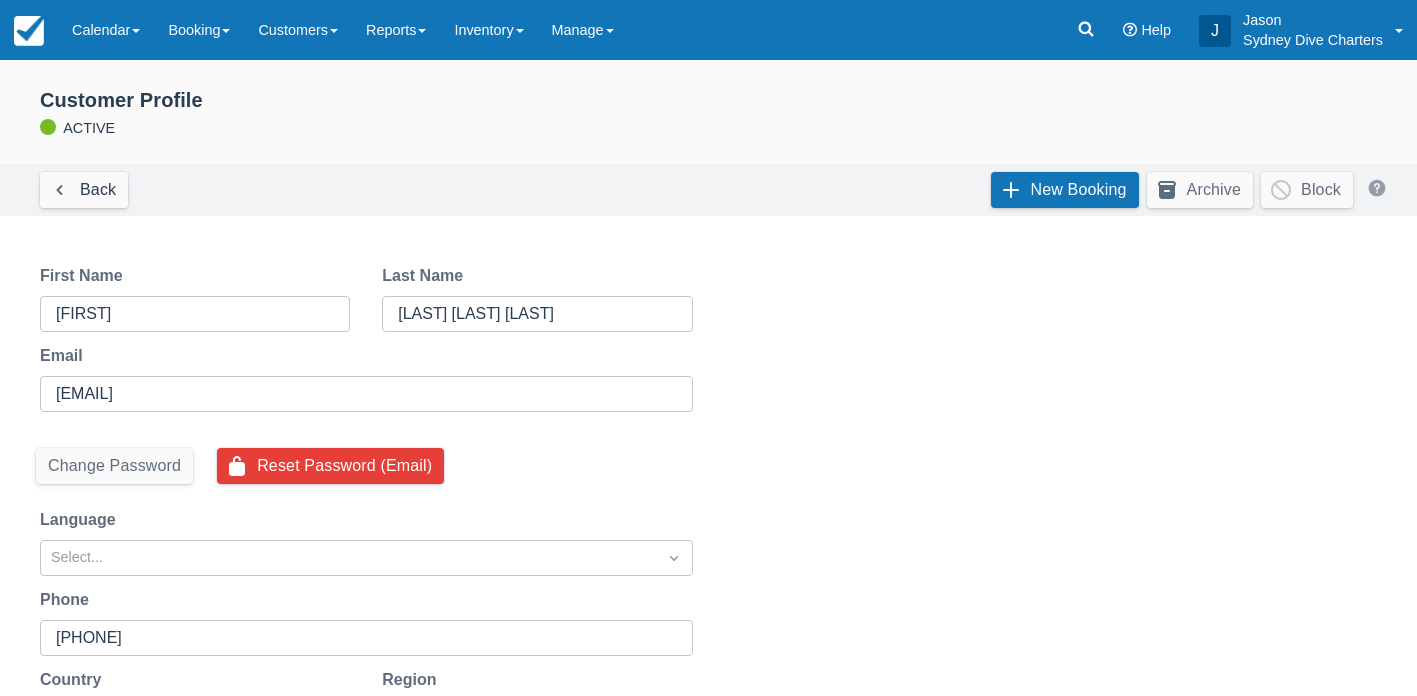 scroll, scrollTop: 0, scrollLeft: 0, axis: both 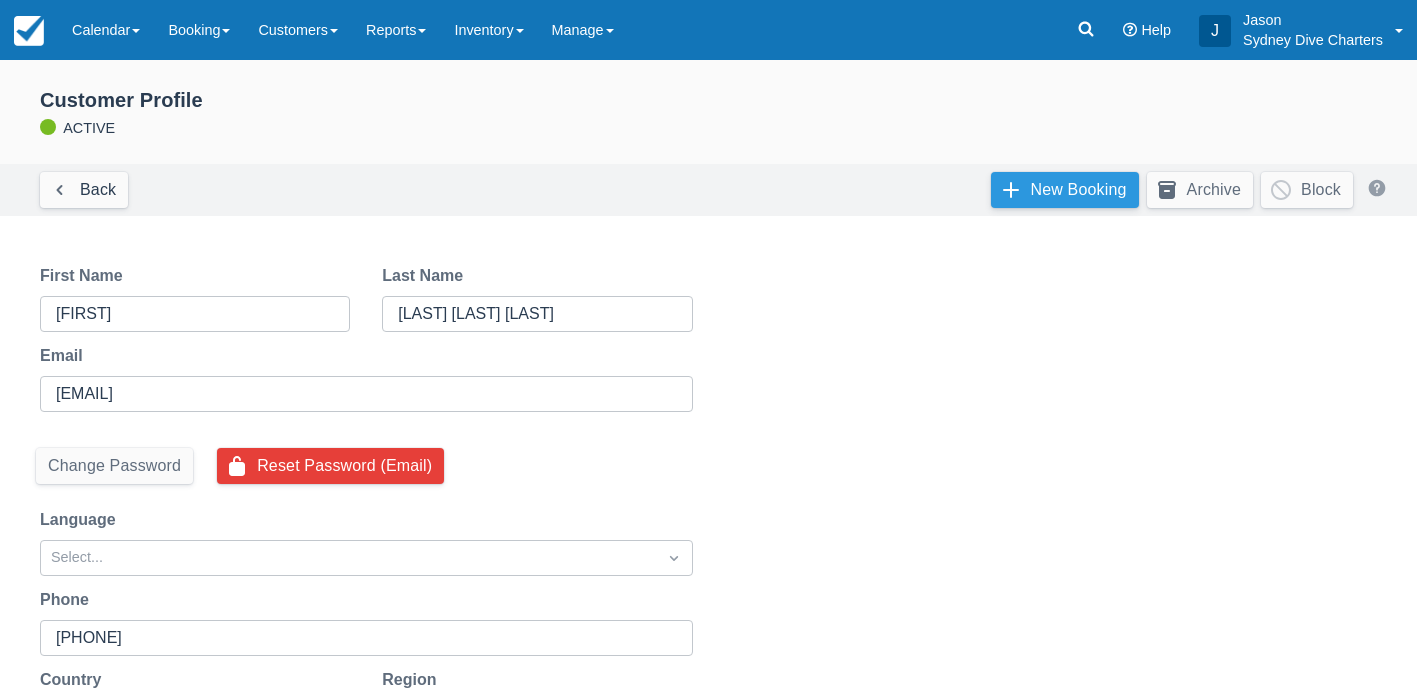 click on "New Booking" at bounding box center (1065, 190) 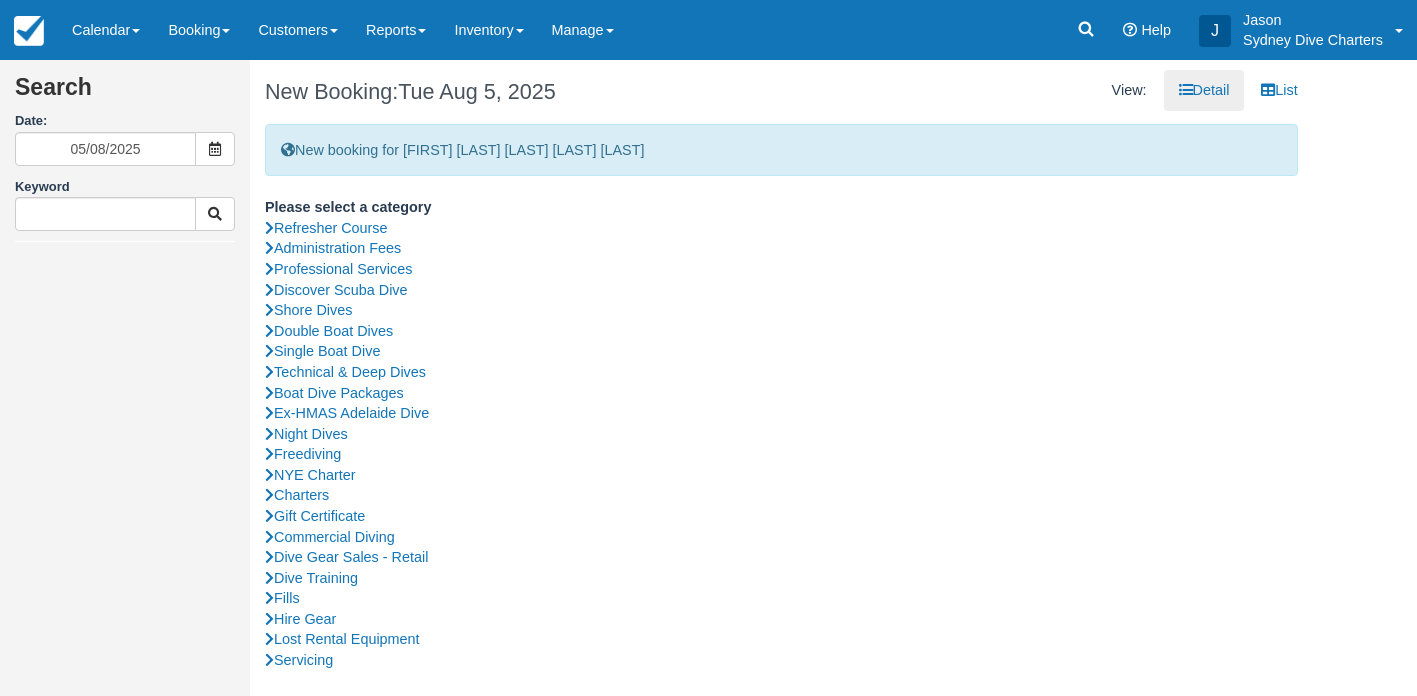 scroll, scrollTop: 0, scrollLeft: 0, axis: both 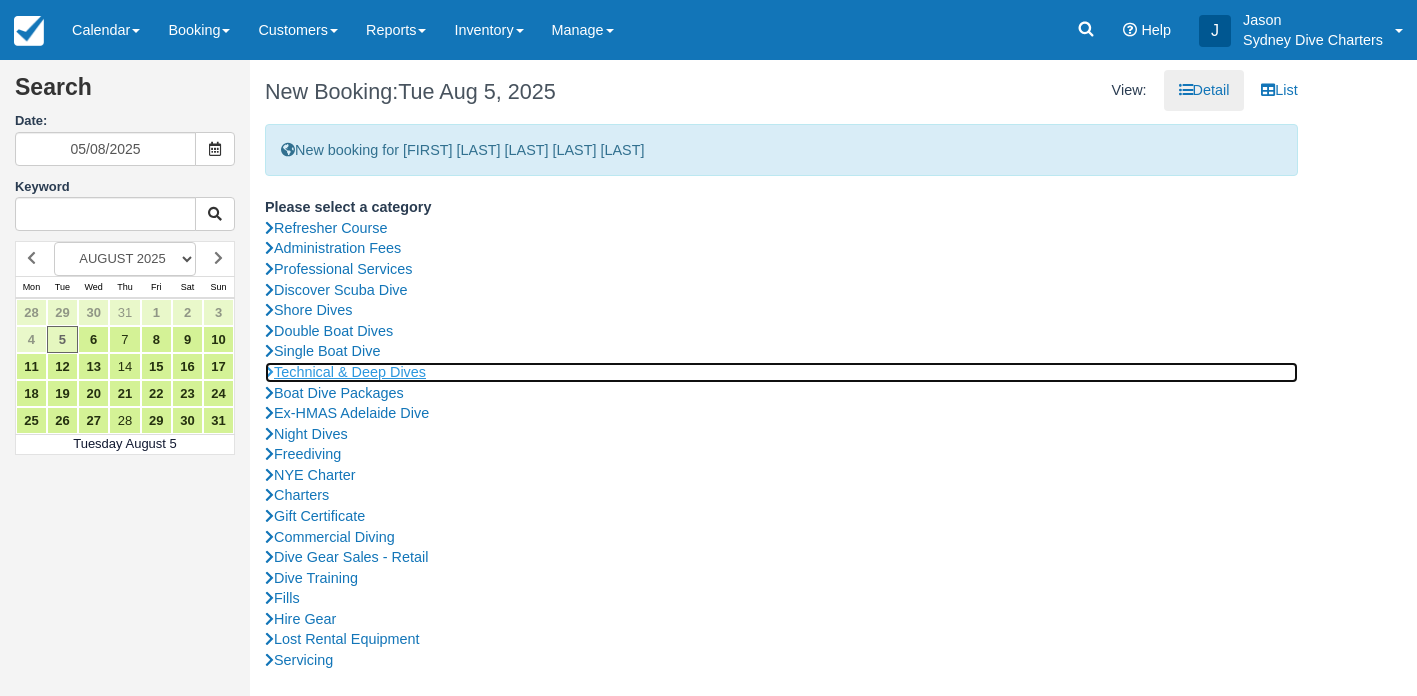 click on "Technical & Deep Dives" at bounding box center [781, 372] 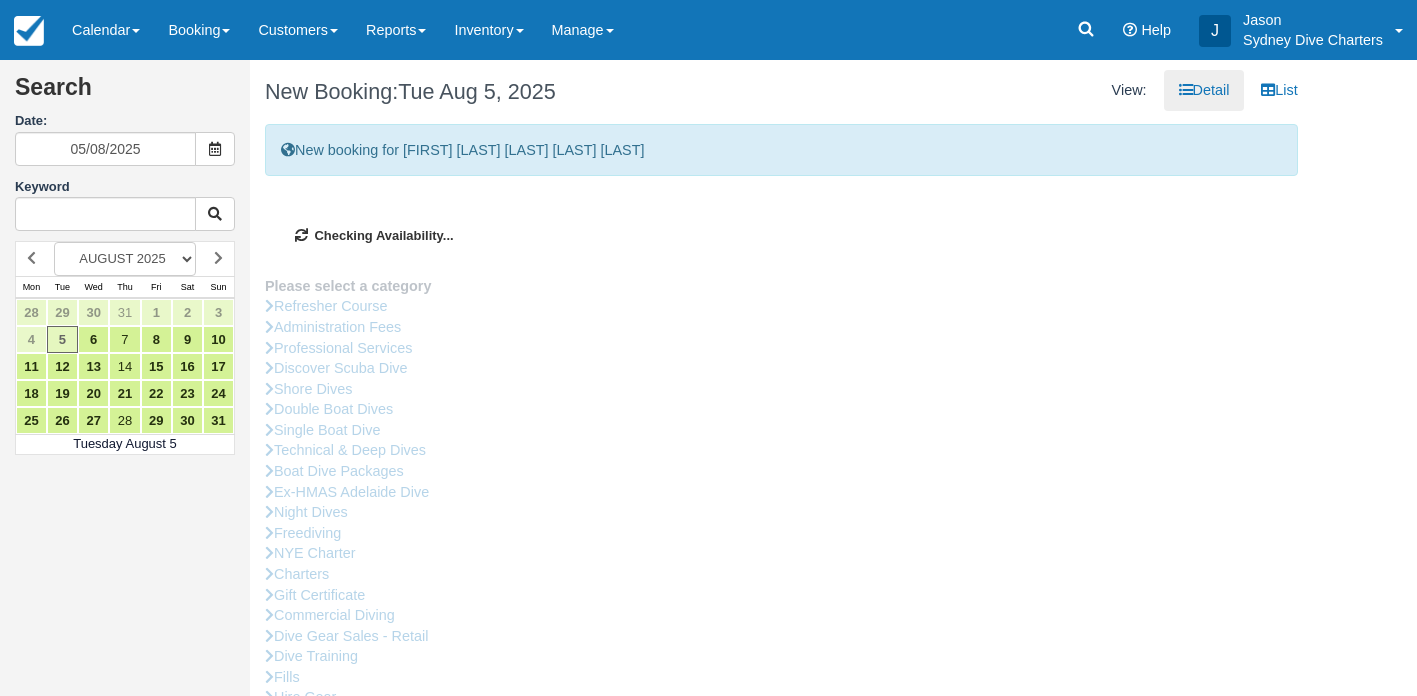 type on "[DATE]" 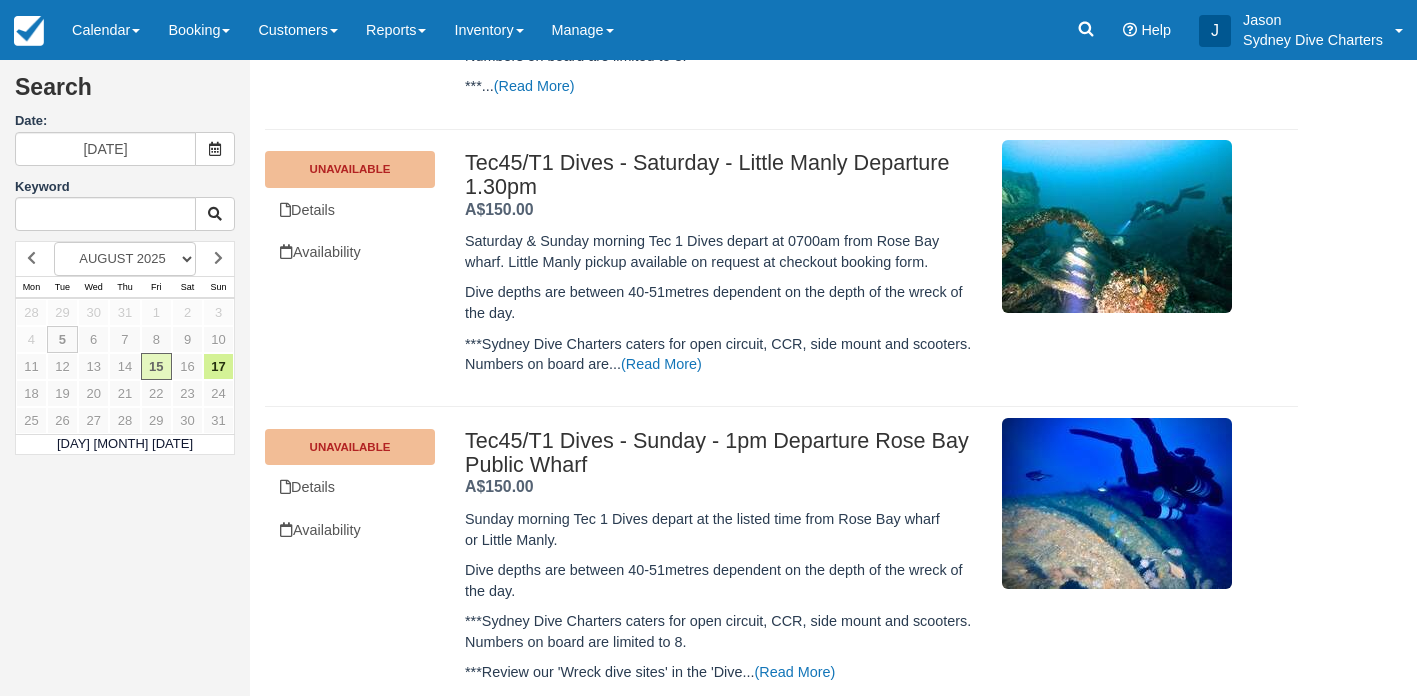 scroll, scrollTop: 387, scrollLeft: 0, axis: vertical 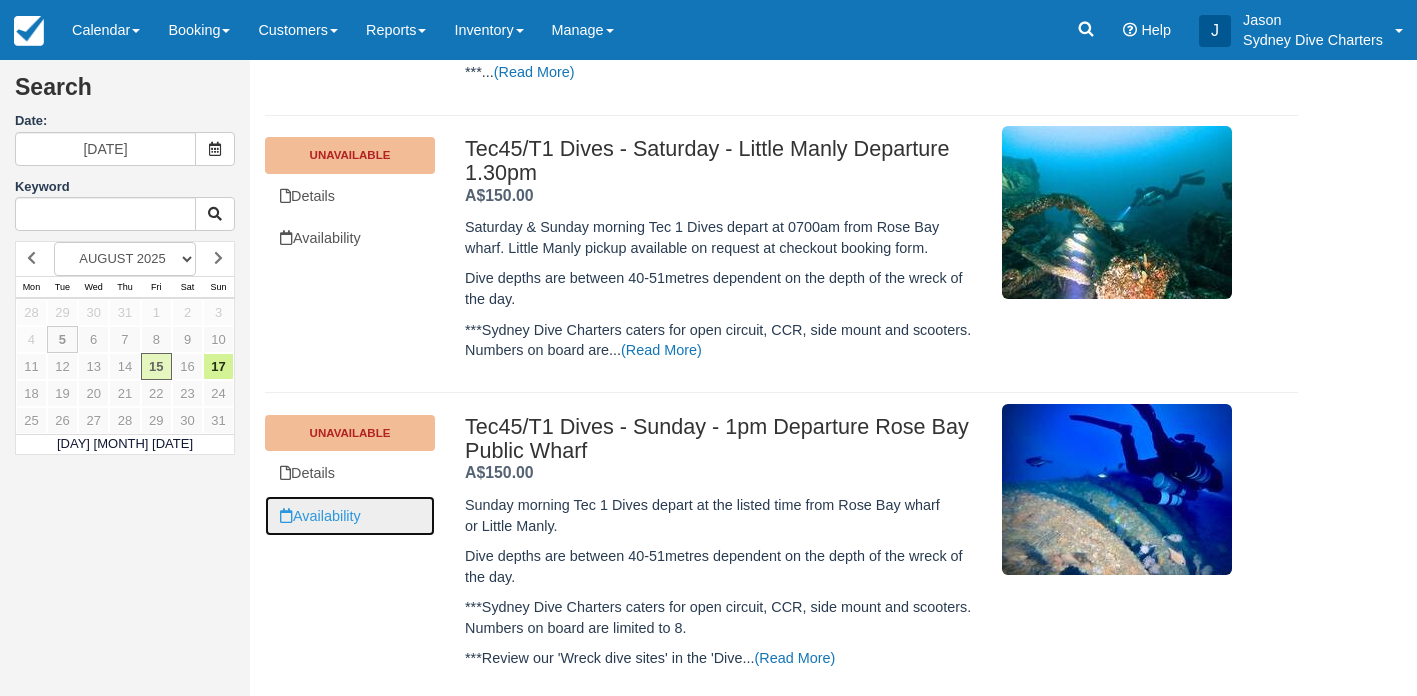 click on "Availability" at bounding box center [350, 516] 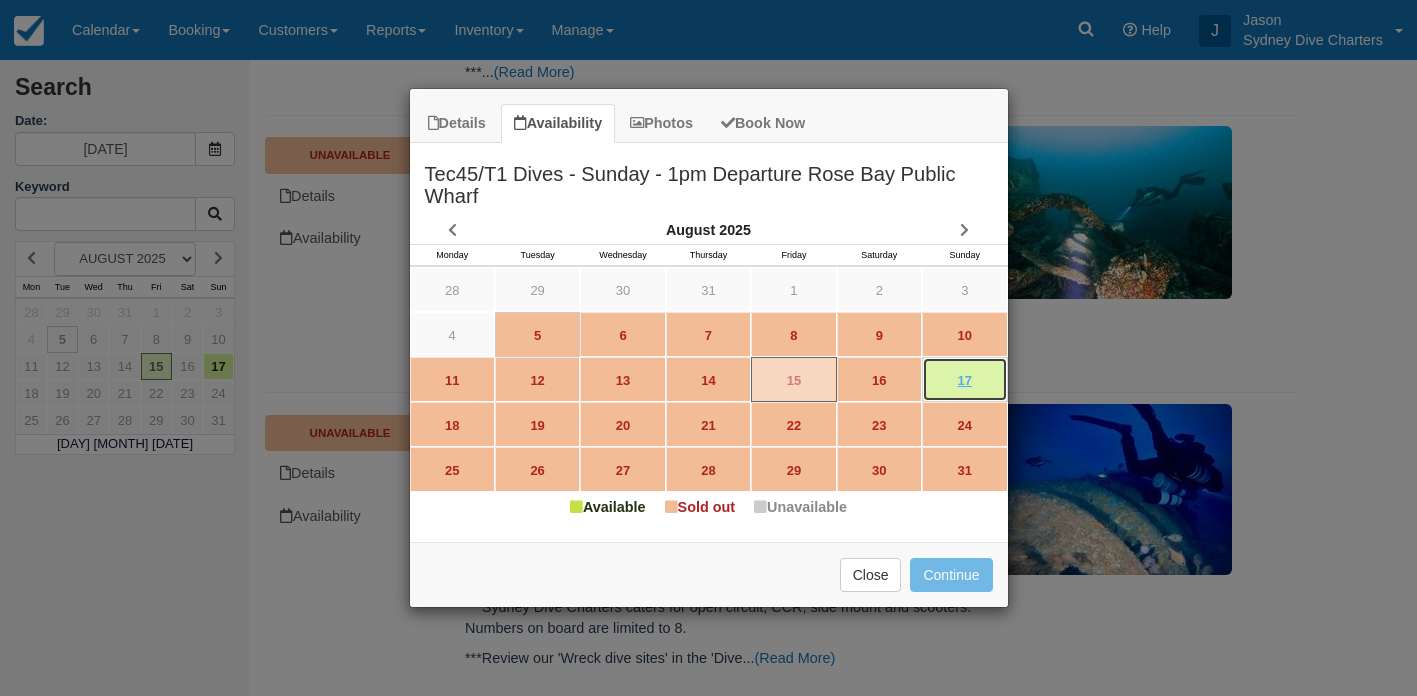 click on "17" at bounding box center [964, 379] 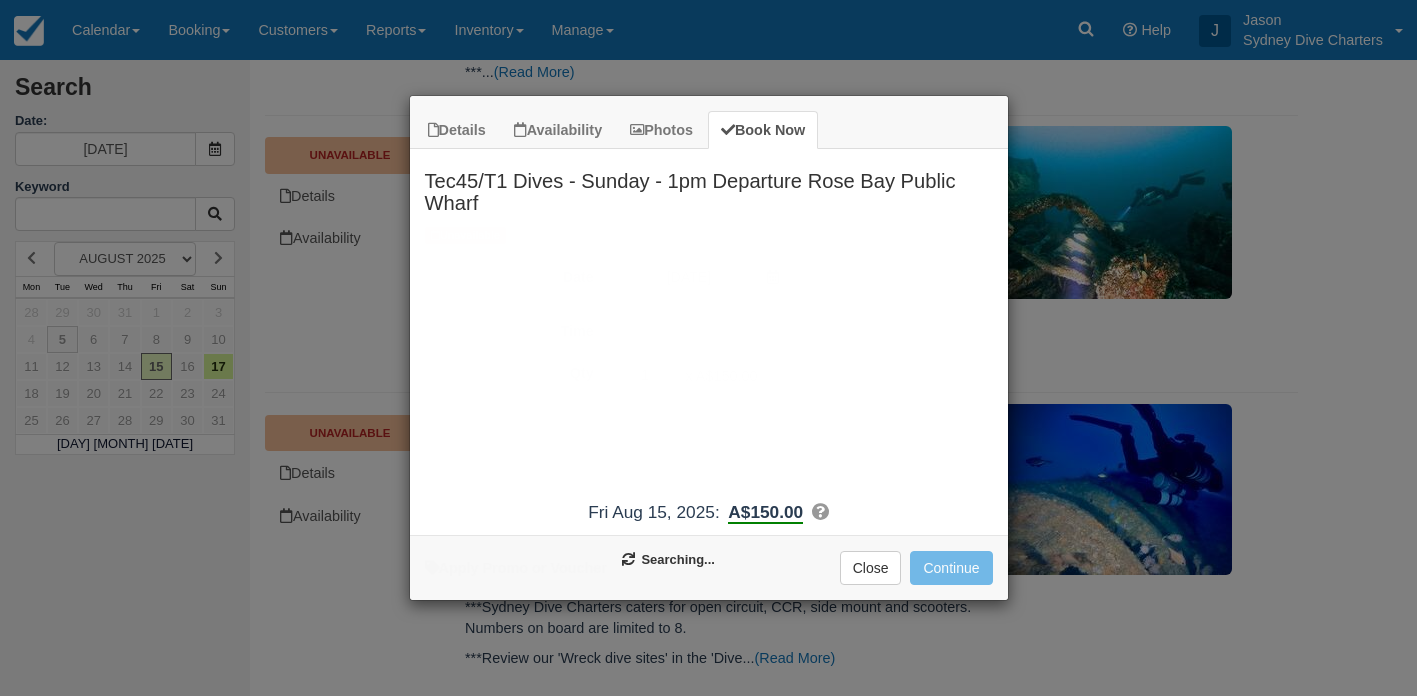type on "17/08/2025" 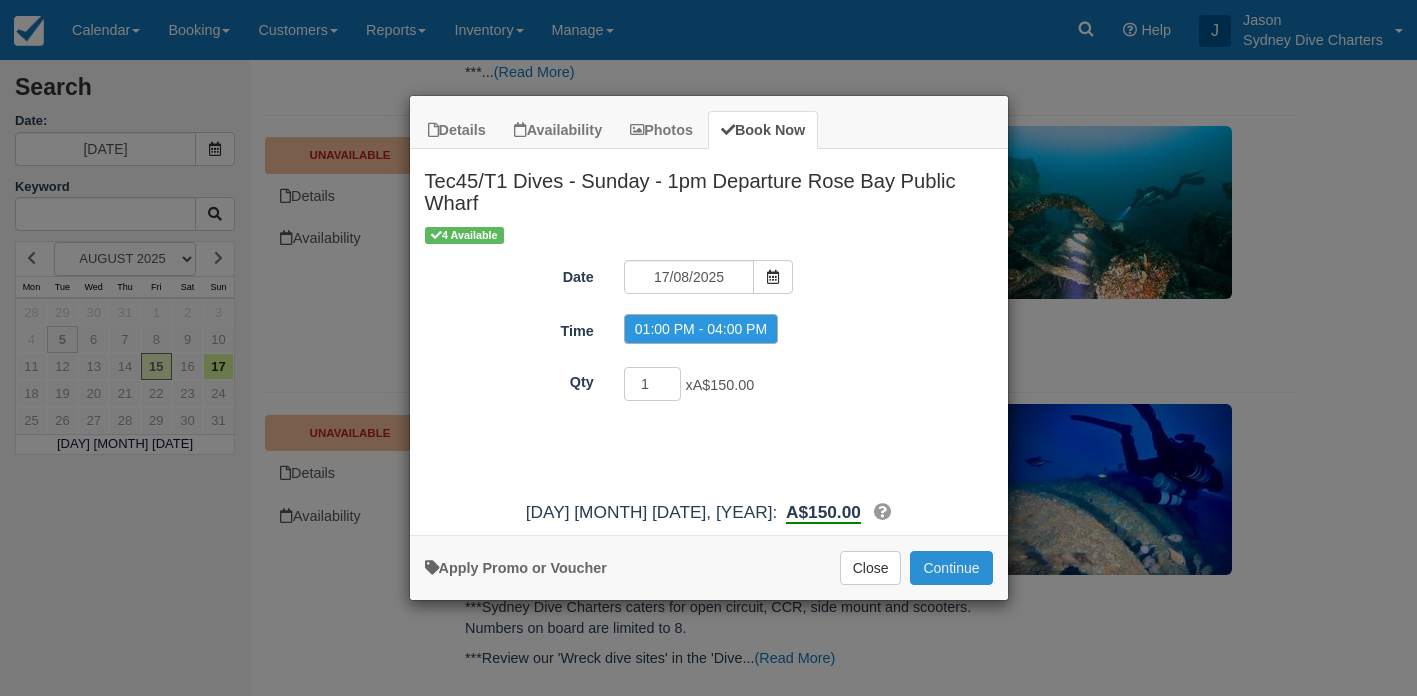 click on "Continue" at bounding box center (951, 568) 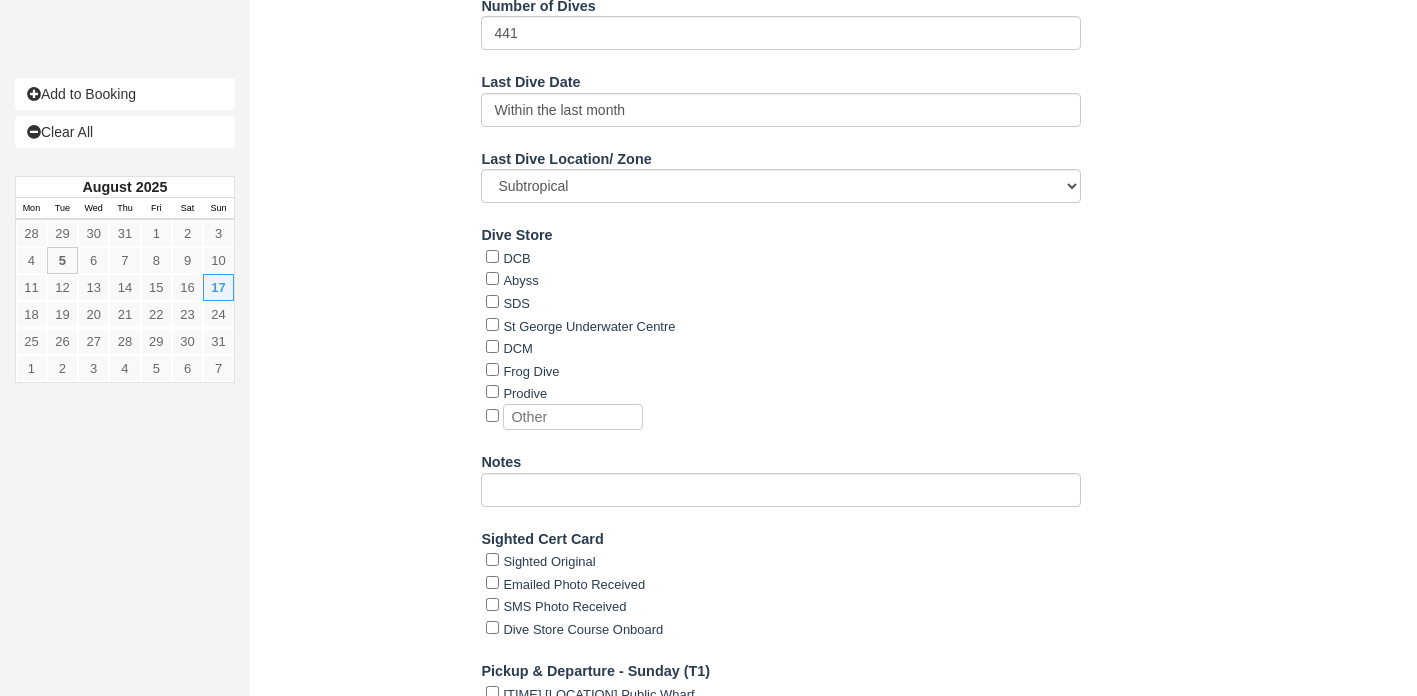 scroll, scrollTop: 2237, scrollLeft: 0, axis: vertical 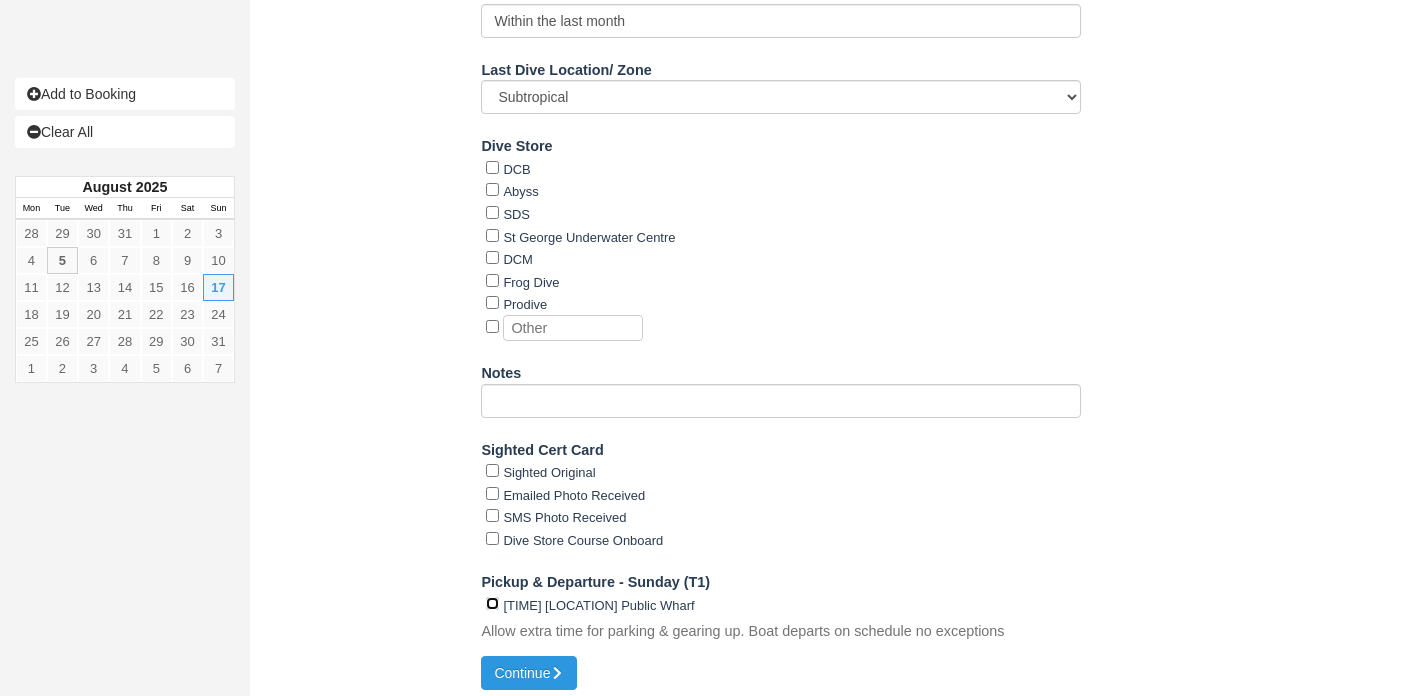 click on "[TIME] [LOCATION] Public Wharf" at bounding box center (492, 603) 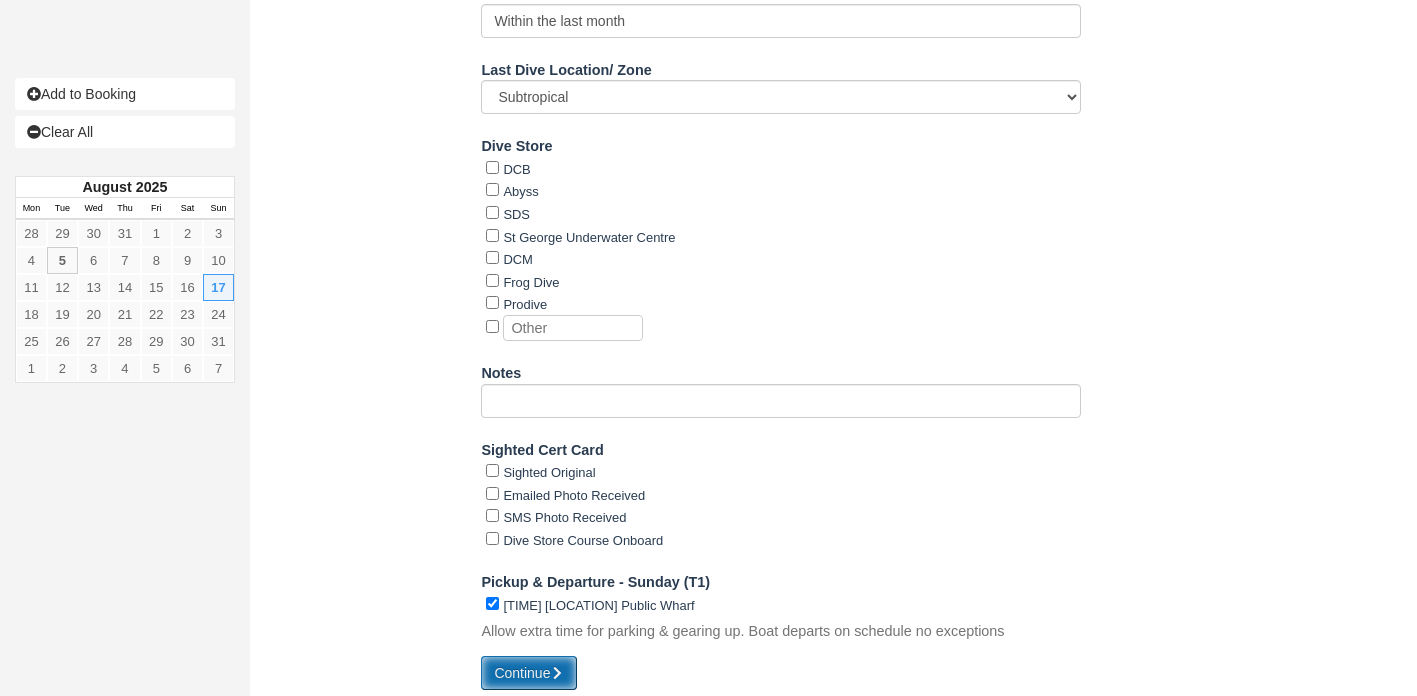 click on "Continue" at bounding box center (529, 673) 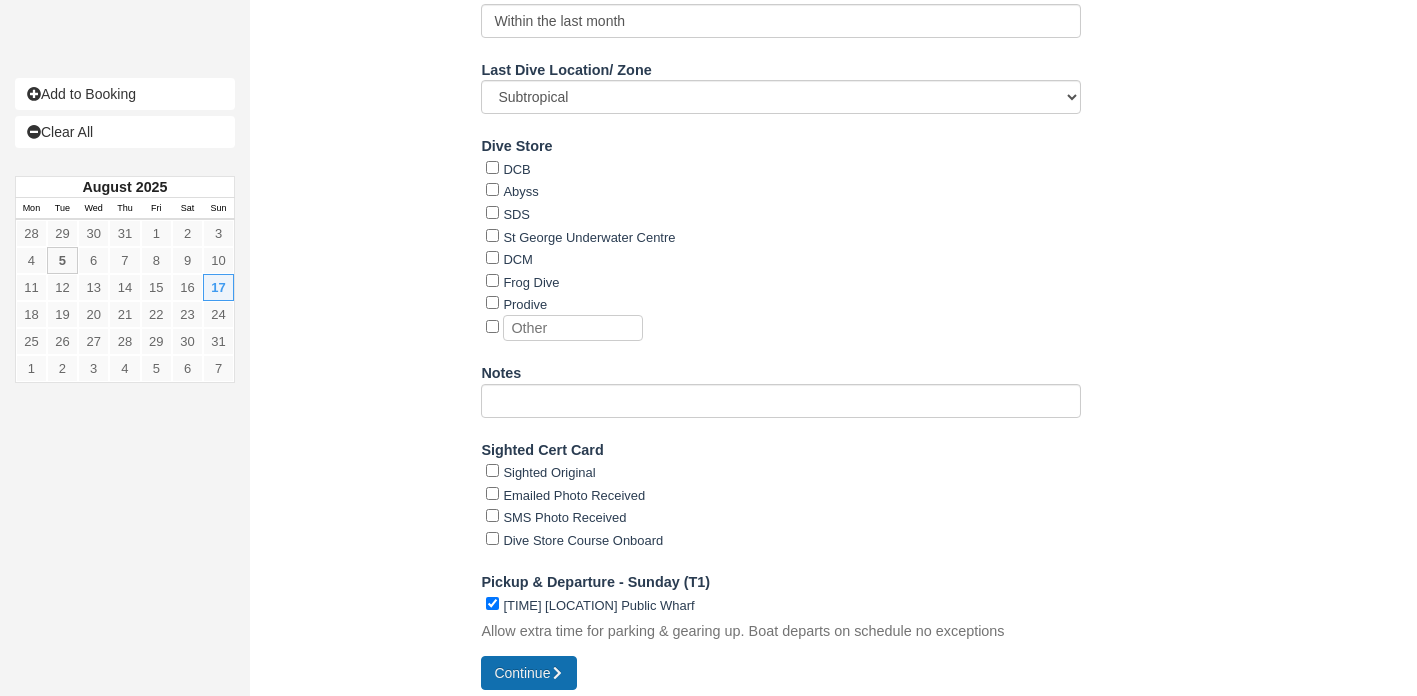 type on "+61478812916" 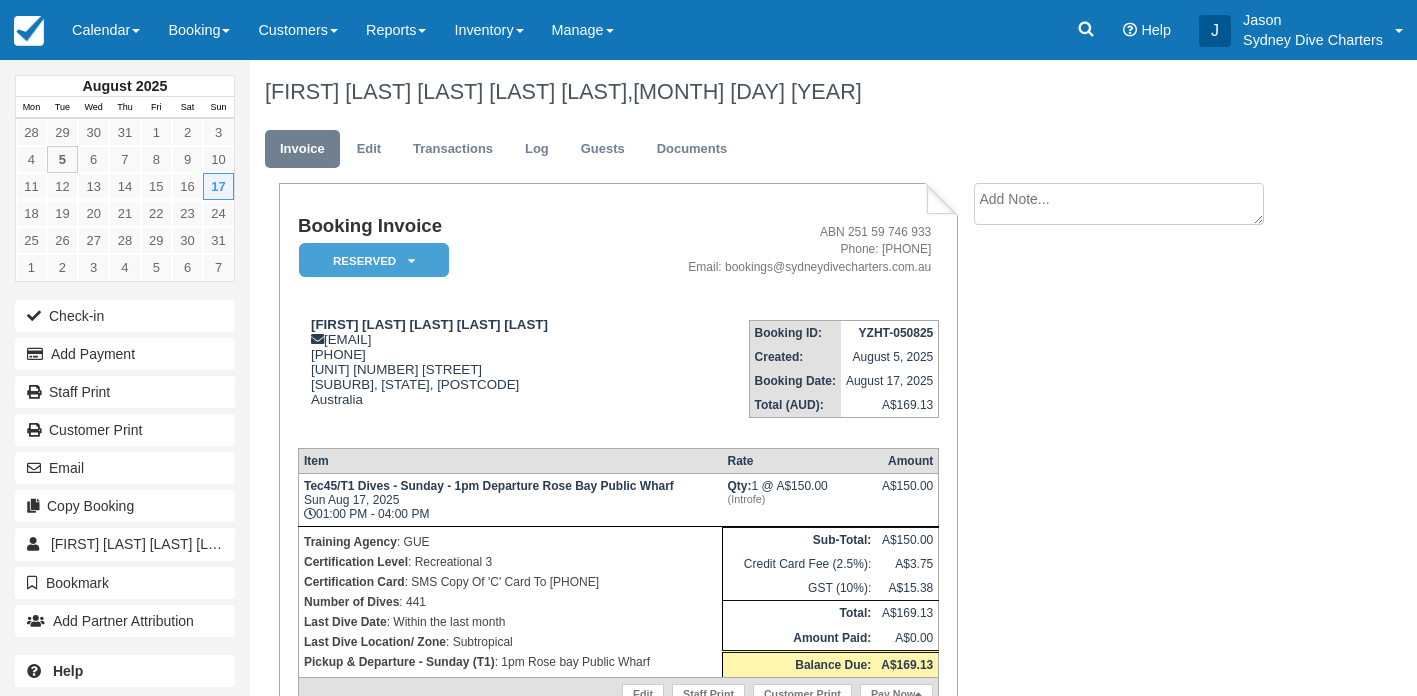 scroll, scrollTop: 0, scrollLeft: 0, axis: both 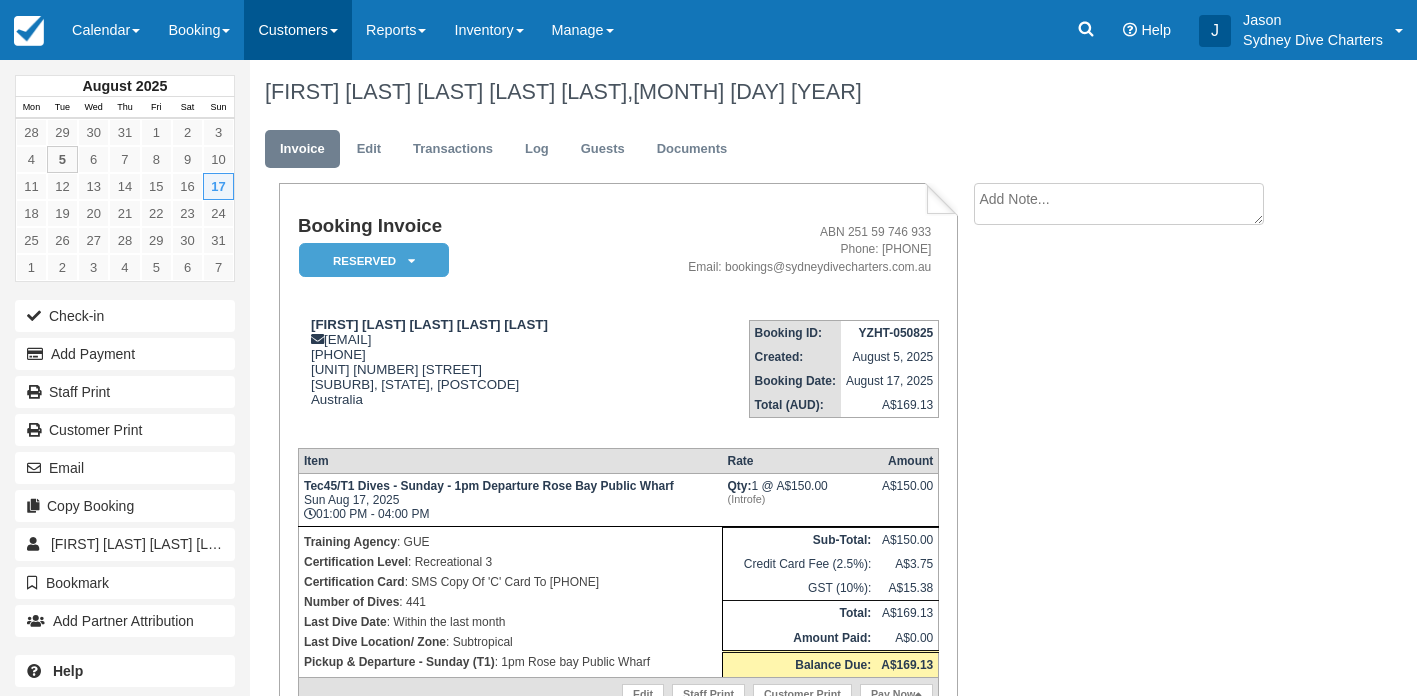 click on "Customers" at bounding box center (298, 30) 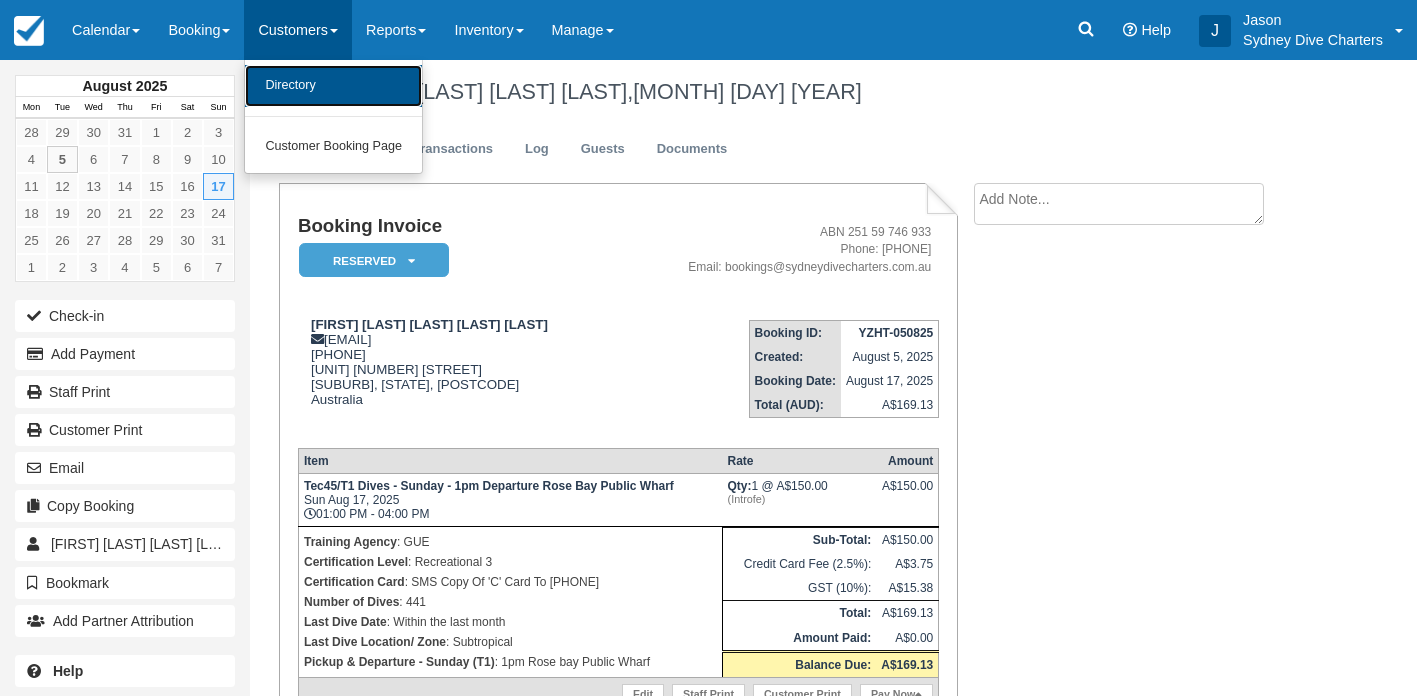 click on "Directory" at bounding box center (333, 86) 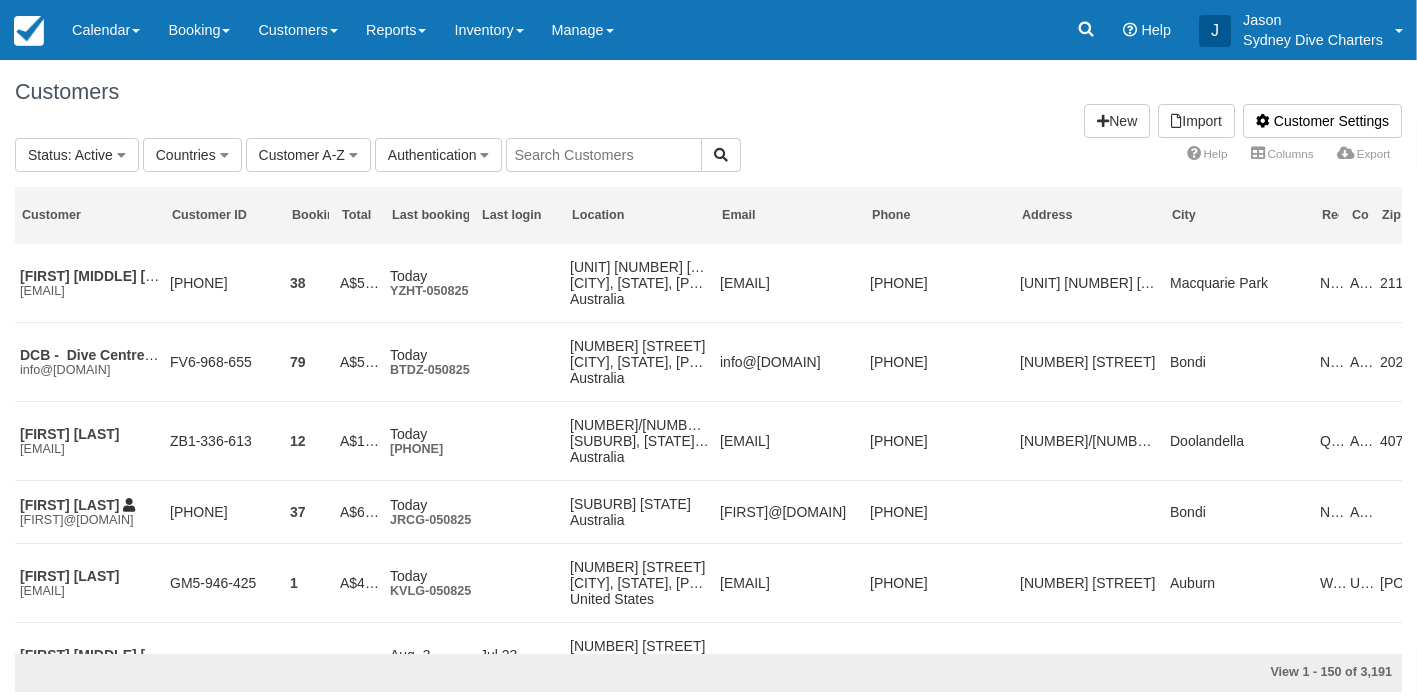scroll, scrollTop: 0, scrollLeft: 0, axis: both 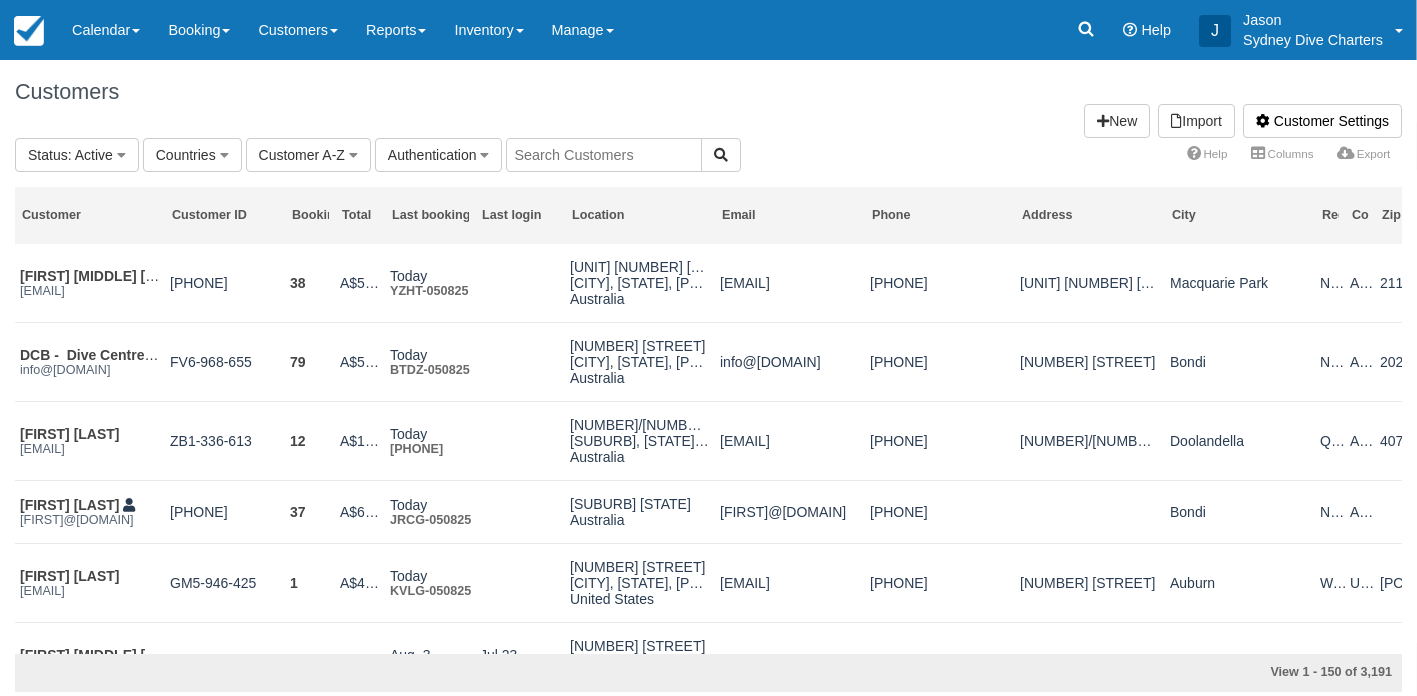 click at bounding box center [604, 155] 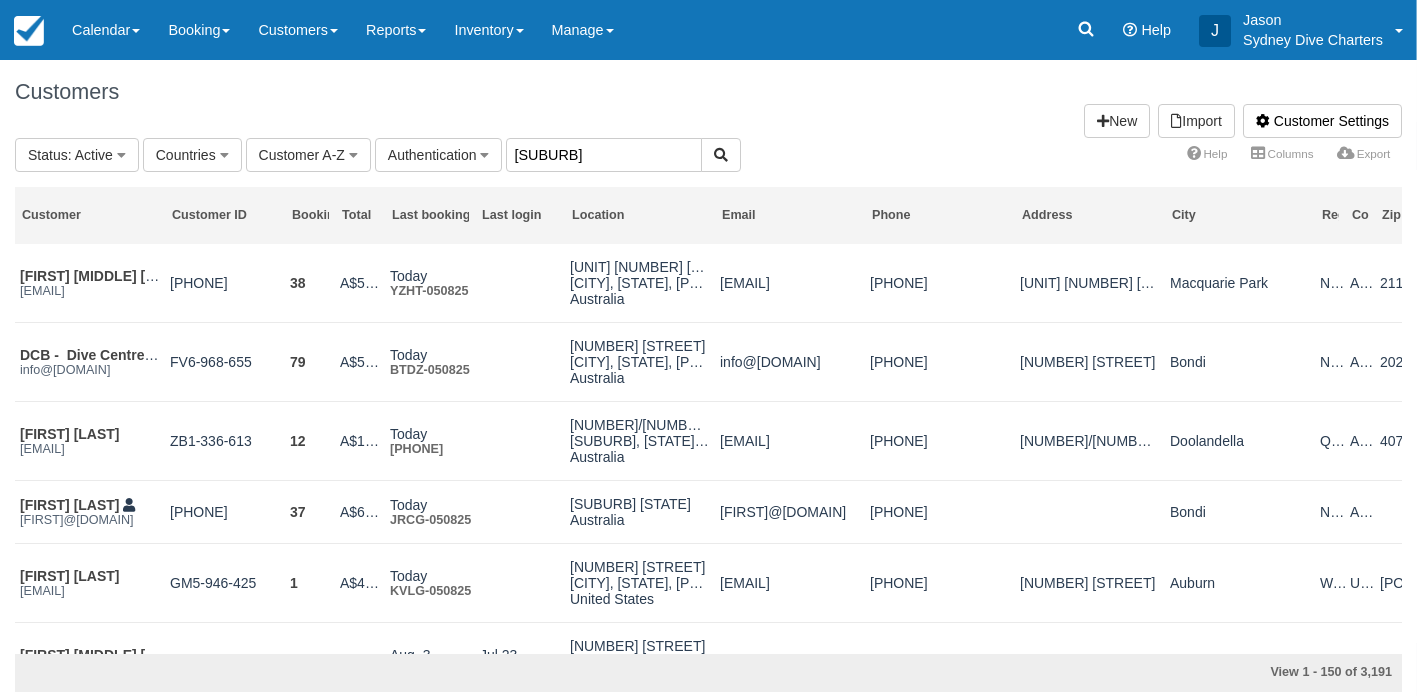 type on "luc" 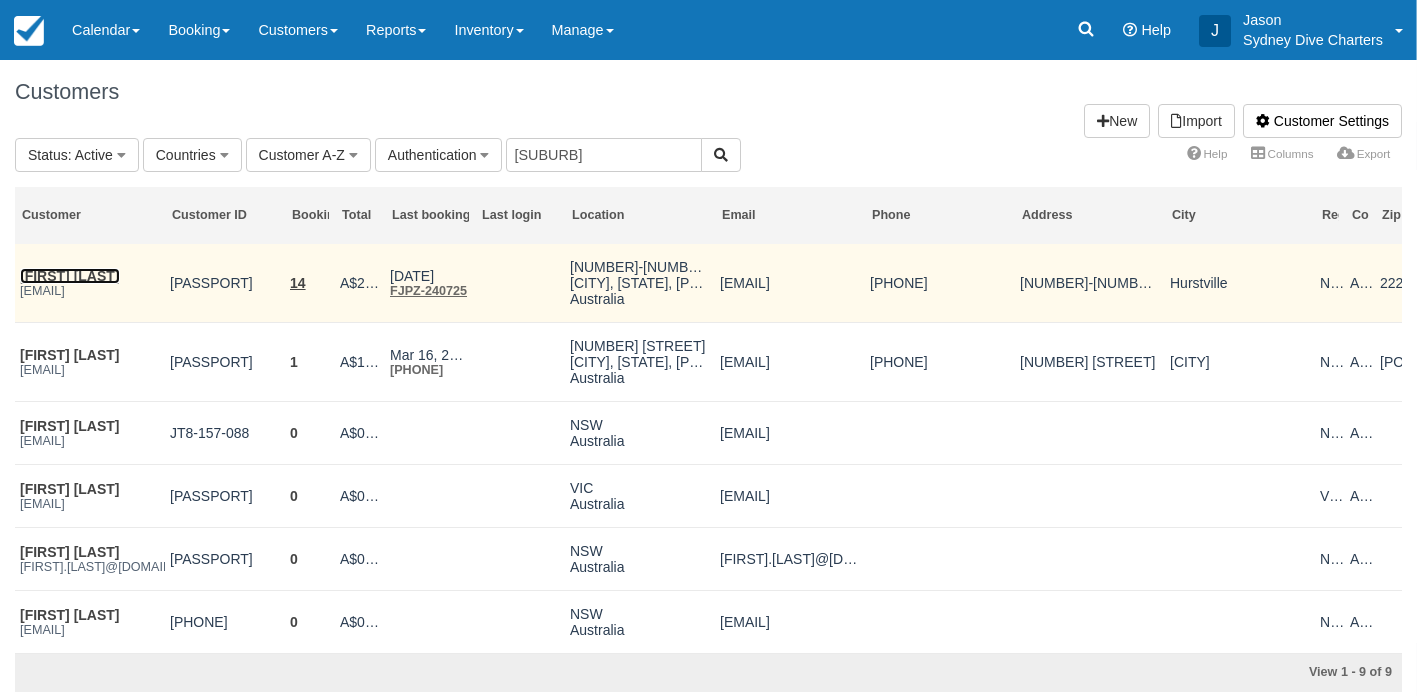 click on "[FIRST] [LAST]" at bounding box center [70, 276] 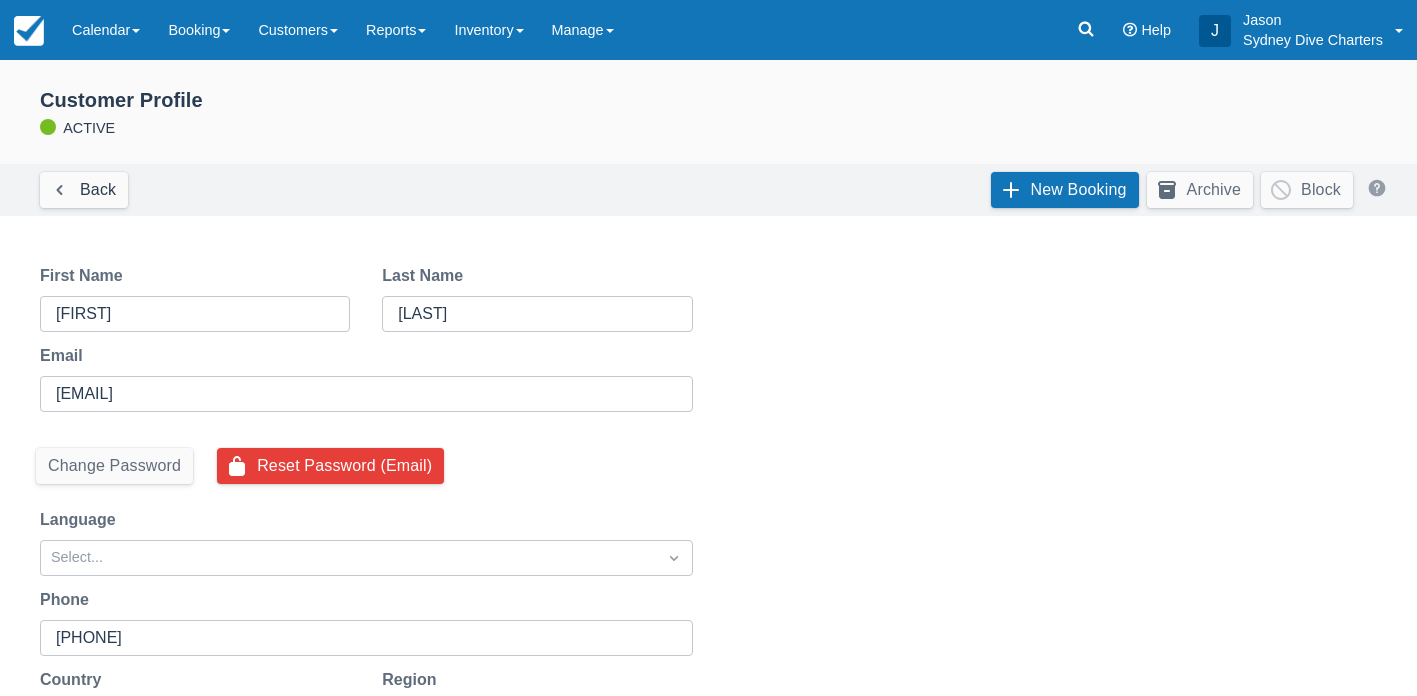 scroll, scrollTop: 0, scrollLeft: 0, axis: both 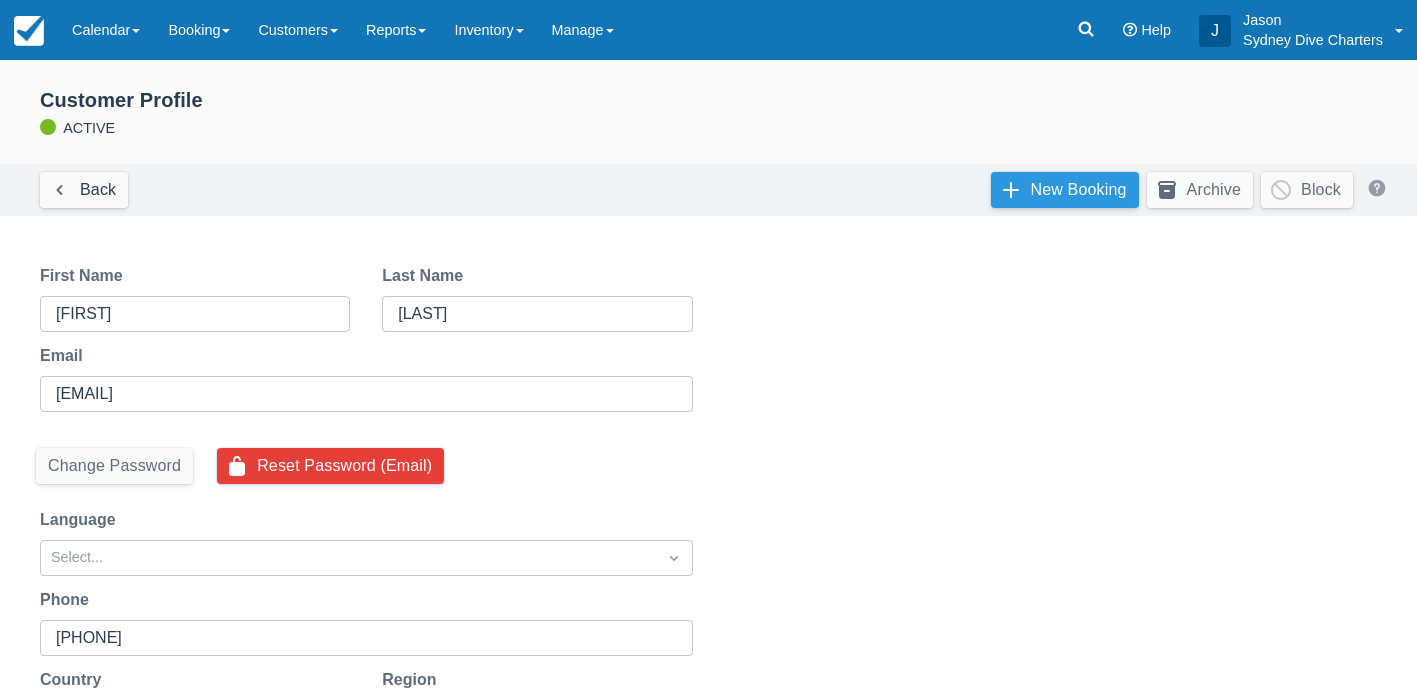 click on "New Booking" at bounding box center [1065, 190] 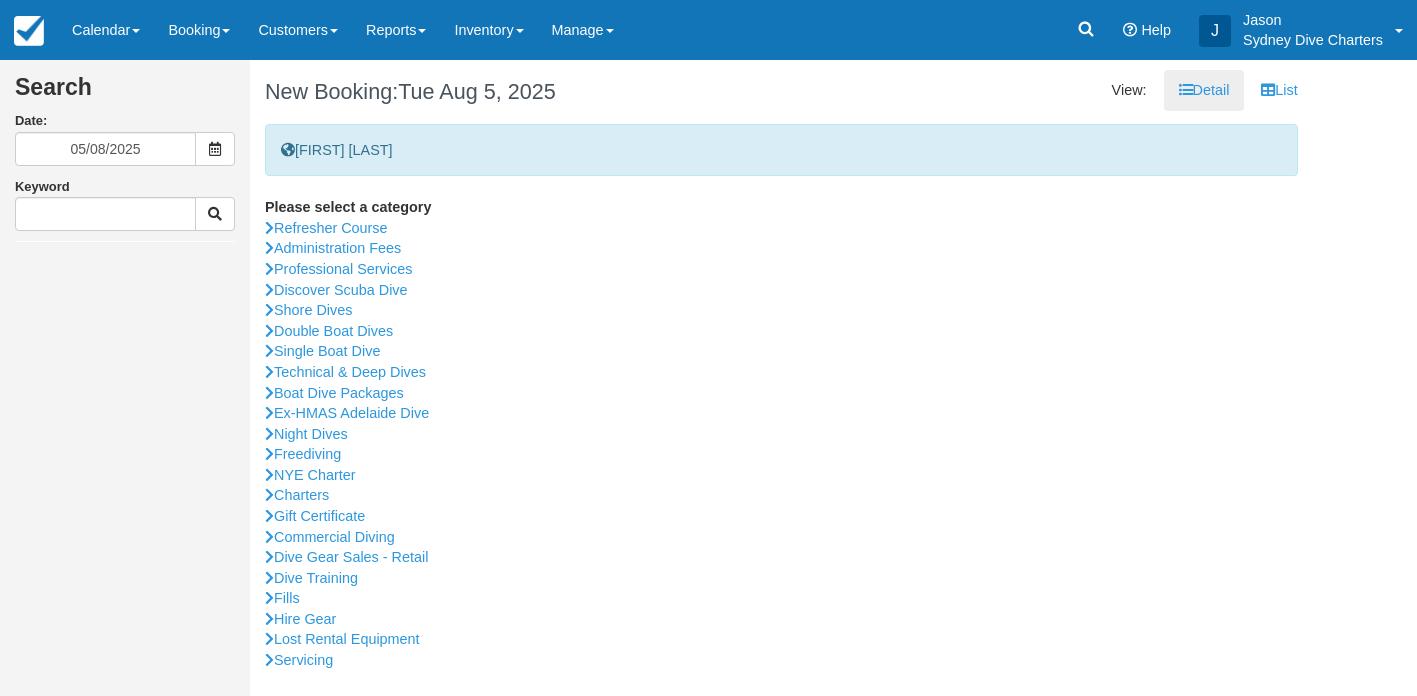 scroll, scrollTop: 0, scrollLeft: 0, axis: both 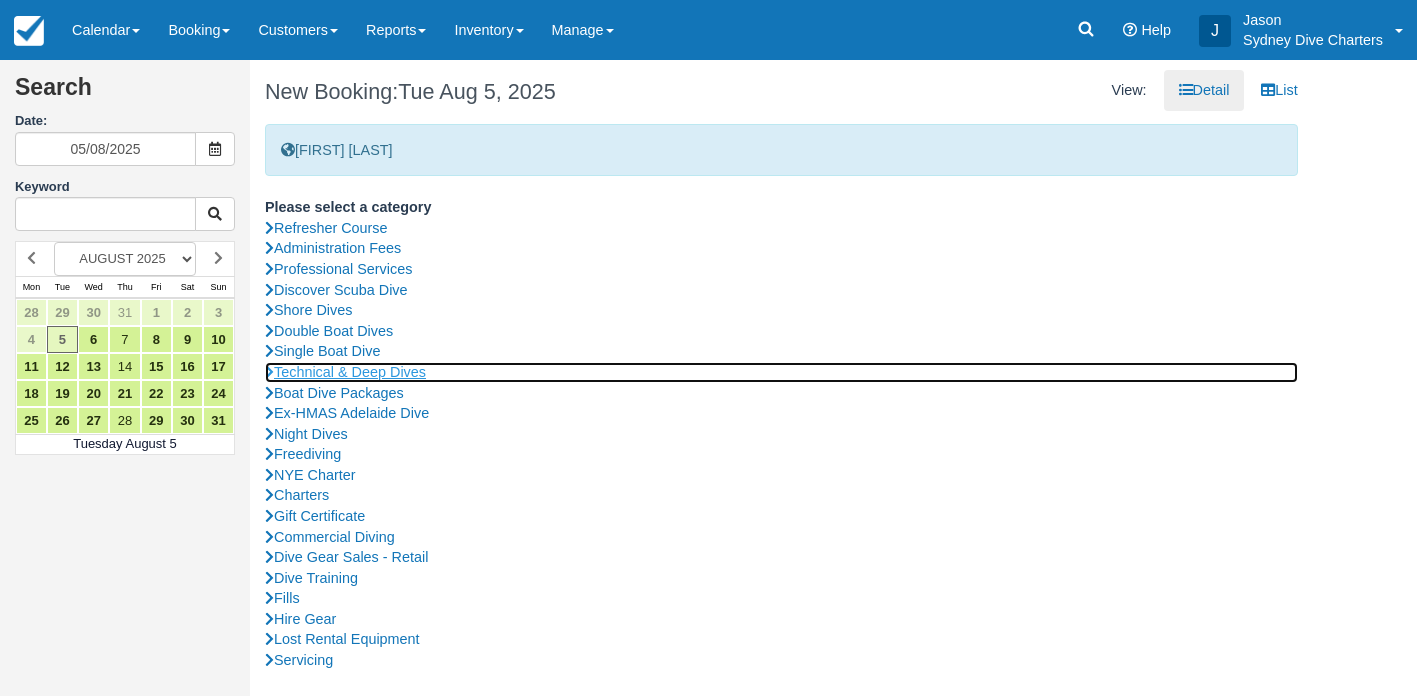 click on "Technical & Deep Dives" at bounding box center (781, 372) 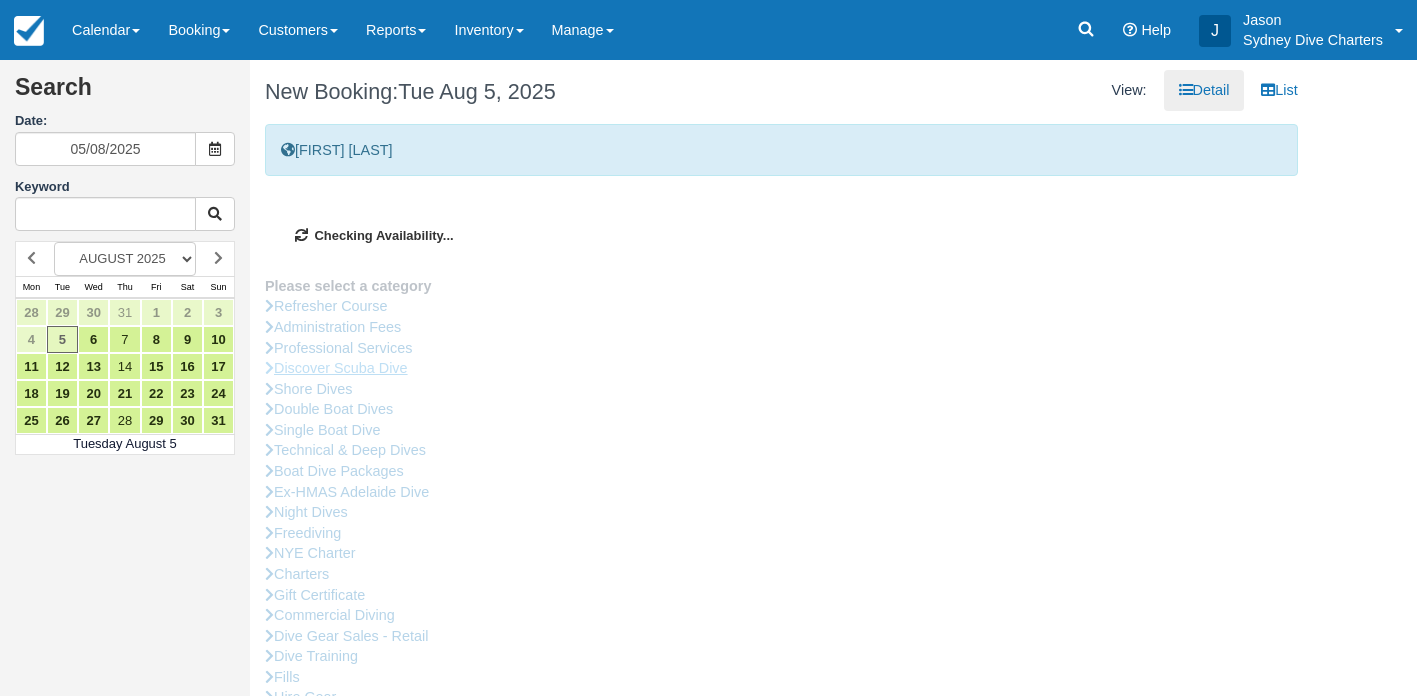 type on "15/08/2025" 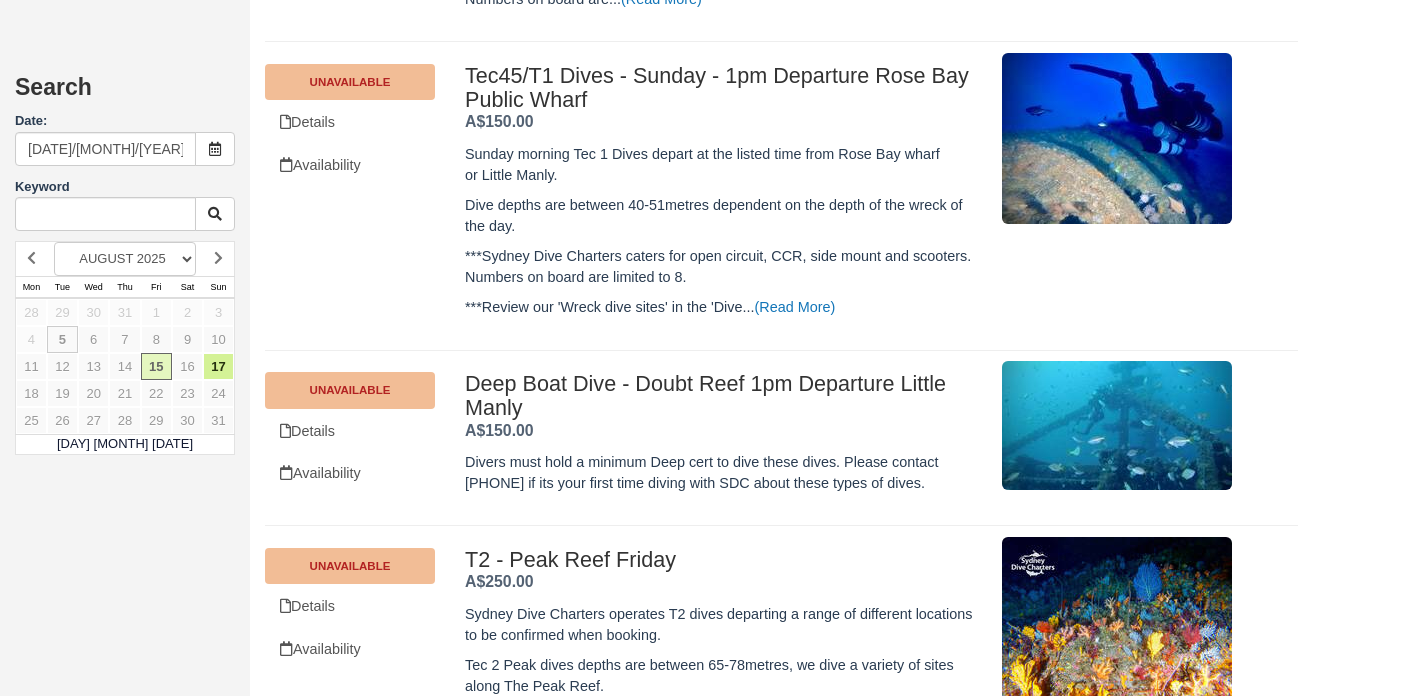 scroll, scrollTop: 726, scrollLeft: 0, axis: vertical 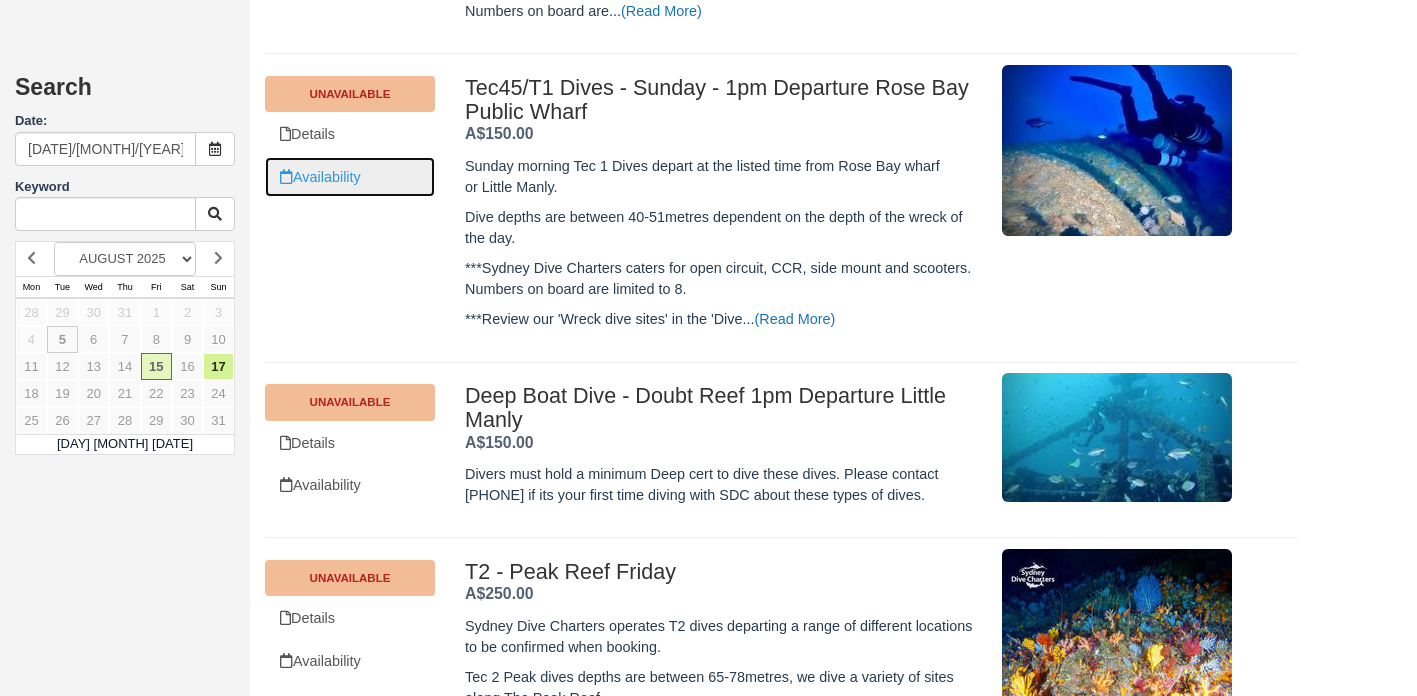 click on "Availability" at bounding box center (350, 177) 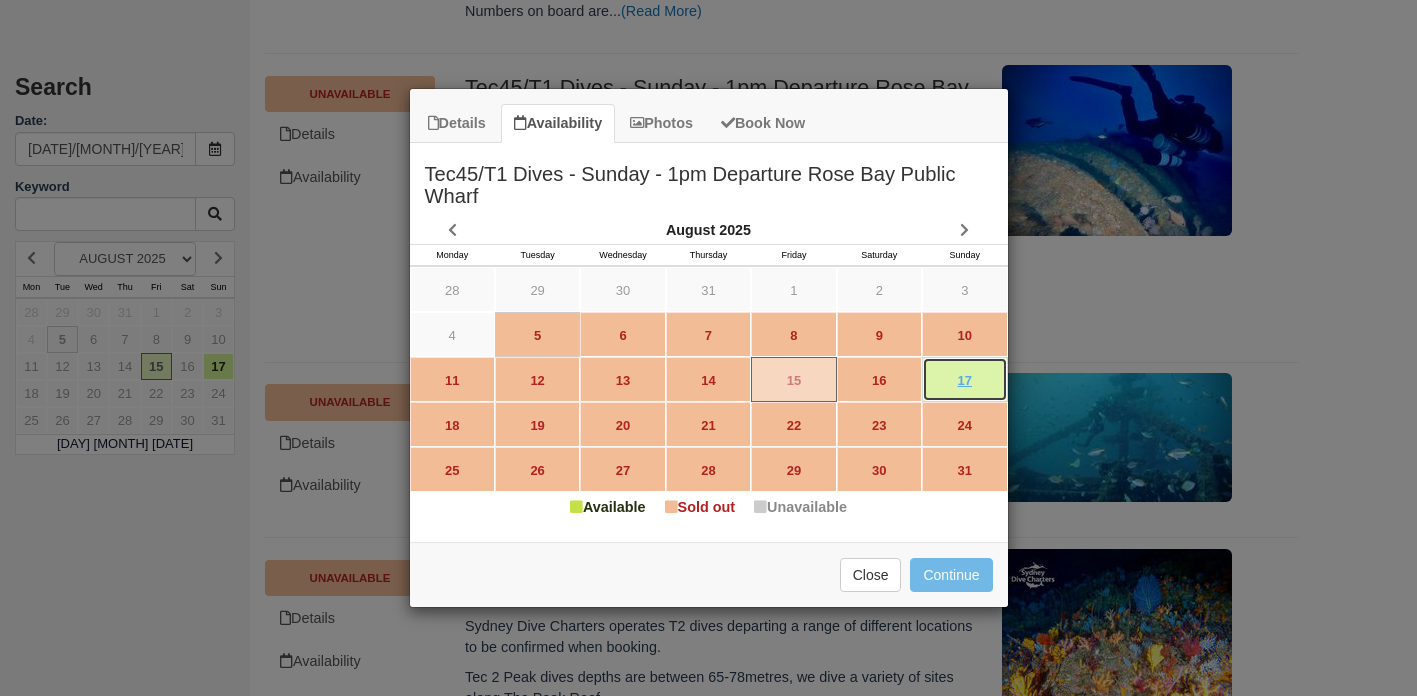 click on "17" at bounding box center [964, 379] 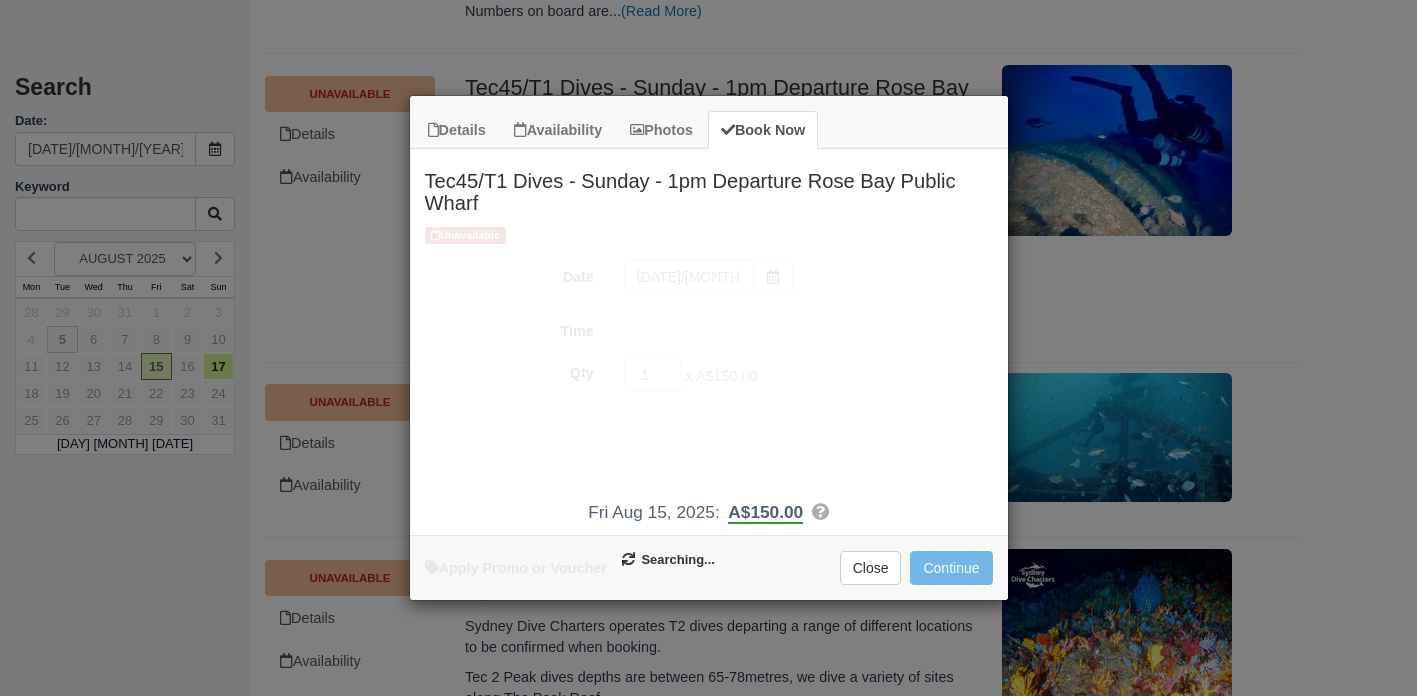 type on "17/08/2025" 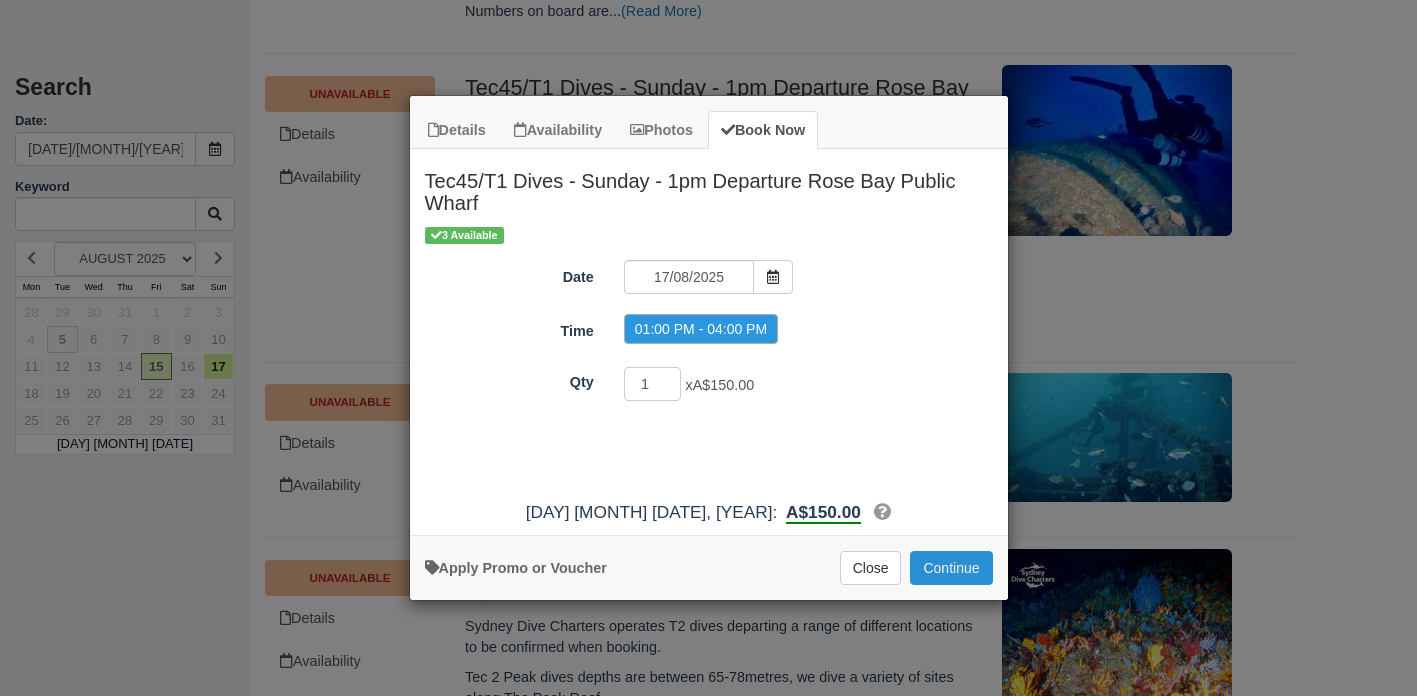 click on "Continue" at bounding box center [951, 568] 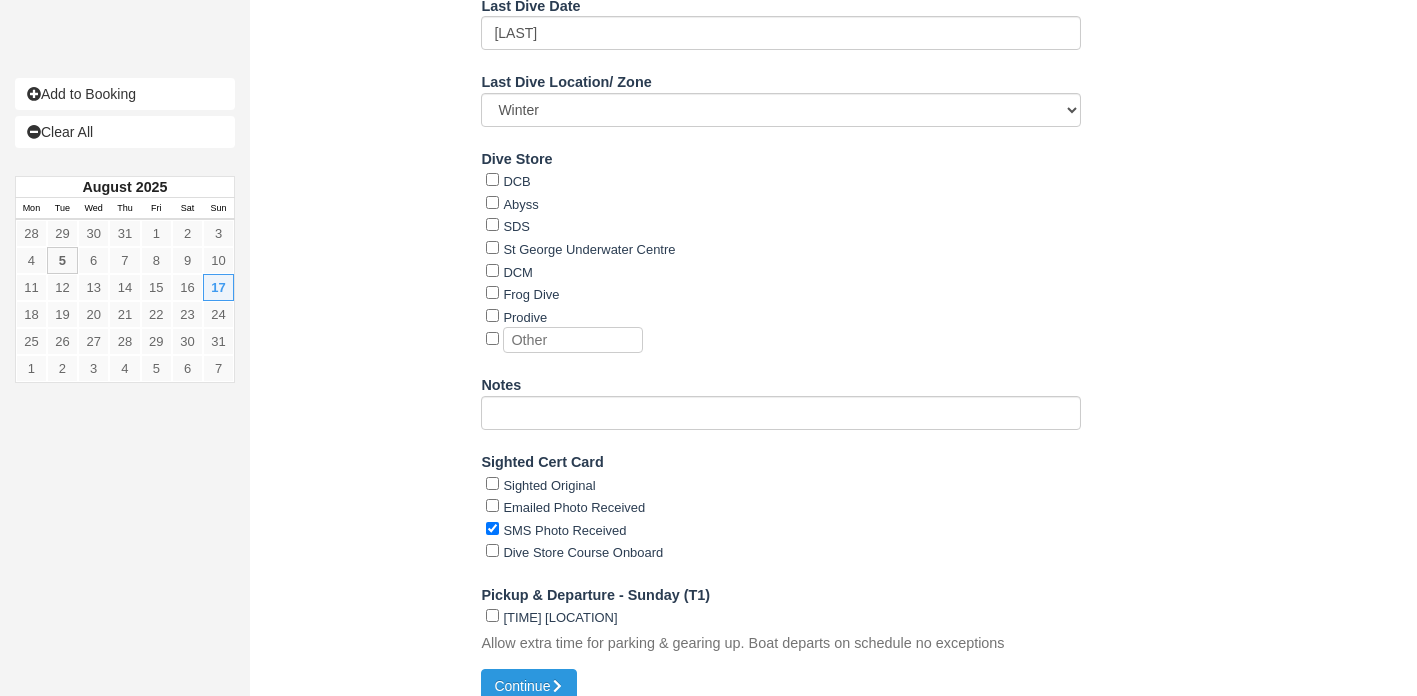 scroll, scrollTop: 2215, scrollLeft: 0, axis: vertical 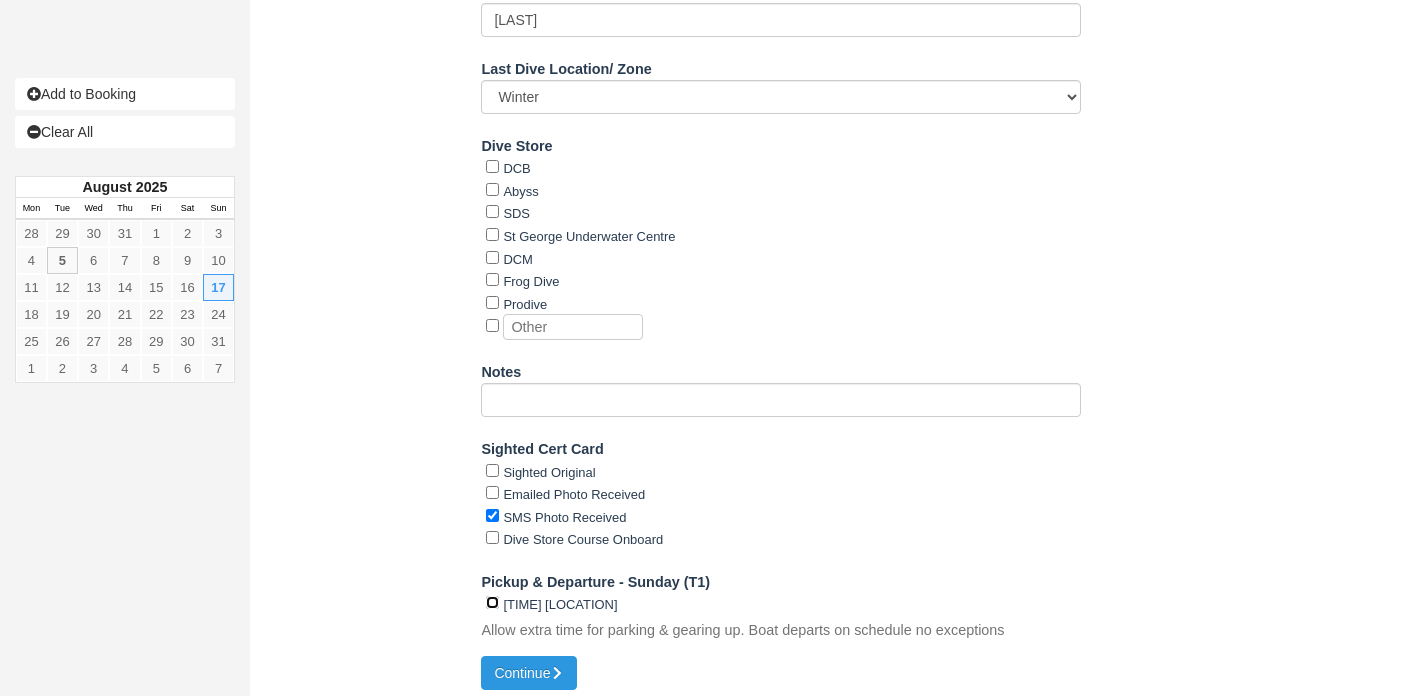 click on "1pm Rose bay Public Wharf" at bounding box center [492, 602] 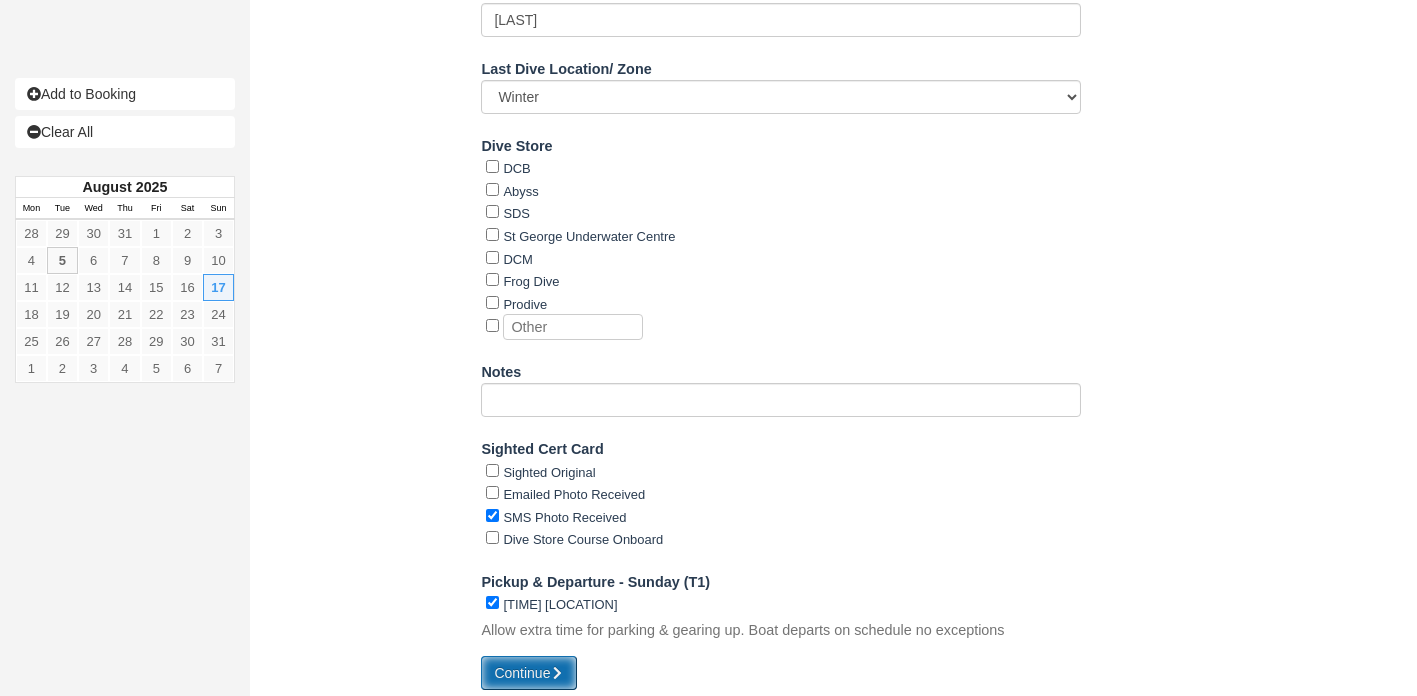 click on "Continue" at bounding box center (529, 673) 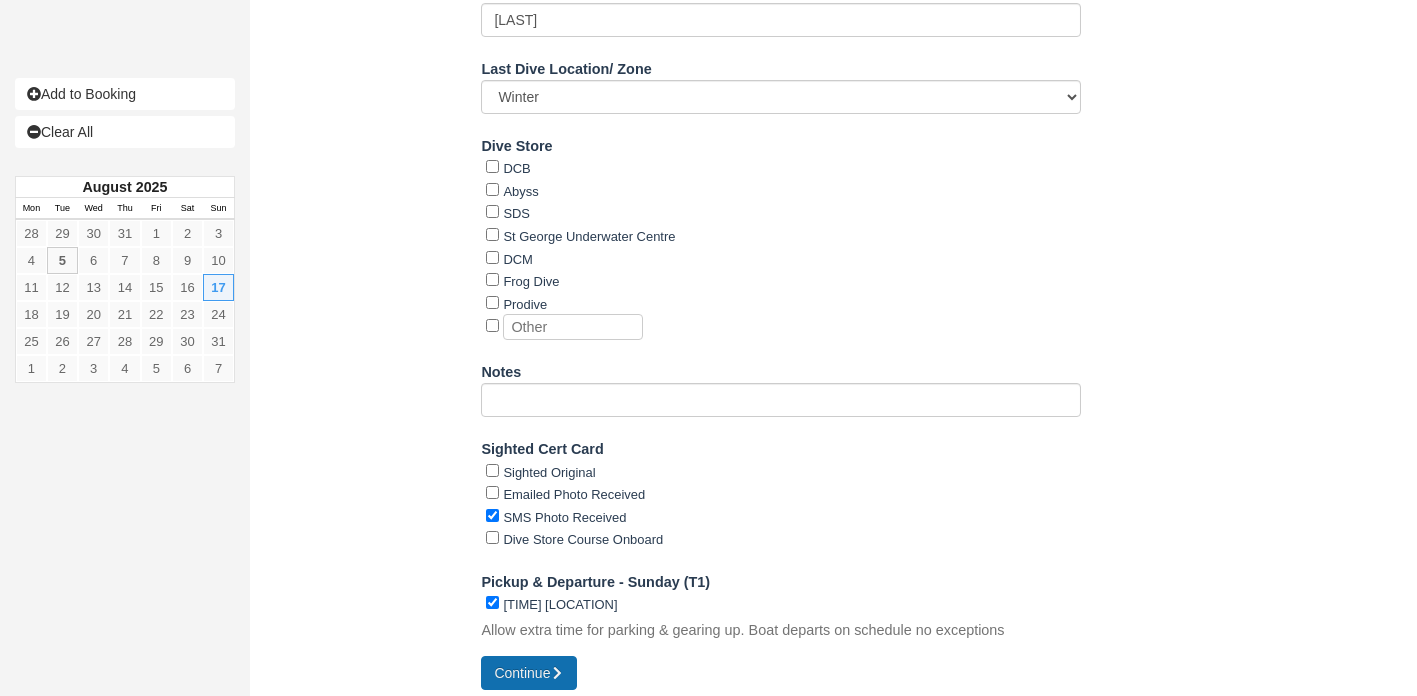 type on "+61414941985" 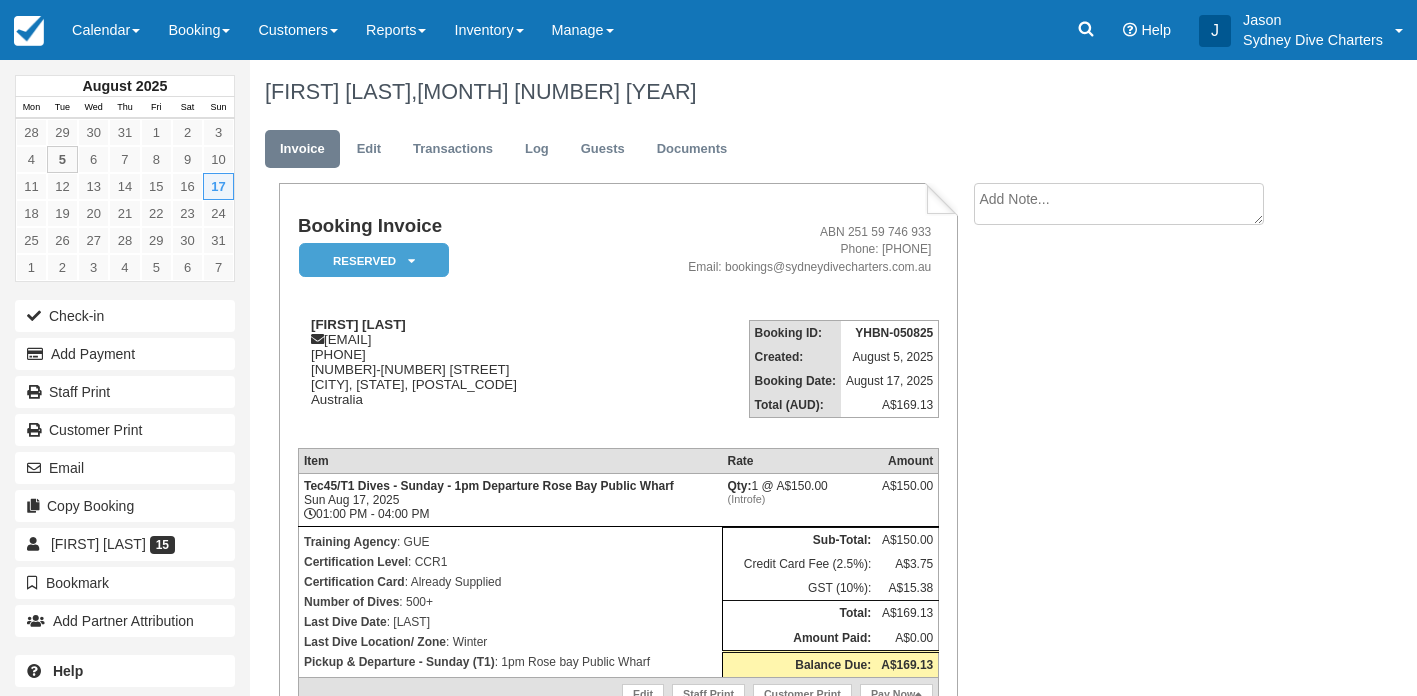 scroll, scrollTop: 0, scrollLeft: 0, axis: both 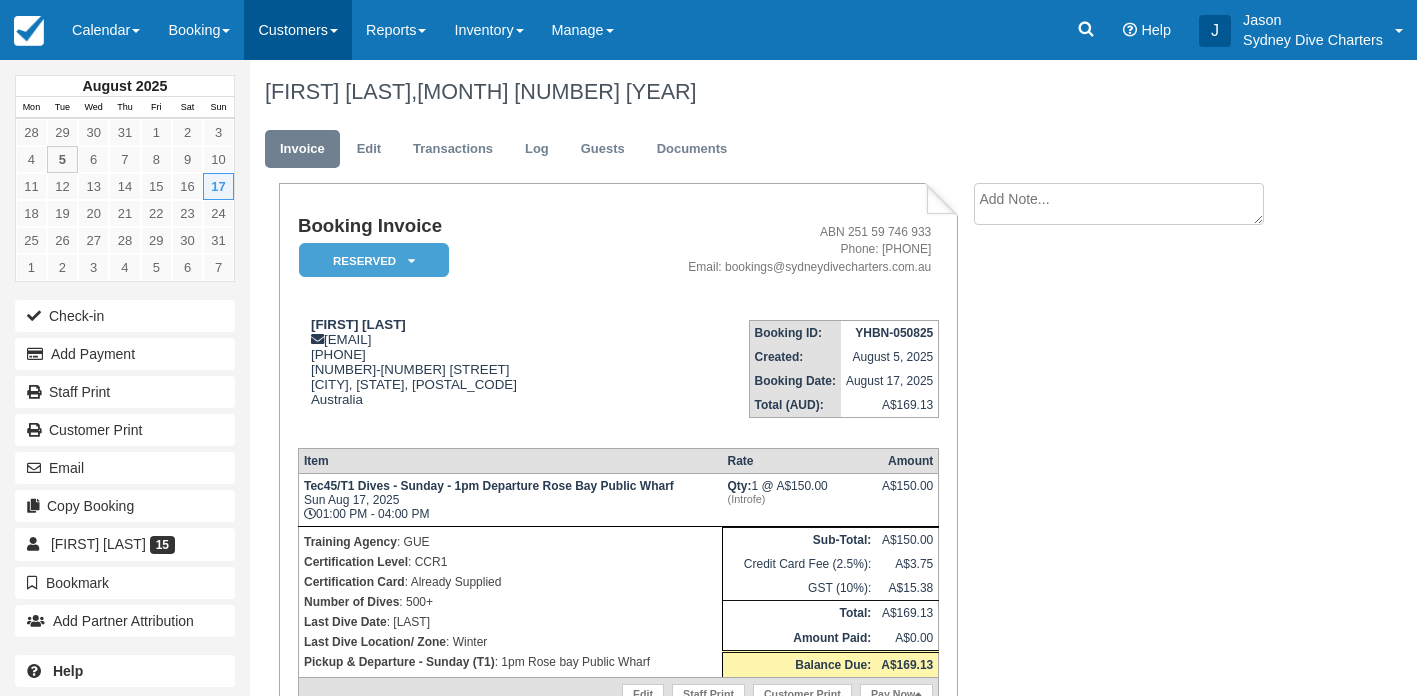 click on "Customers" at bounding box center (298, 30) 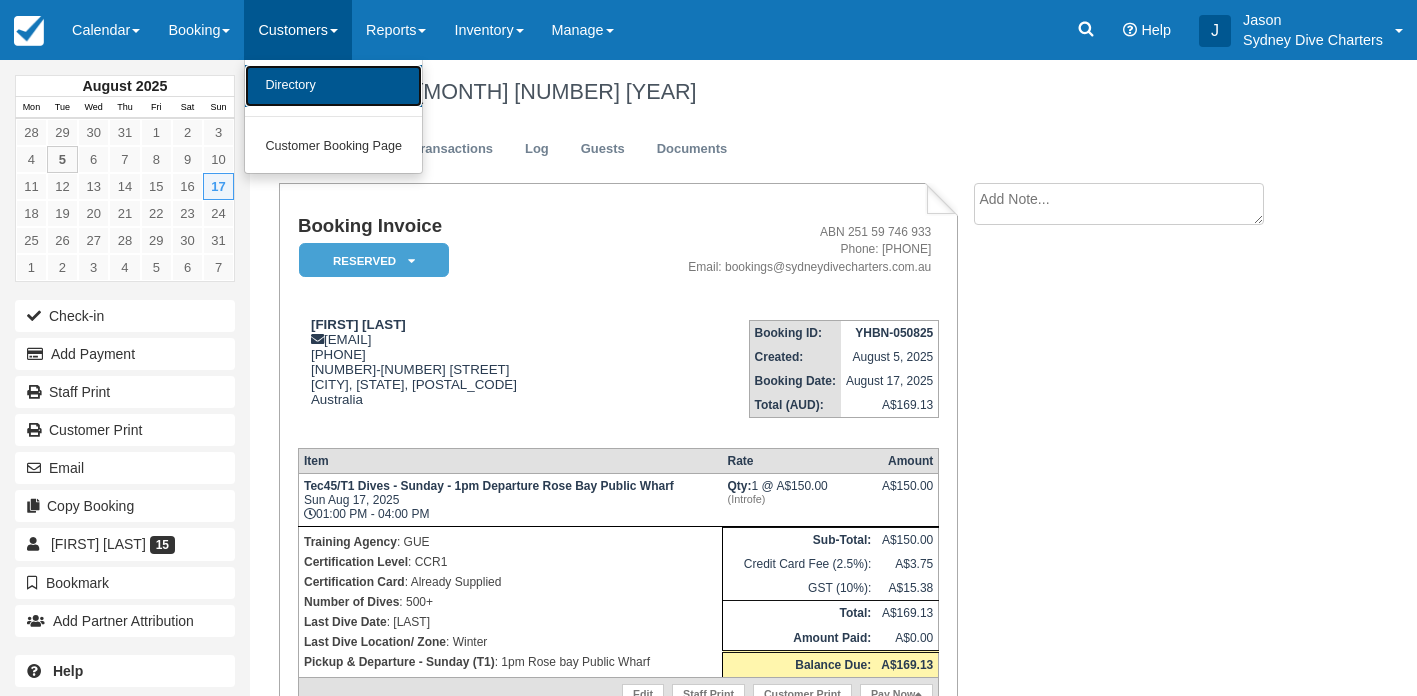 click on "Directory" at bounding box center [333, 86] 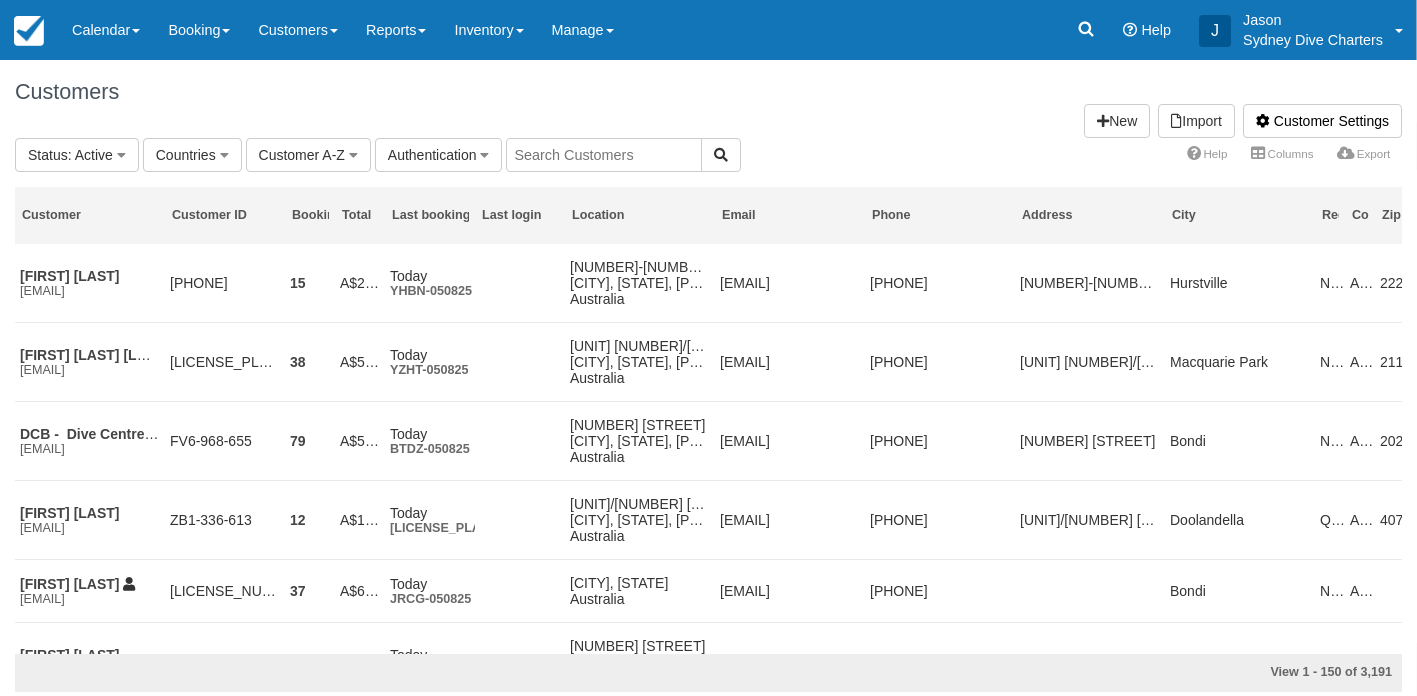 scroll, scrollTop: 0, scrollLeft: 0, axis: both 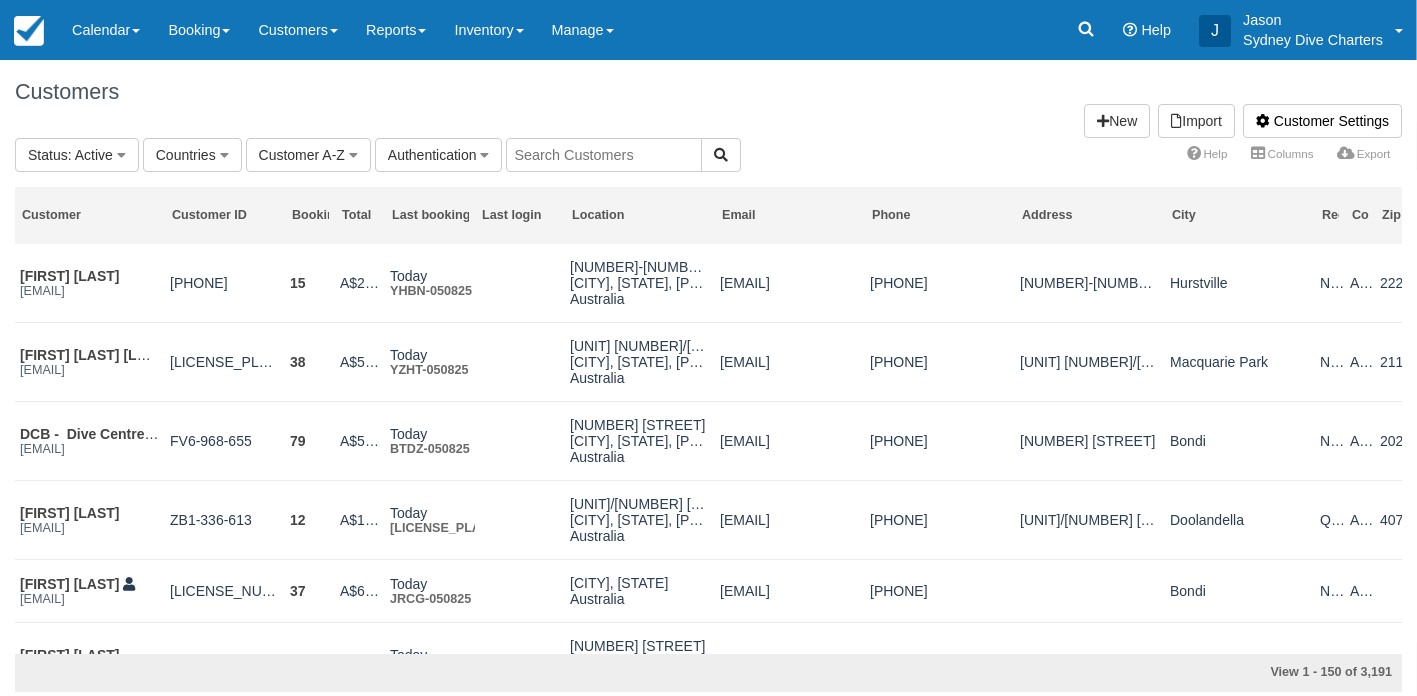 click at bounding box center [604, 155] 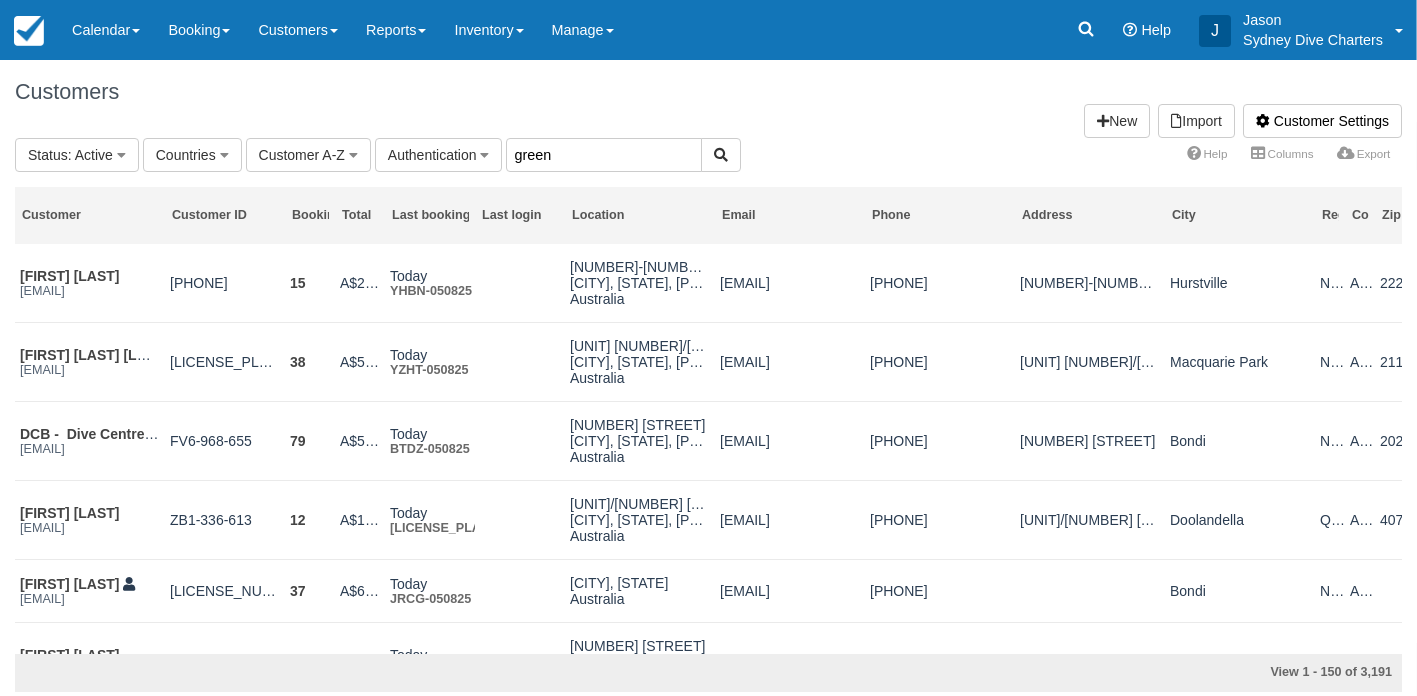 type on "green" 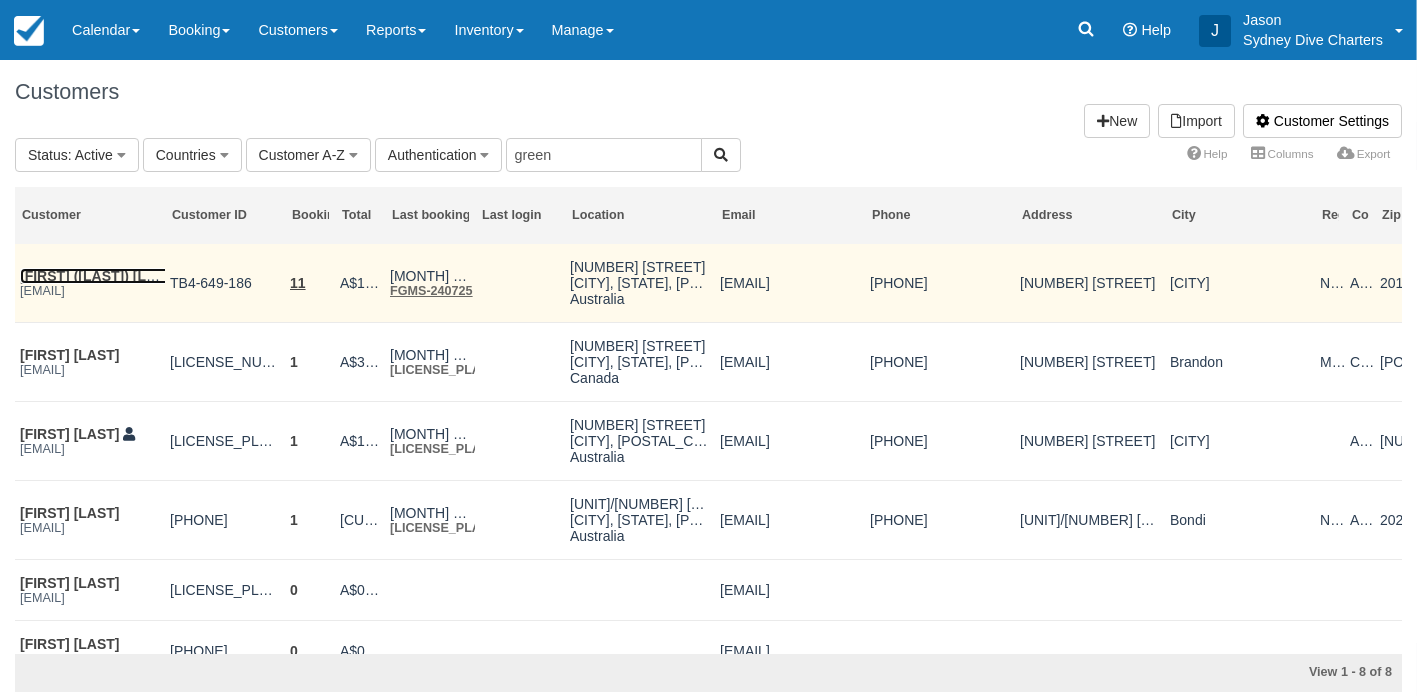 click on "[FIRST] [LAST]" at bounding box center (99, 276) 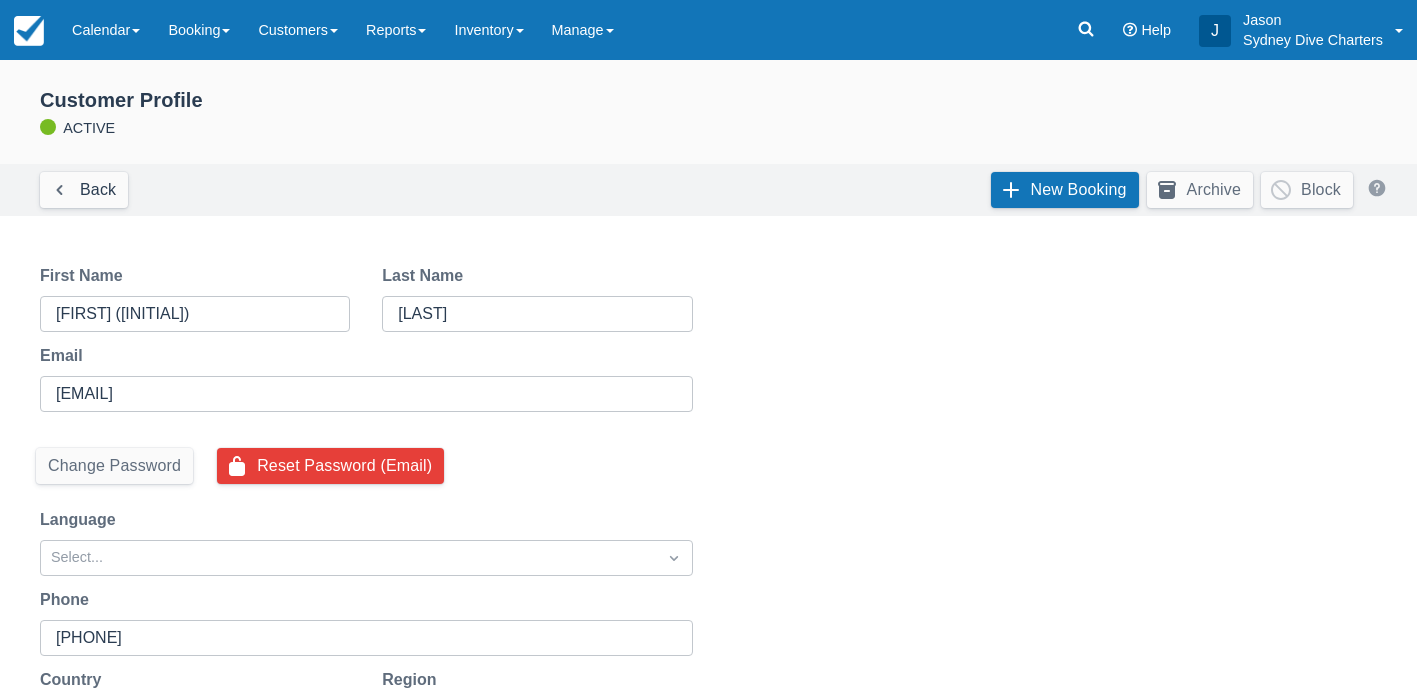 scroll, scrollTop: 0, scrollLeft: 0, axis: both 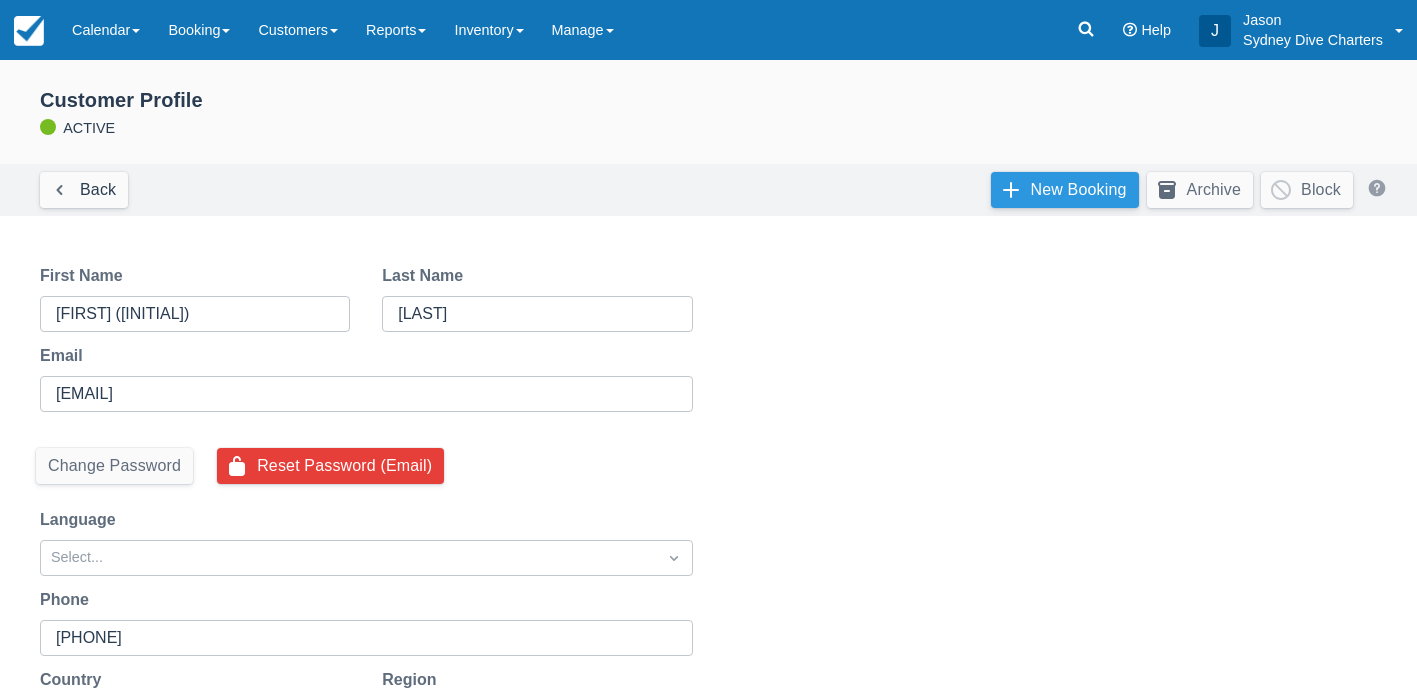 click on "New Booking" at bounding box center [1065, 190] 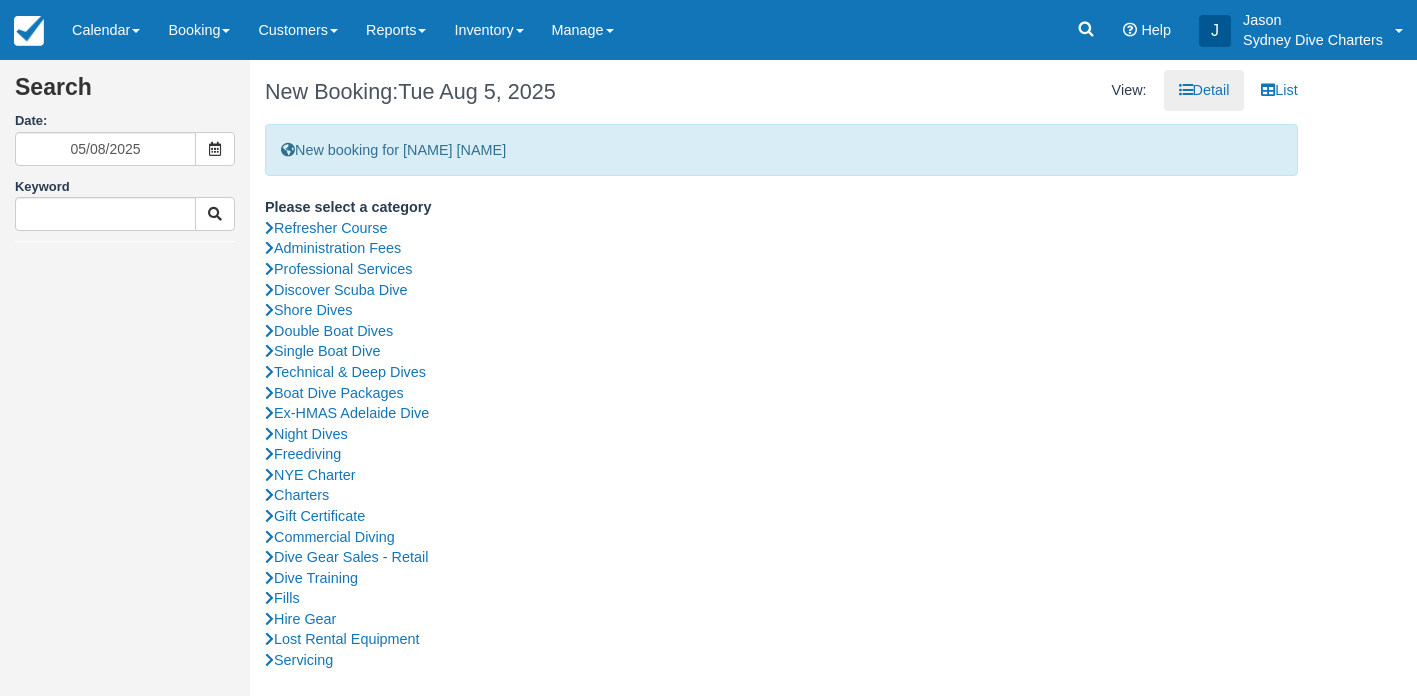 scroll, scrollTop: 0, scrollLeft: 0, axis: both 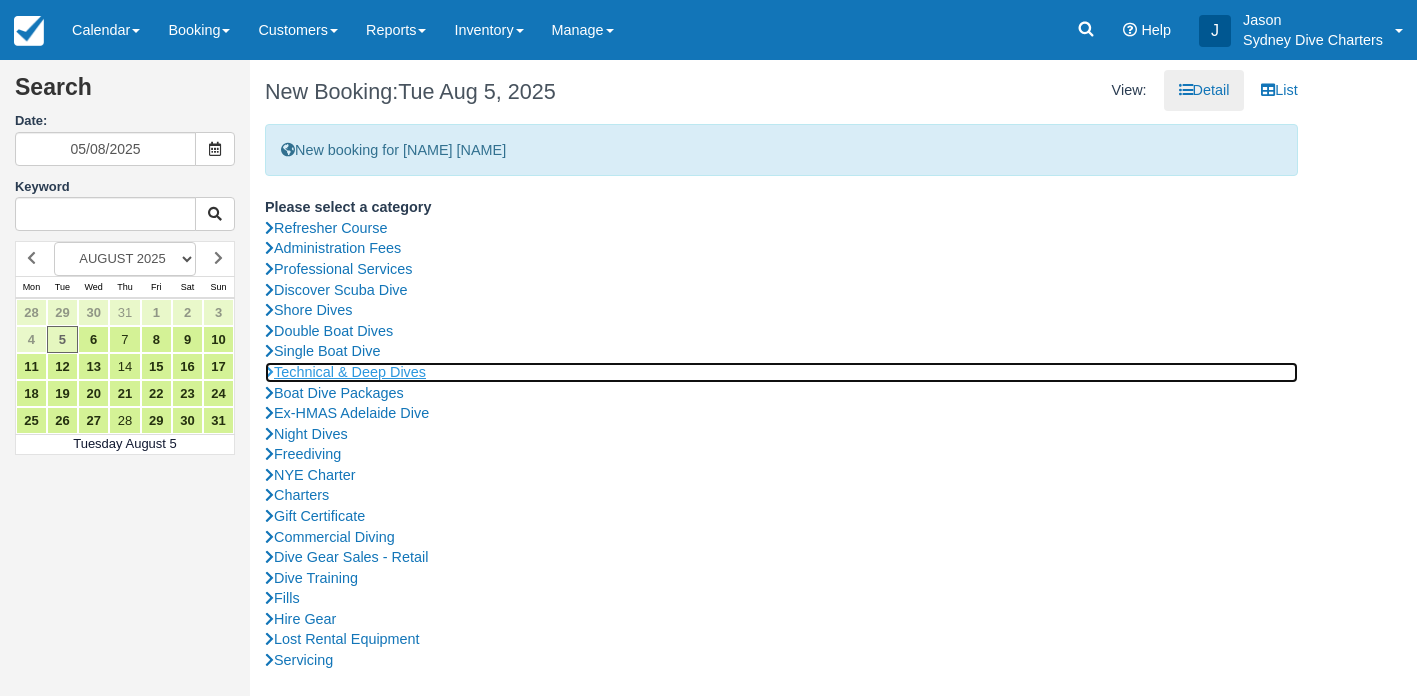 click on "Technical & Deep Dives" at bounding box center (781, 372) 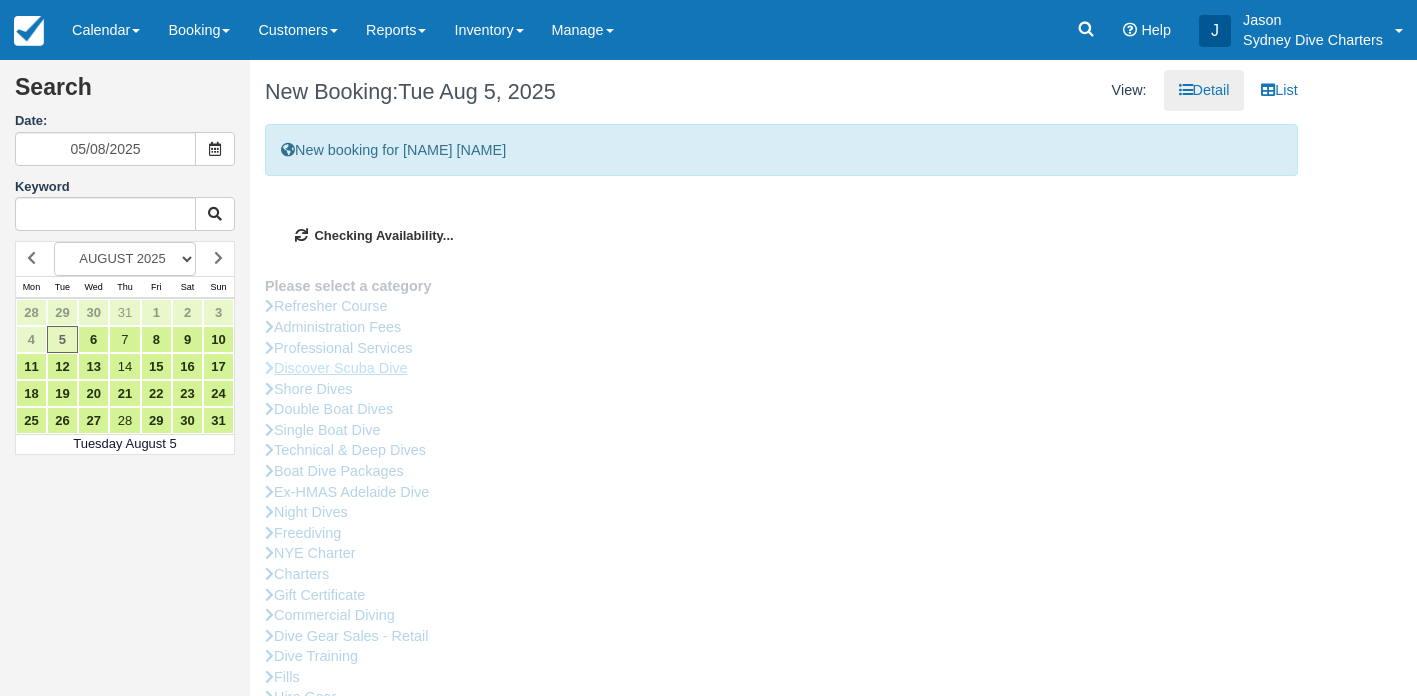 type on "[DATE]" 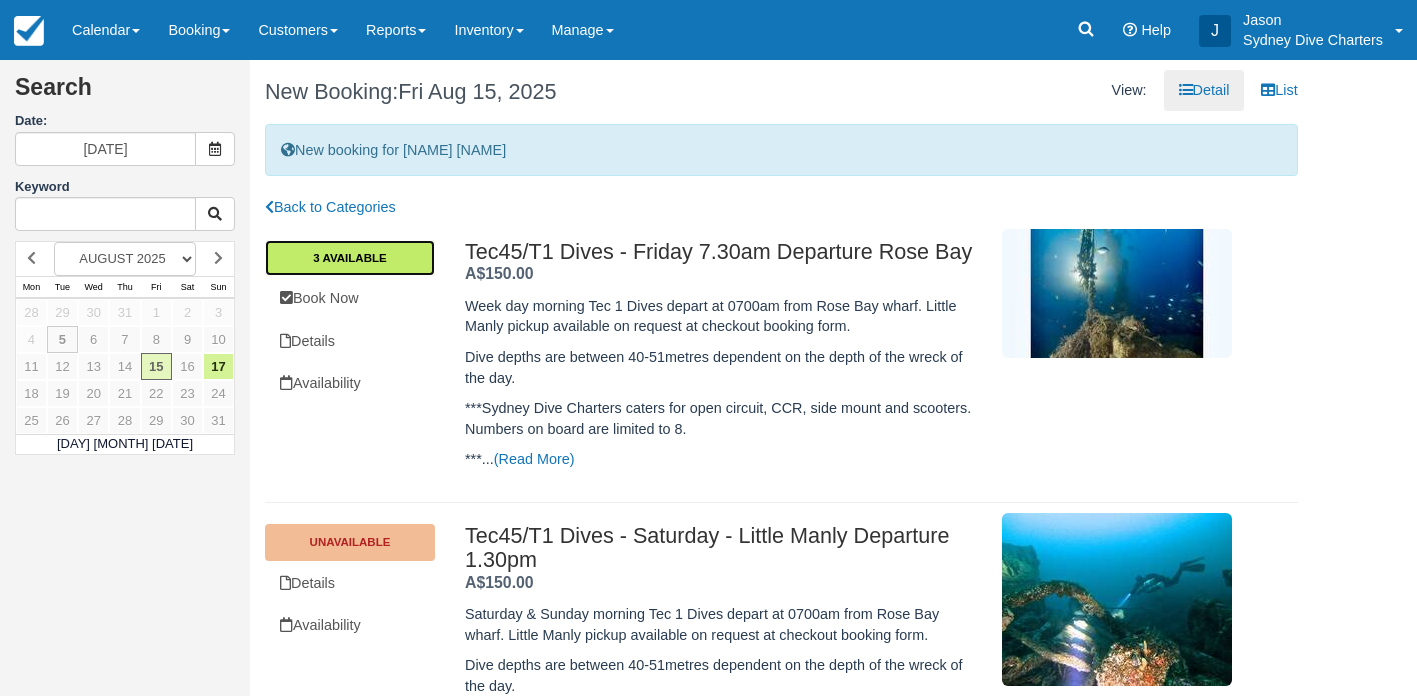 click on "3 Available" at bounding box center (350, 258) 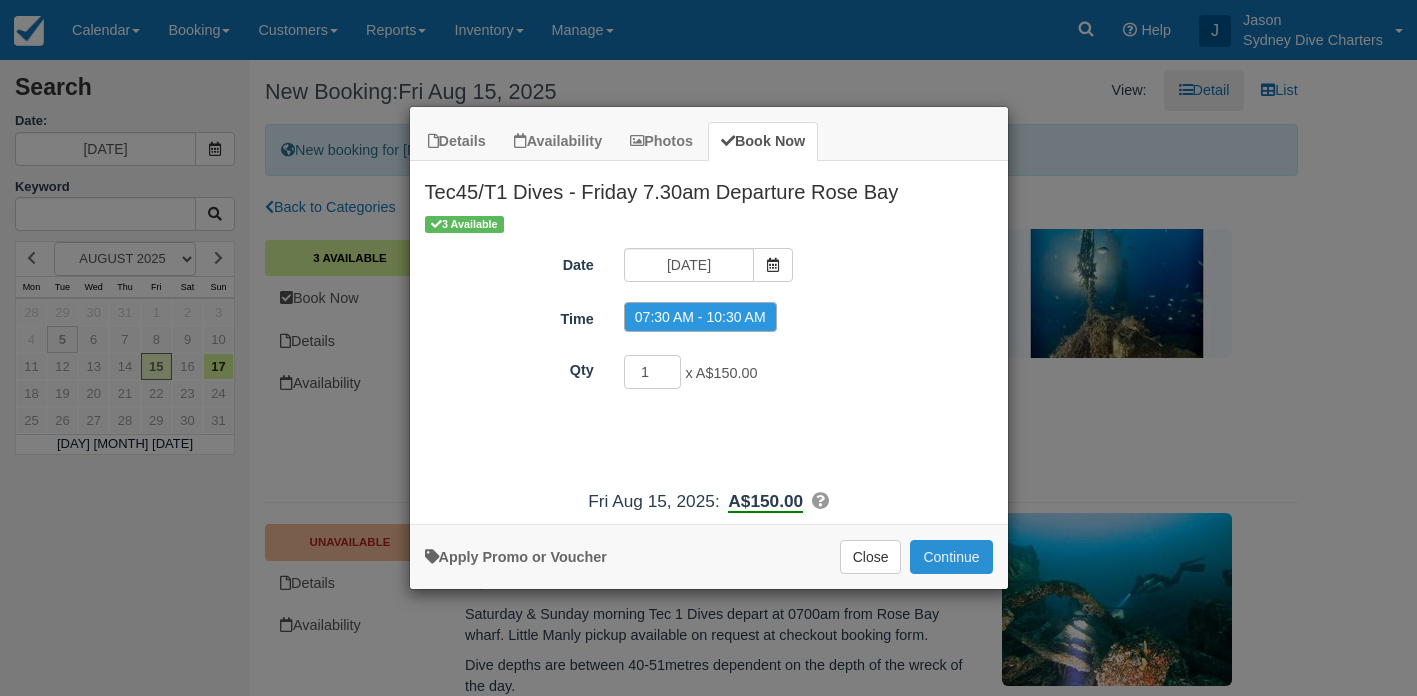 click on "Continue" at bounding box center [951, 557] 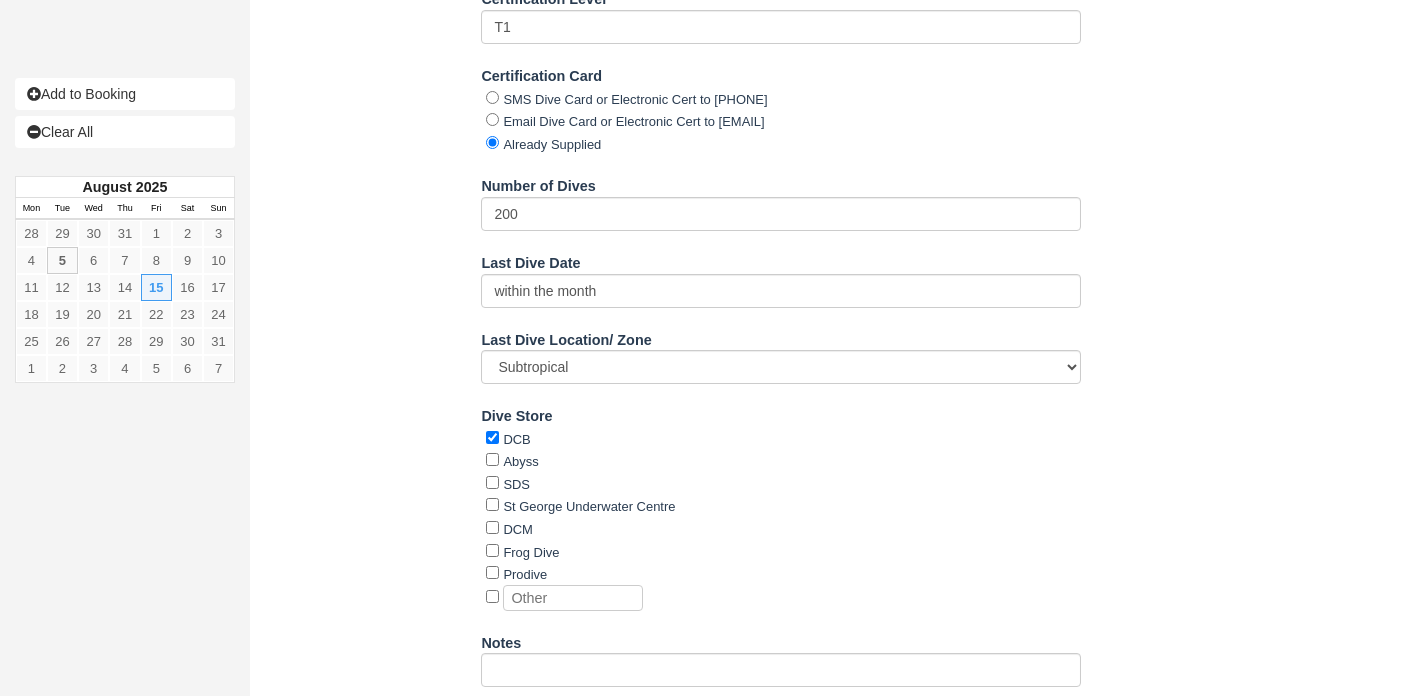 scroll, scrollTop: 2391, scrollLeft: 0, axis: vertical 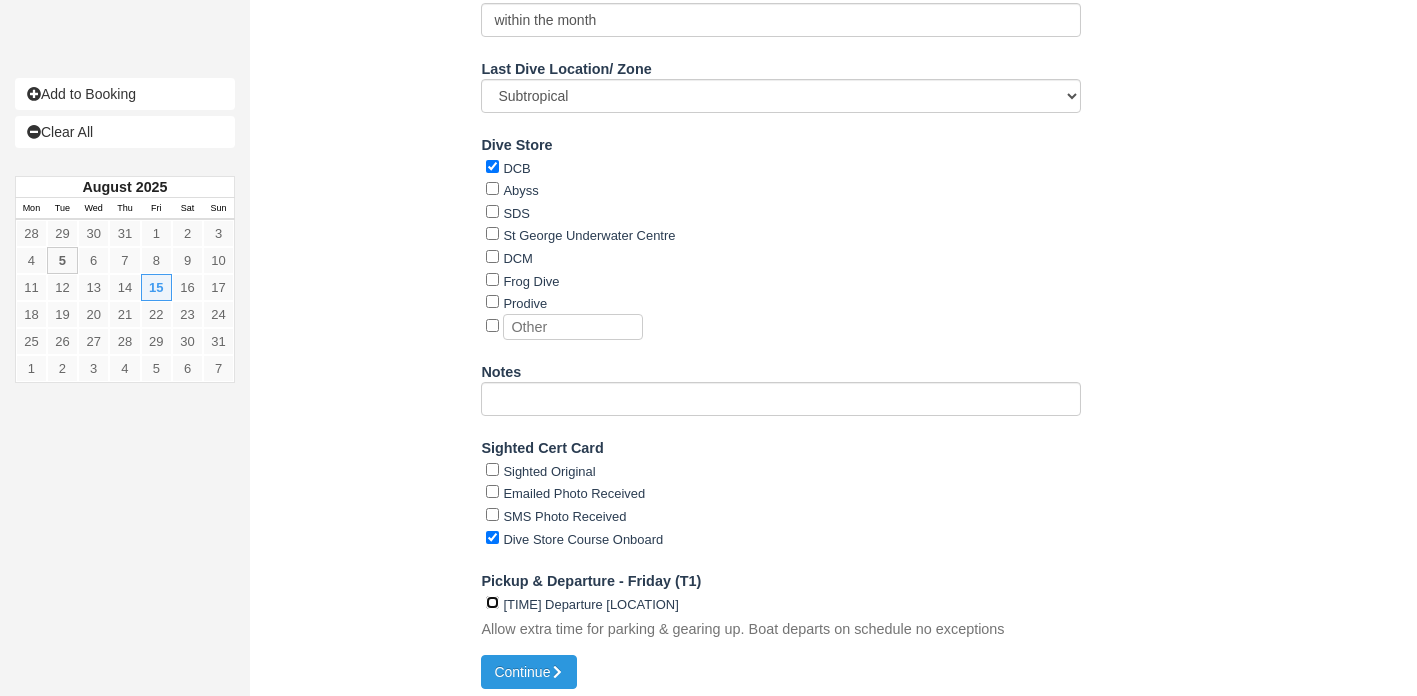 click on "7.30am Departure Rose Bay" at bounding box center (492, 602) 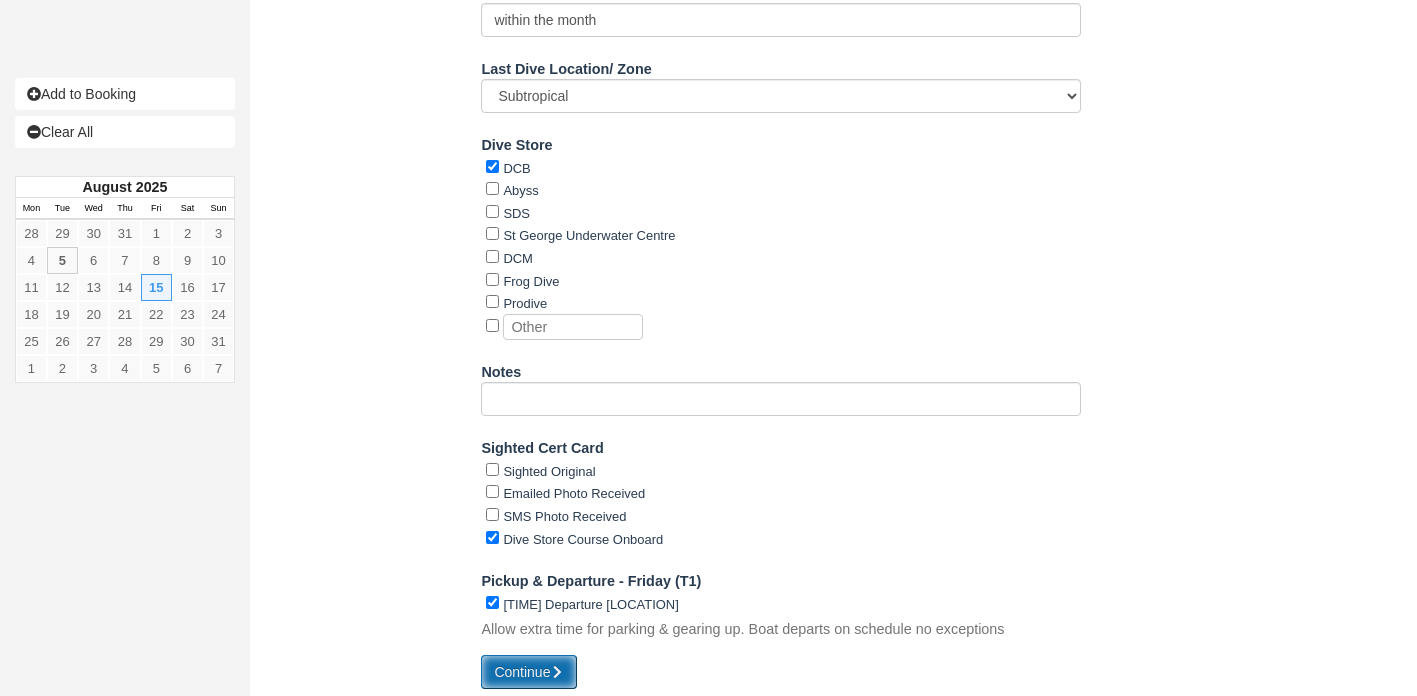 click on "Continue" at bounding box center (529, 672) 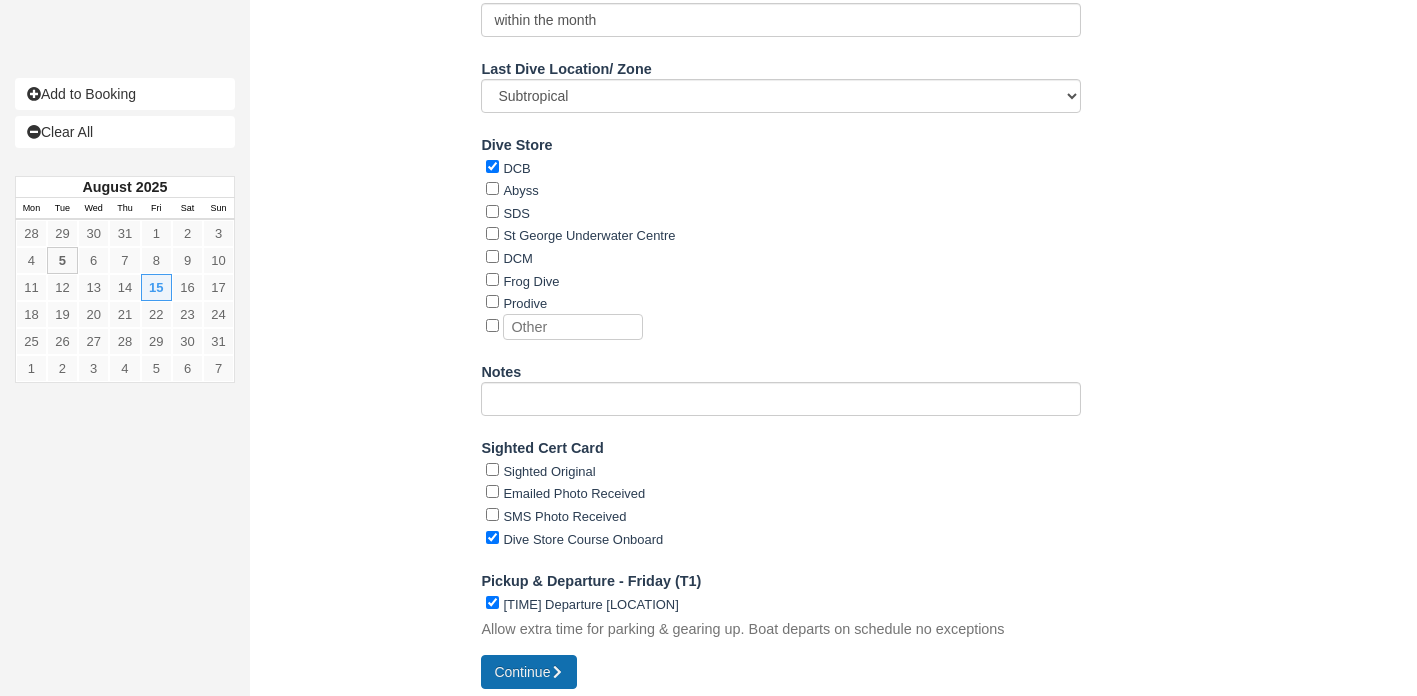 type on "+61449990309" 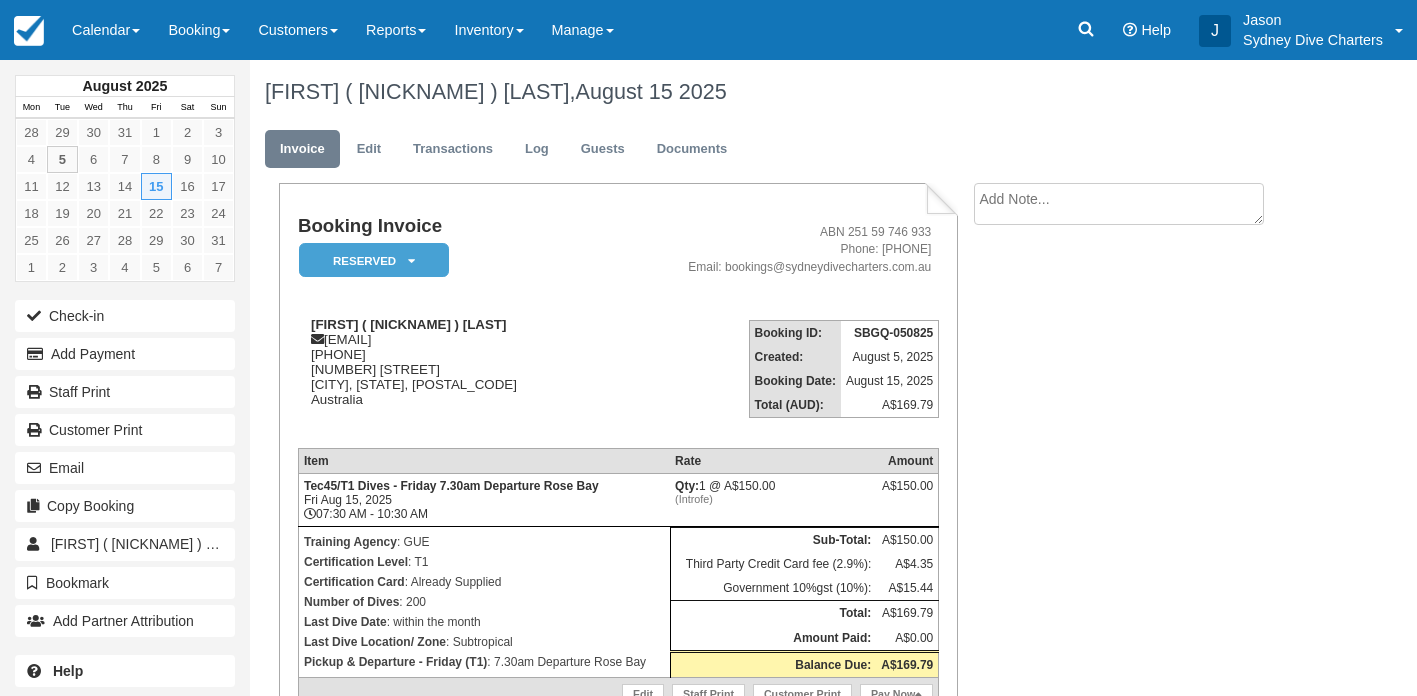 scroll, scrollTop: 0, scrollLeft: 0, axis: both 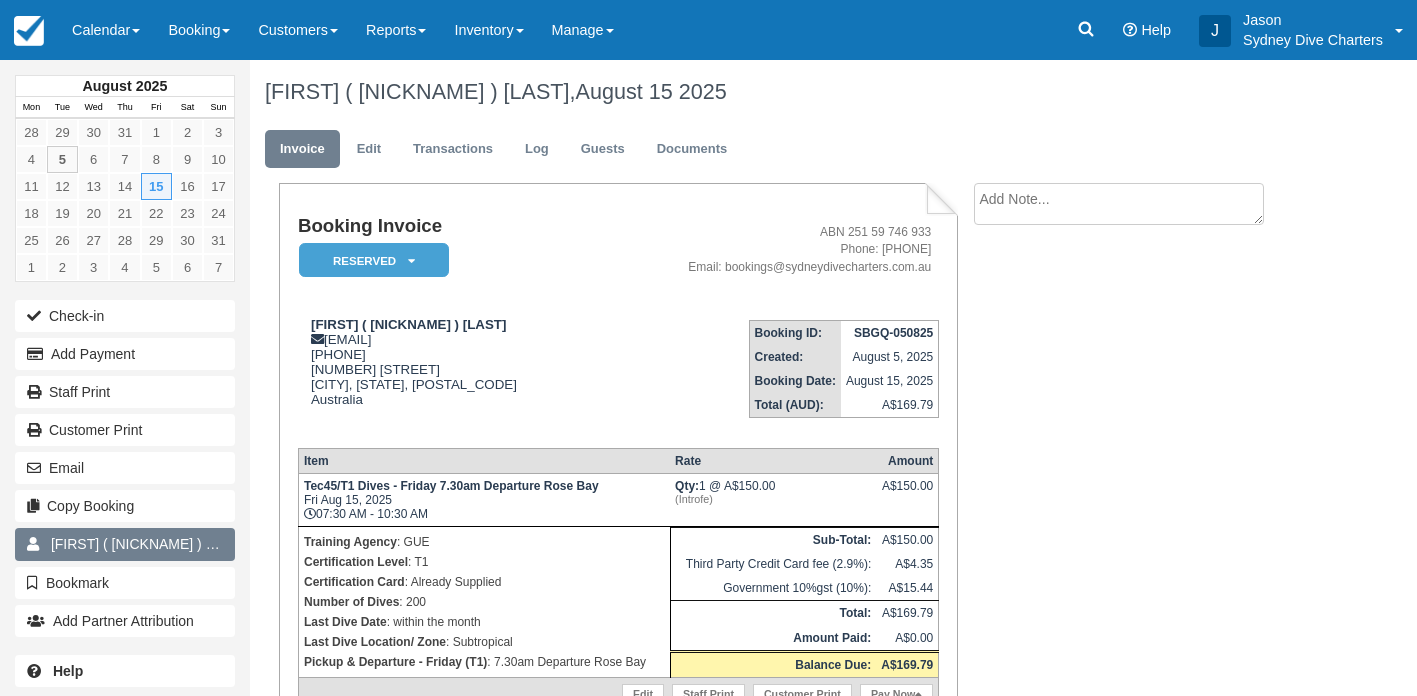 click on "[FIRST] (Green) [LAST]" at bounding box center [150, 544] 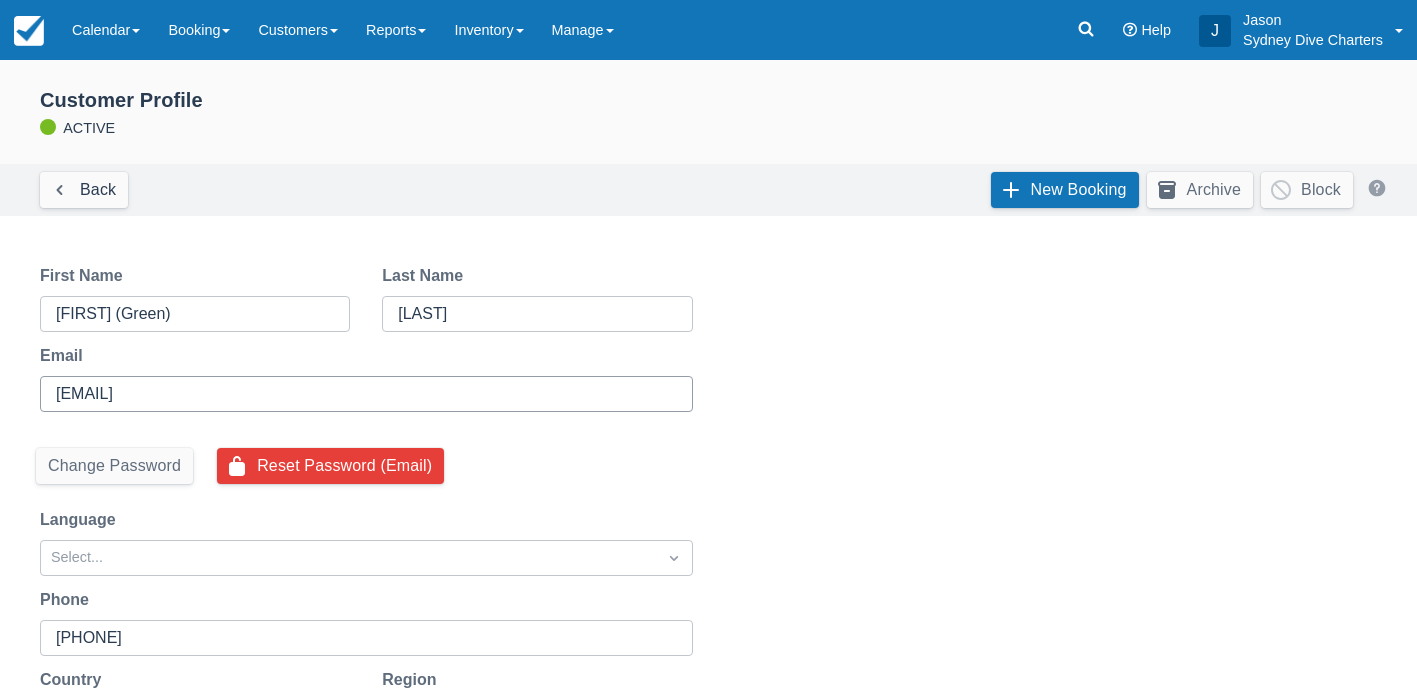 scroll, scrollTop: 0, scrollLeft: 0, axis: both 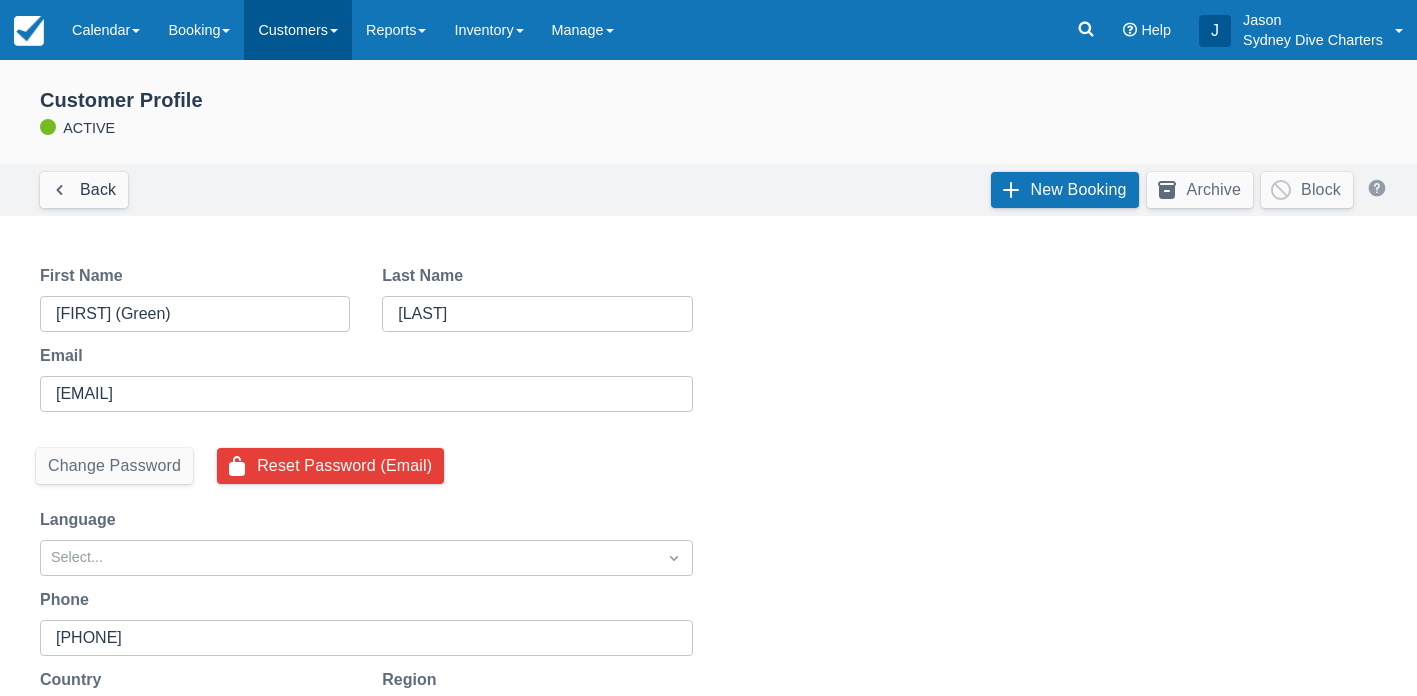 click on "Customers" at bounding box center [298, 30] 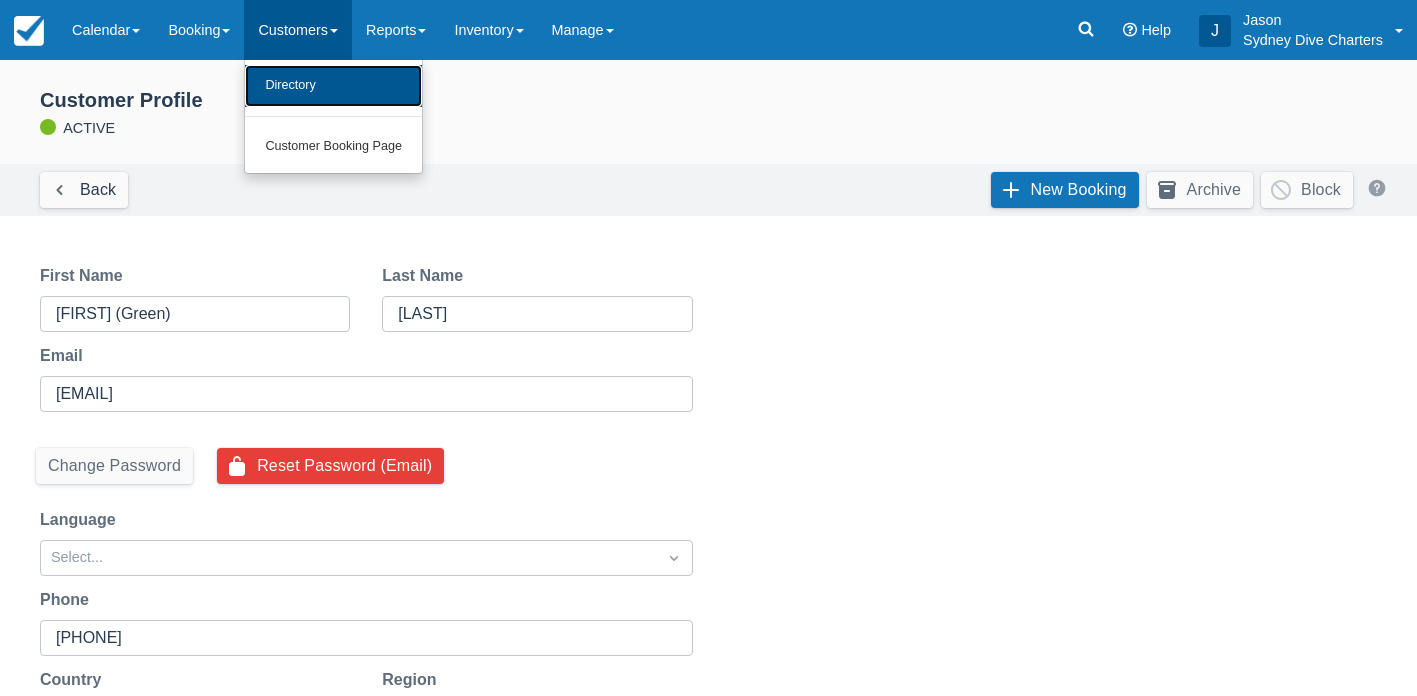 click on "Directory" at bounding box center (333, 86) 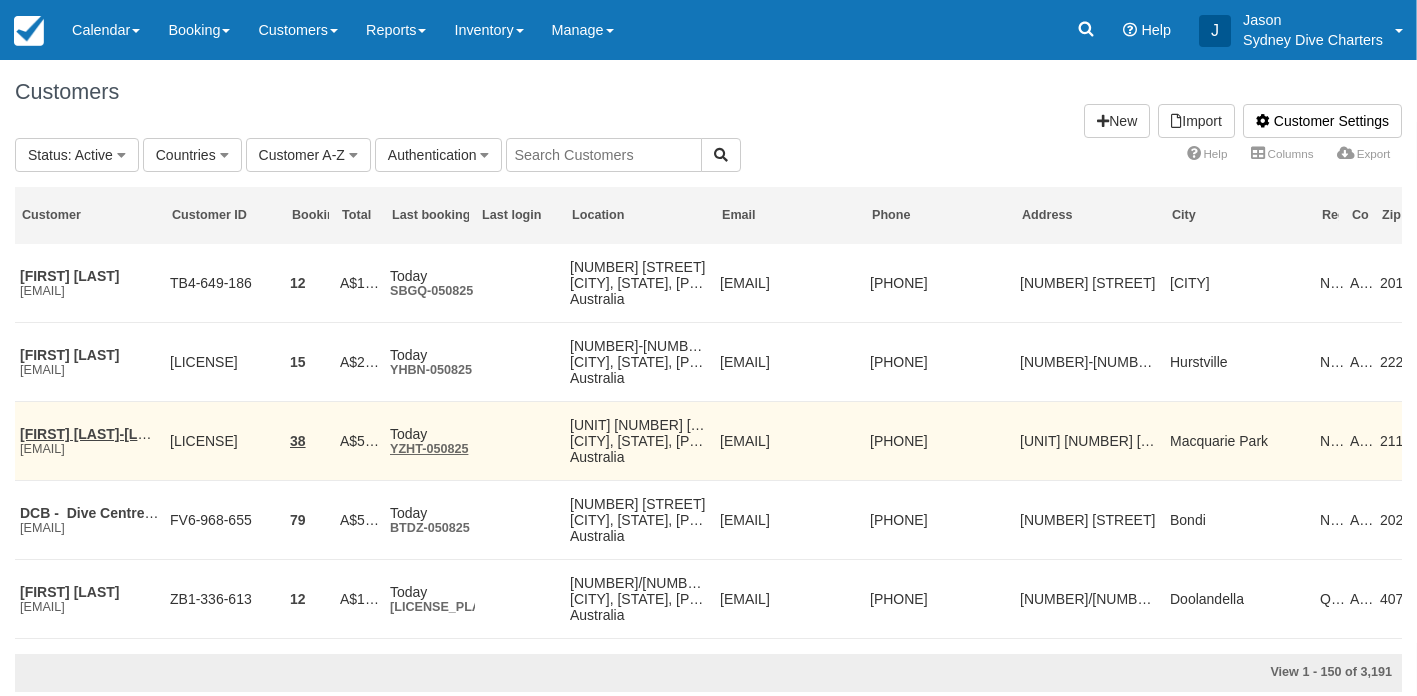 scroll, scrollTop: 0, scrollLeft: 0, axis: both 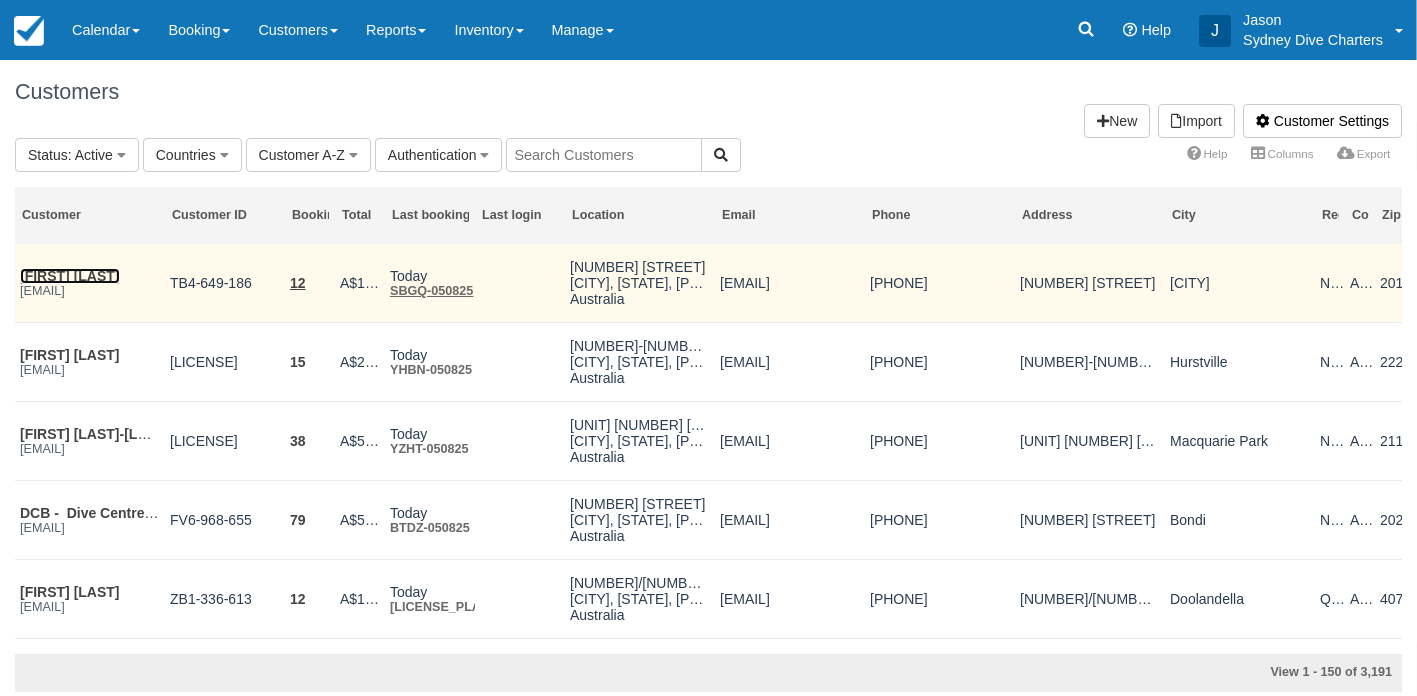 click on "Hongyi (Green) Lyu" at bounding box center (70, 276) 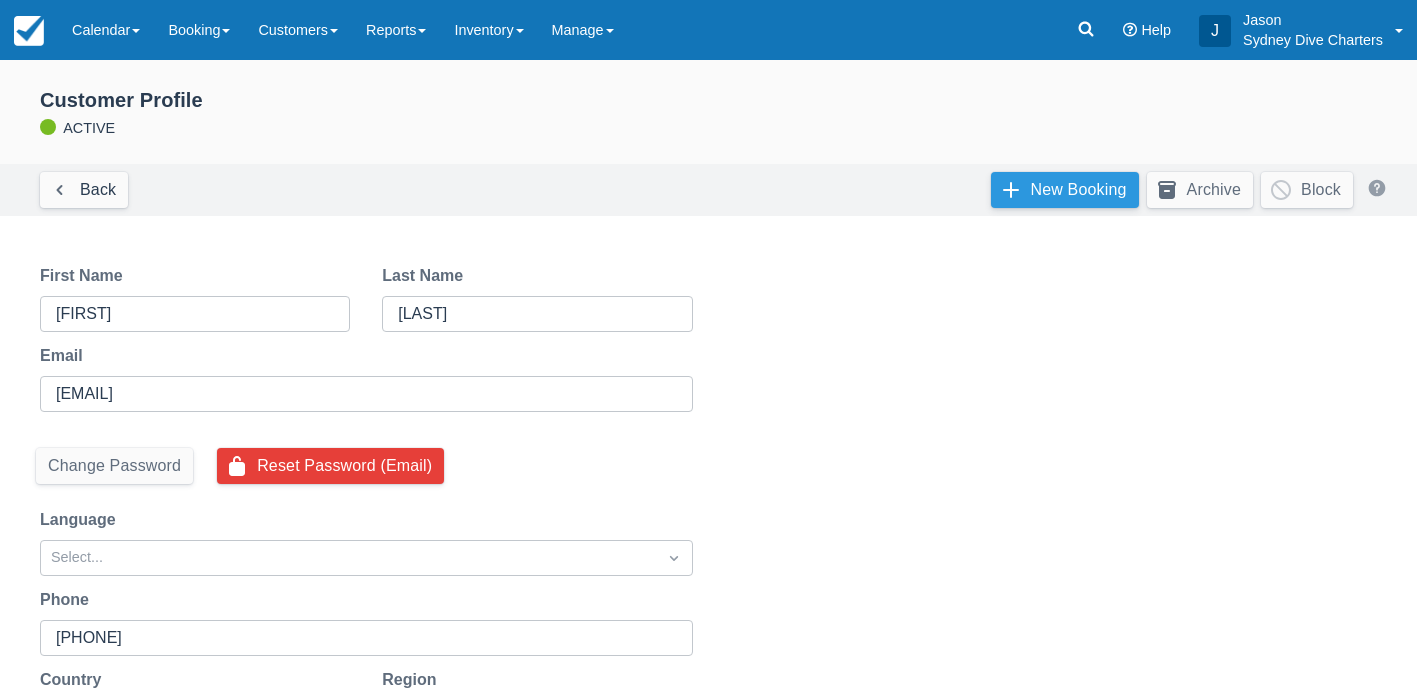 scroll, scrollTop: 0, scrollLeft: 0, axis: both 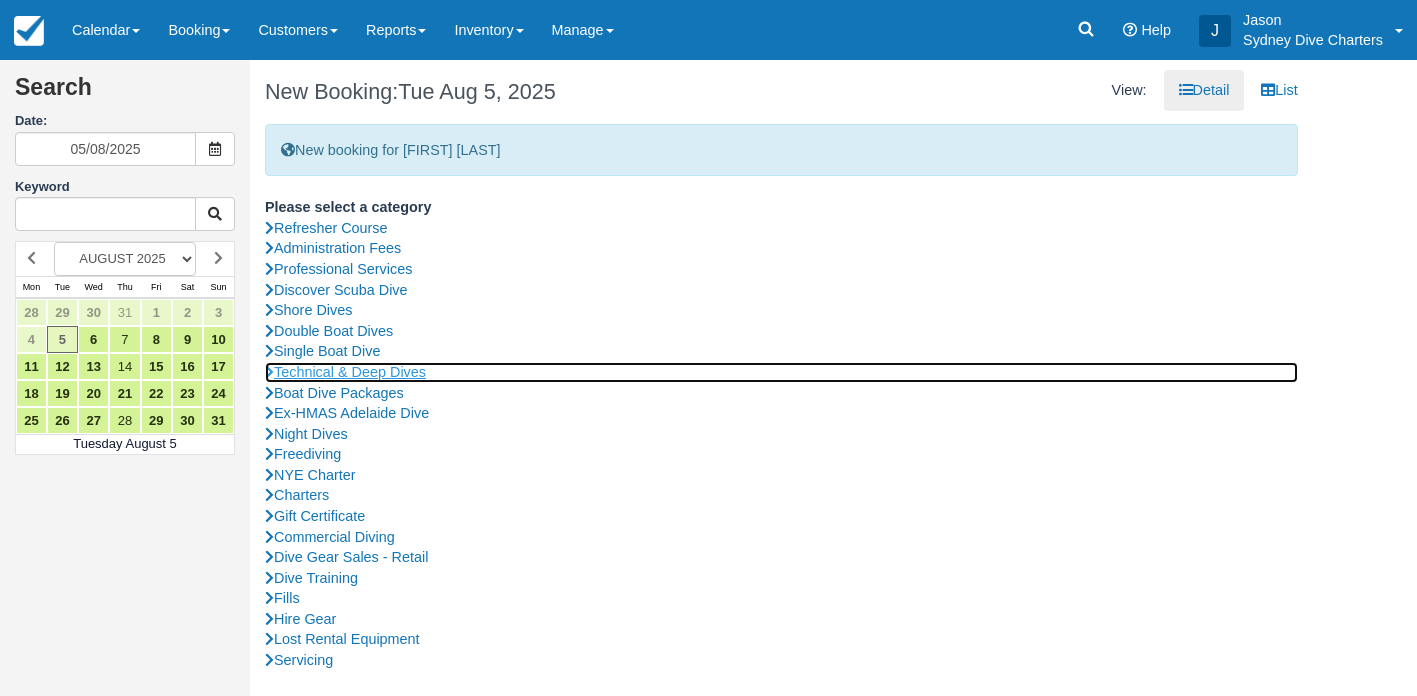 click on "Technical & Deep Dives" at bounding box center [781, 372] 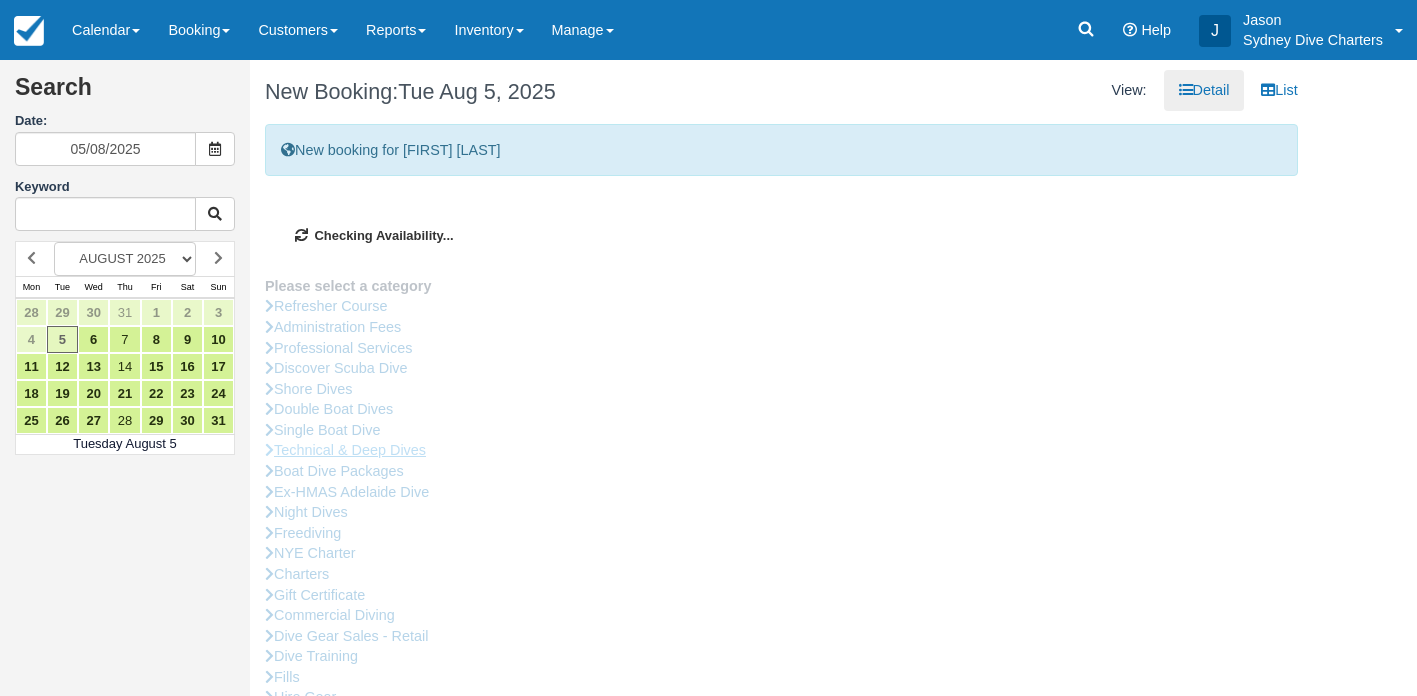 type on "15/08/2025" 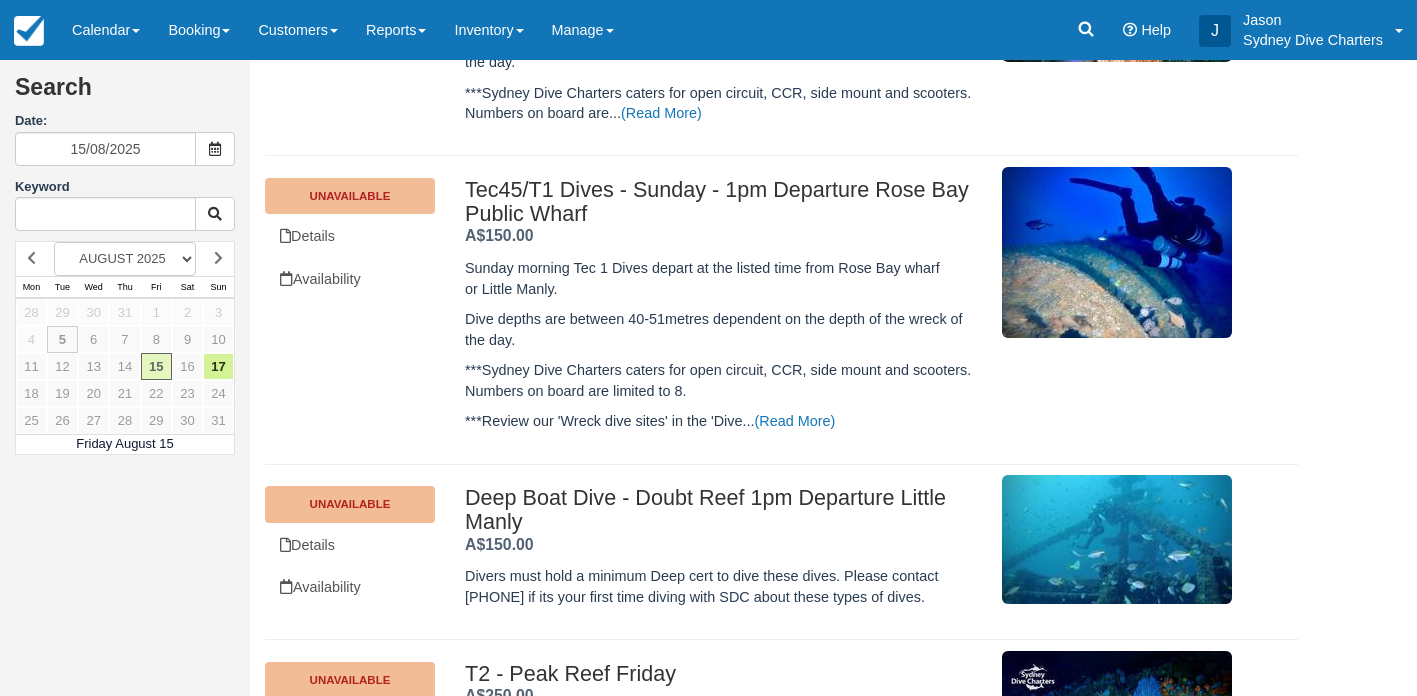 scroll, scrollTop: 625, scrollLeft: 0, axis: vertical 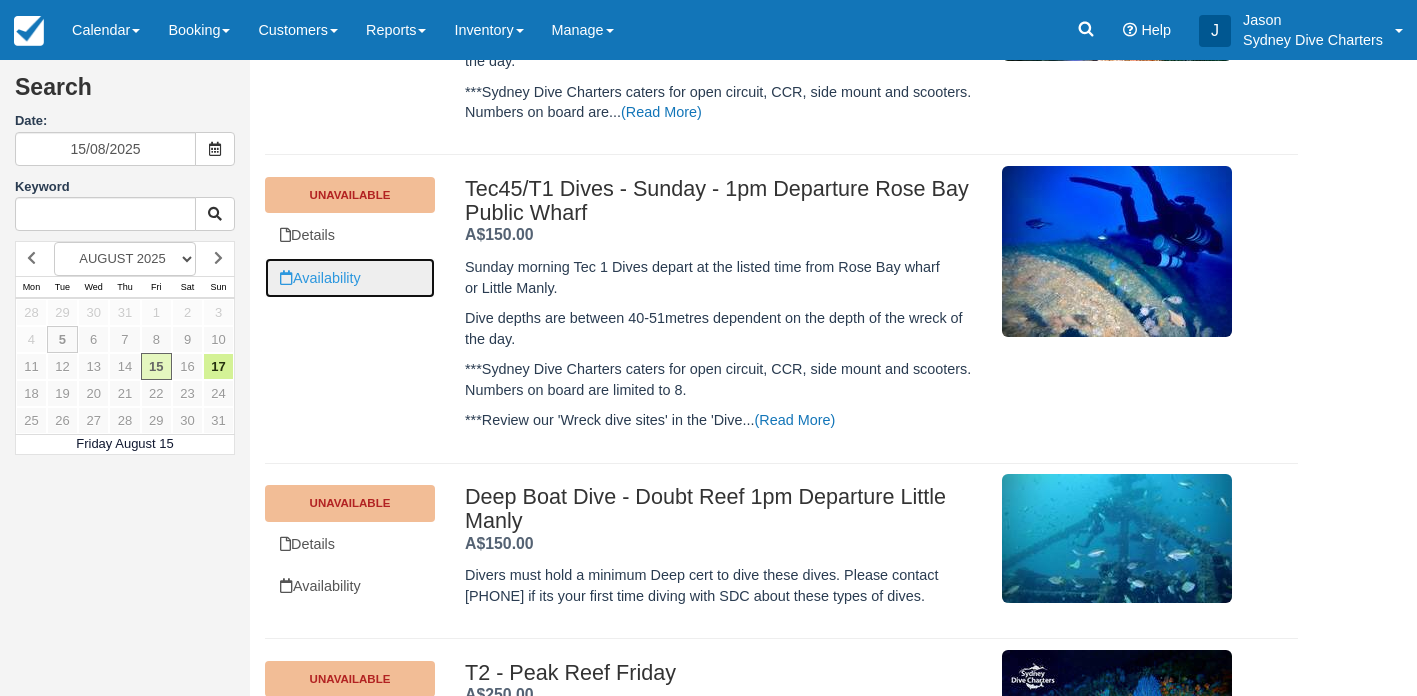 click on "Availability" at bounding box center [350, 278] 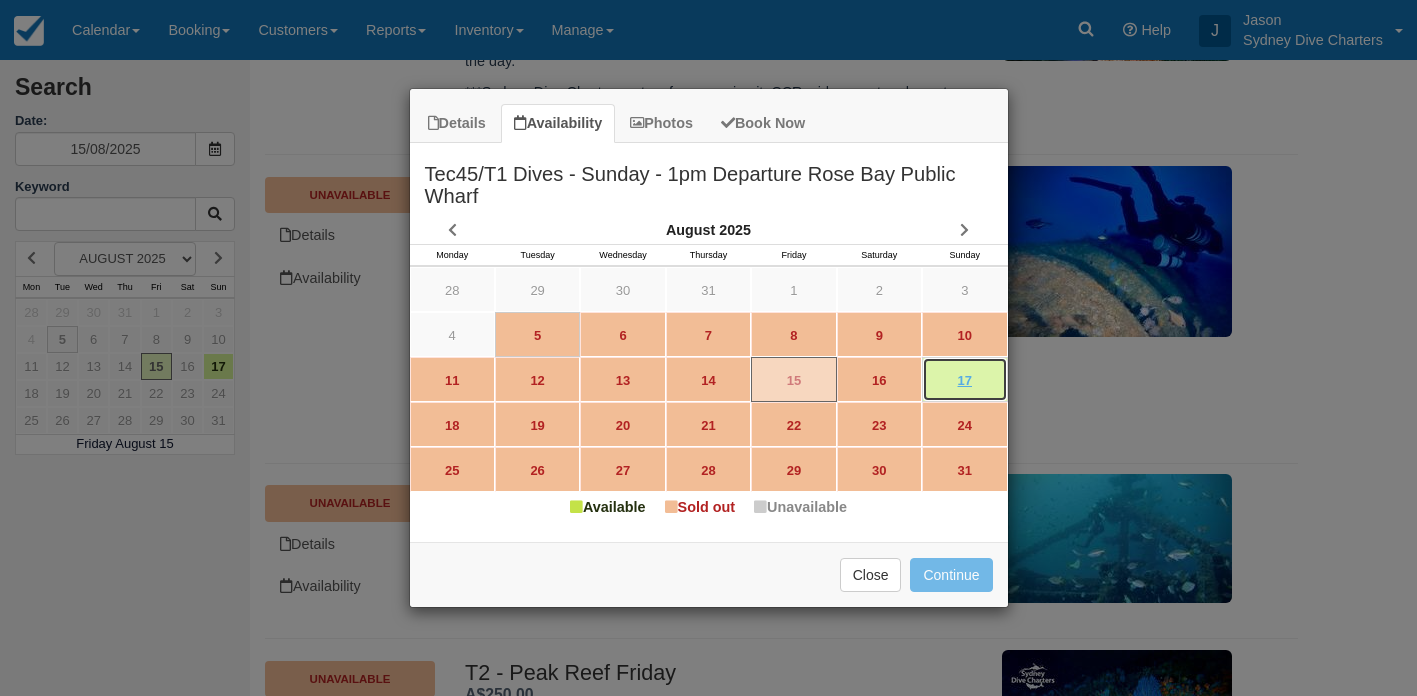 click on "17" at bounding box center [964, 379] 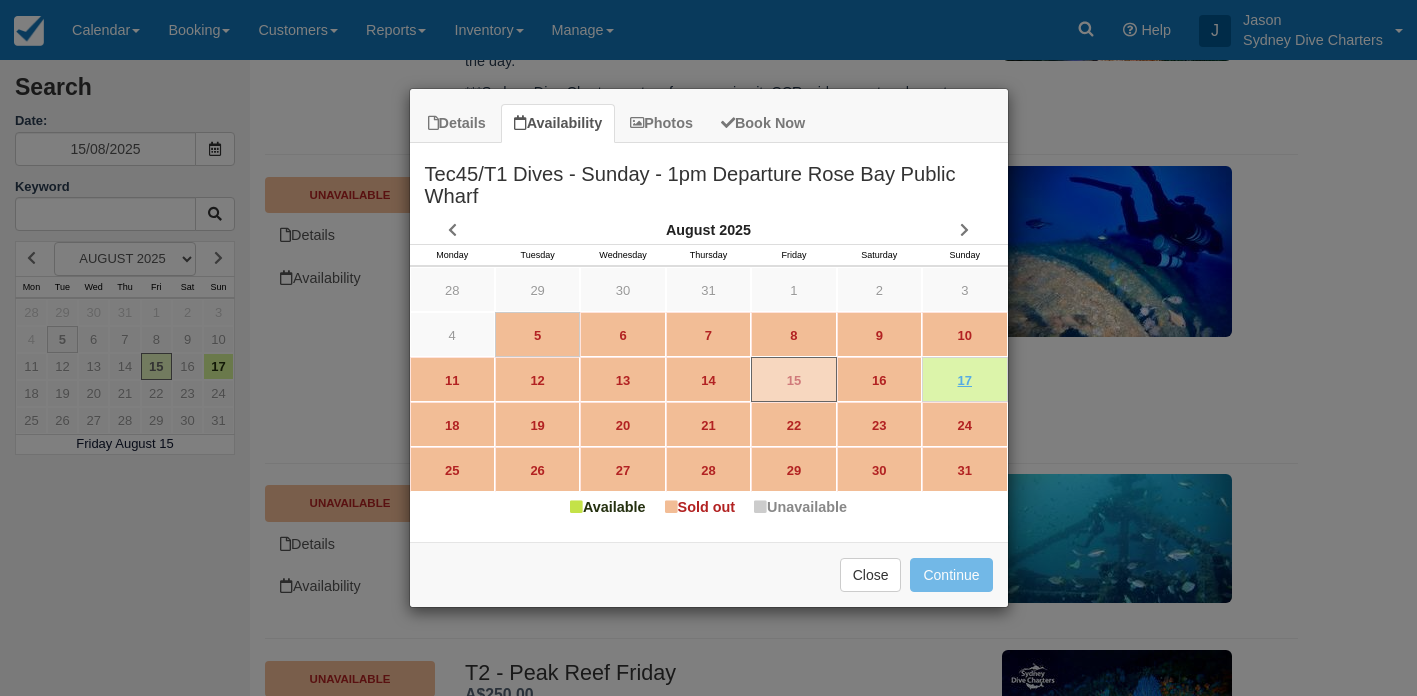 type on "17/08/2025" 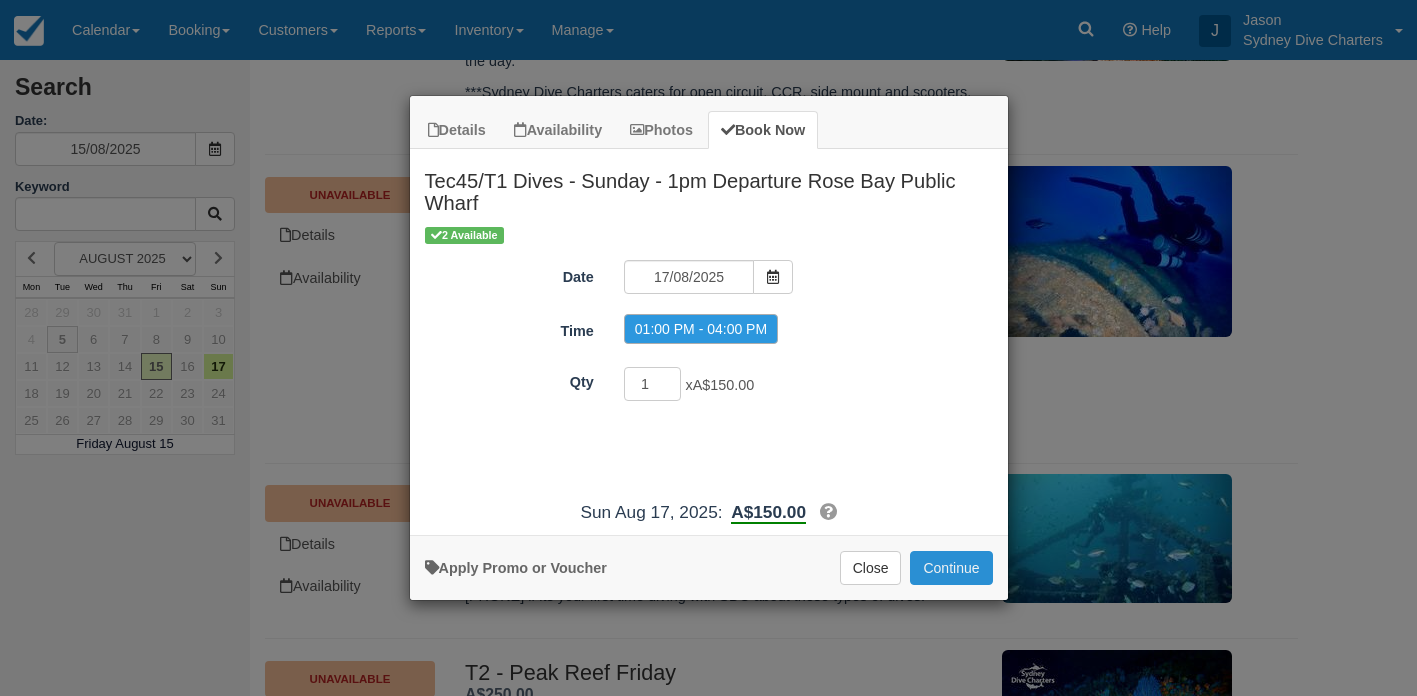 click on "Continue" at bounding box center (951, 568) 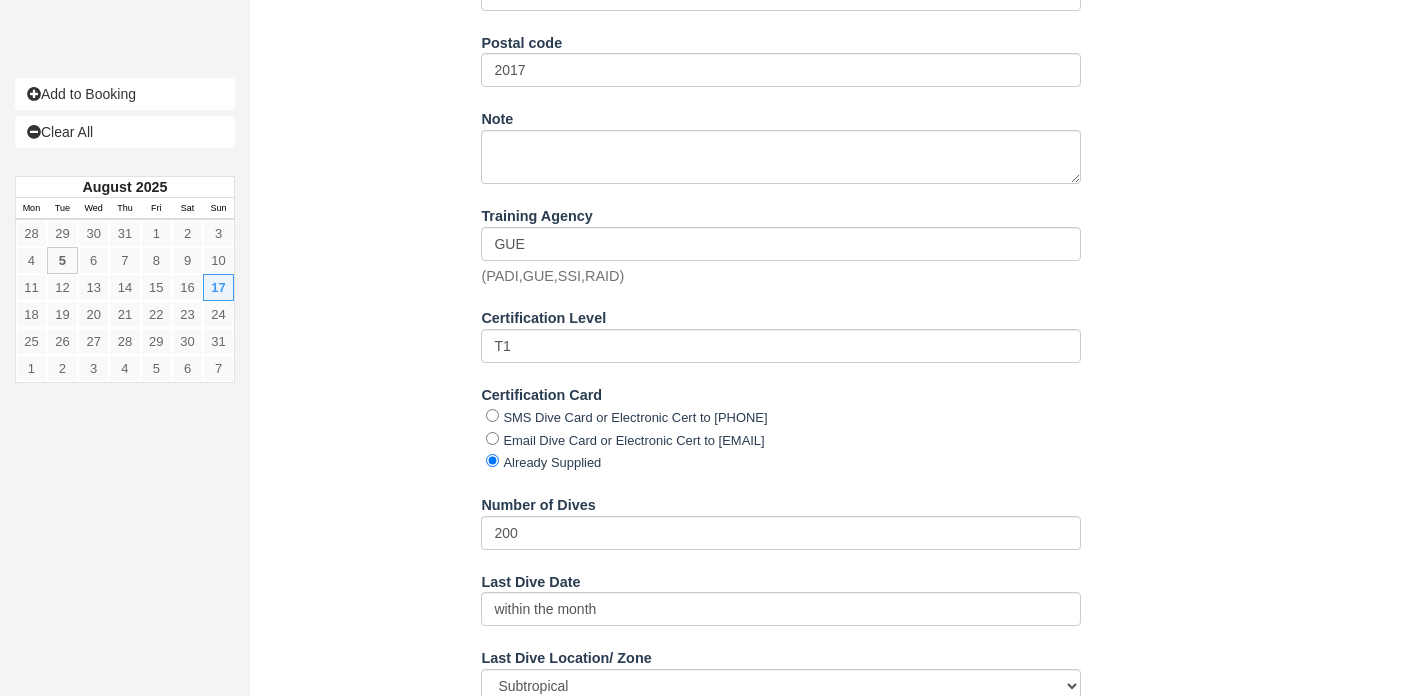 scroll, scrollTop: 2215, scrollLeft: 0, axis: vertical 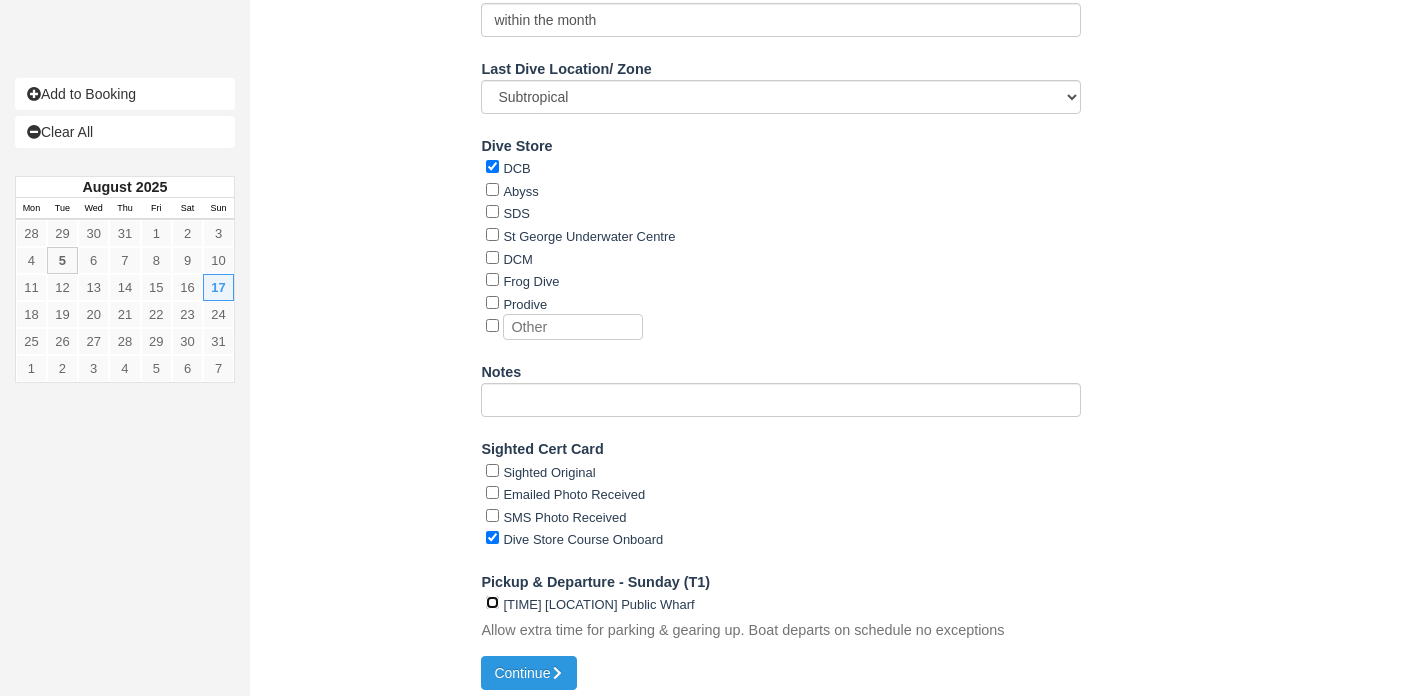 click on "[TIME] [LOCATION] Public Wharf" at bounding box center [492, 602] 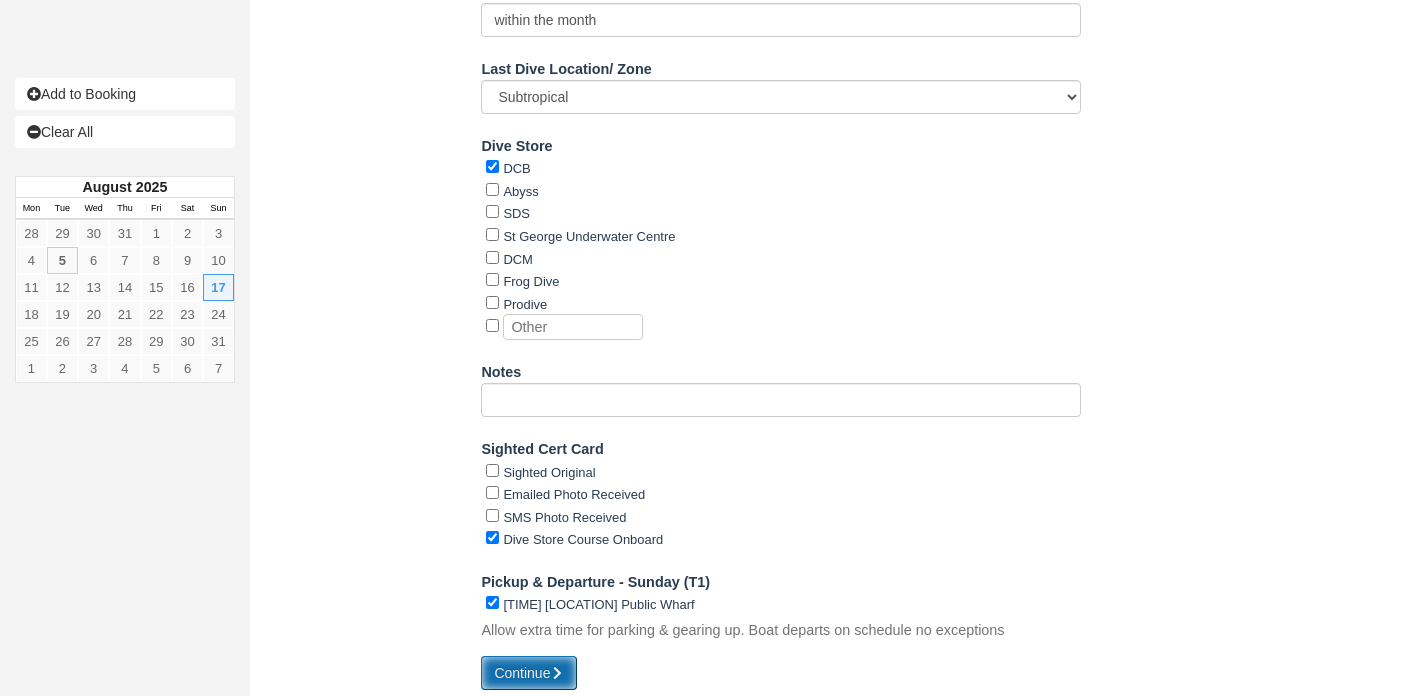 click on "Continue" at bounding box center (529, 673) 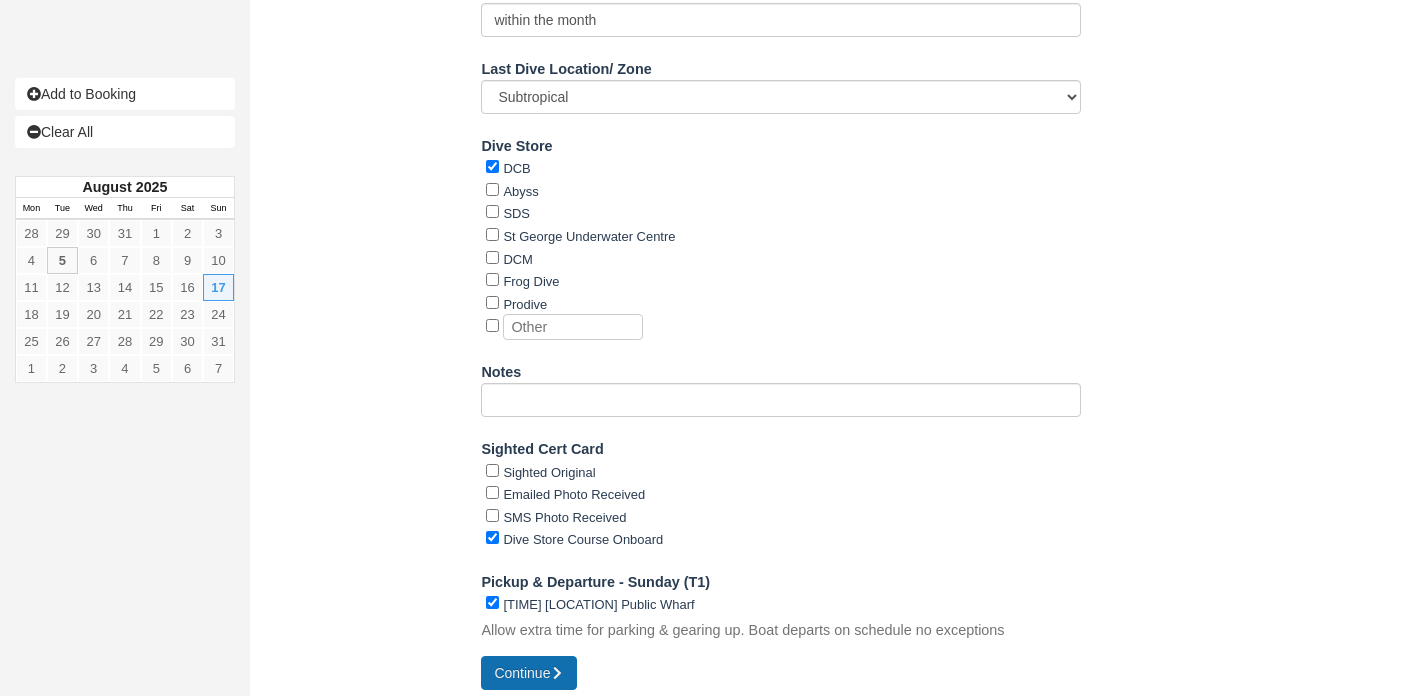 type on "[PHONE]" 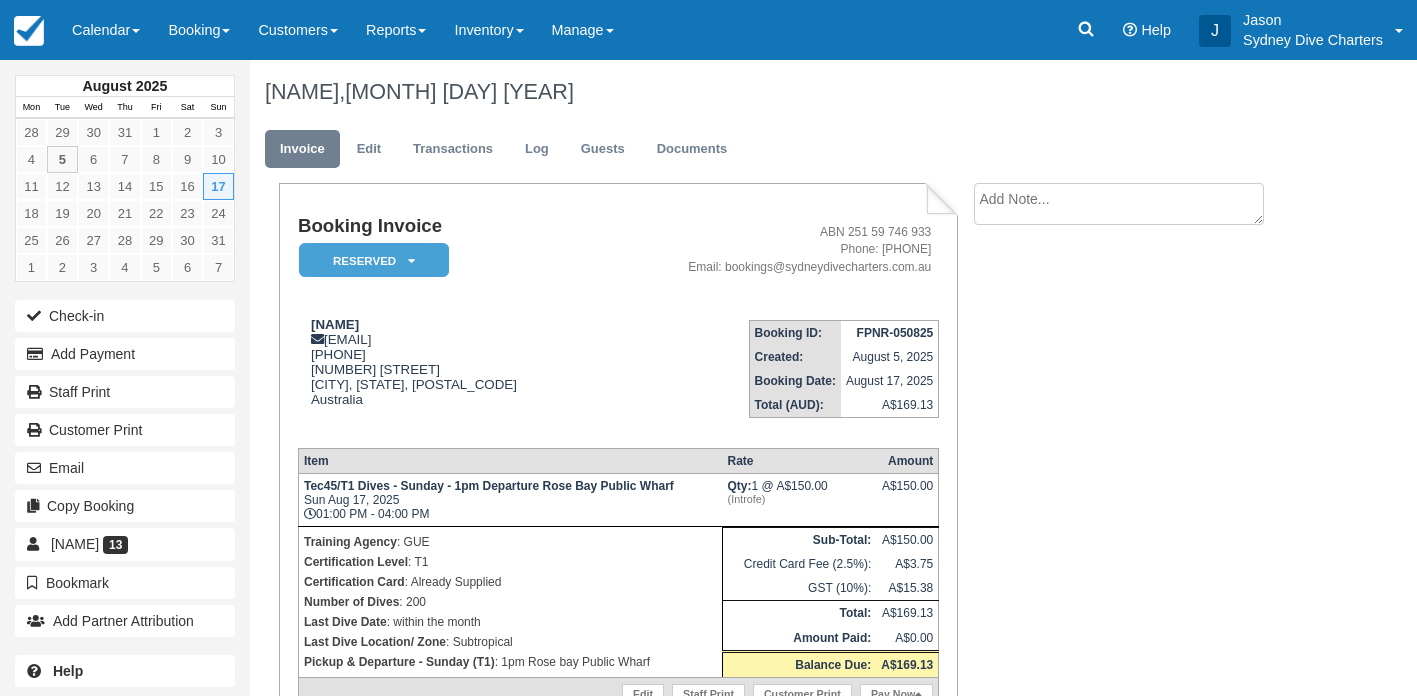 scroll, scrollTop: 0, scrollLeft: 0, axis: both 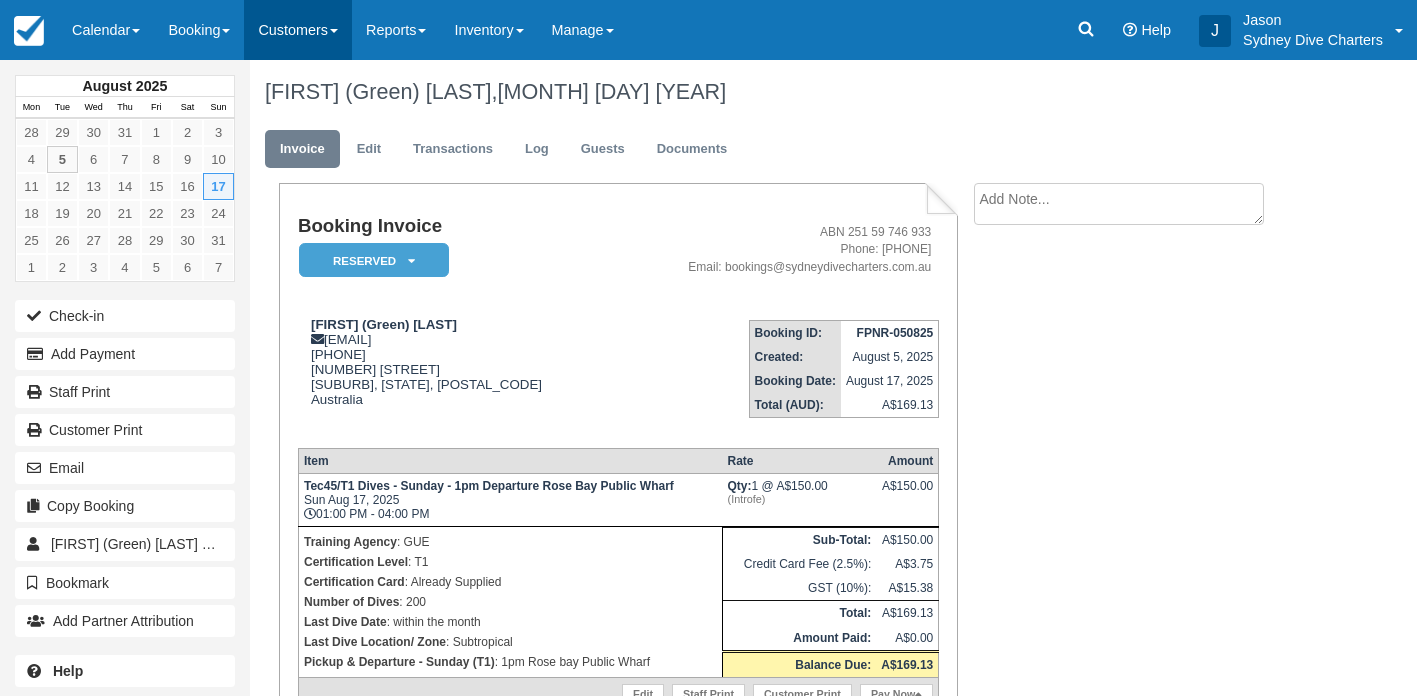 click on "Customers" at bounding box center [298, 30] 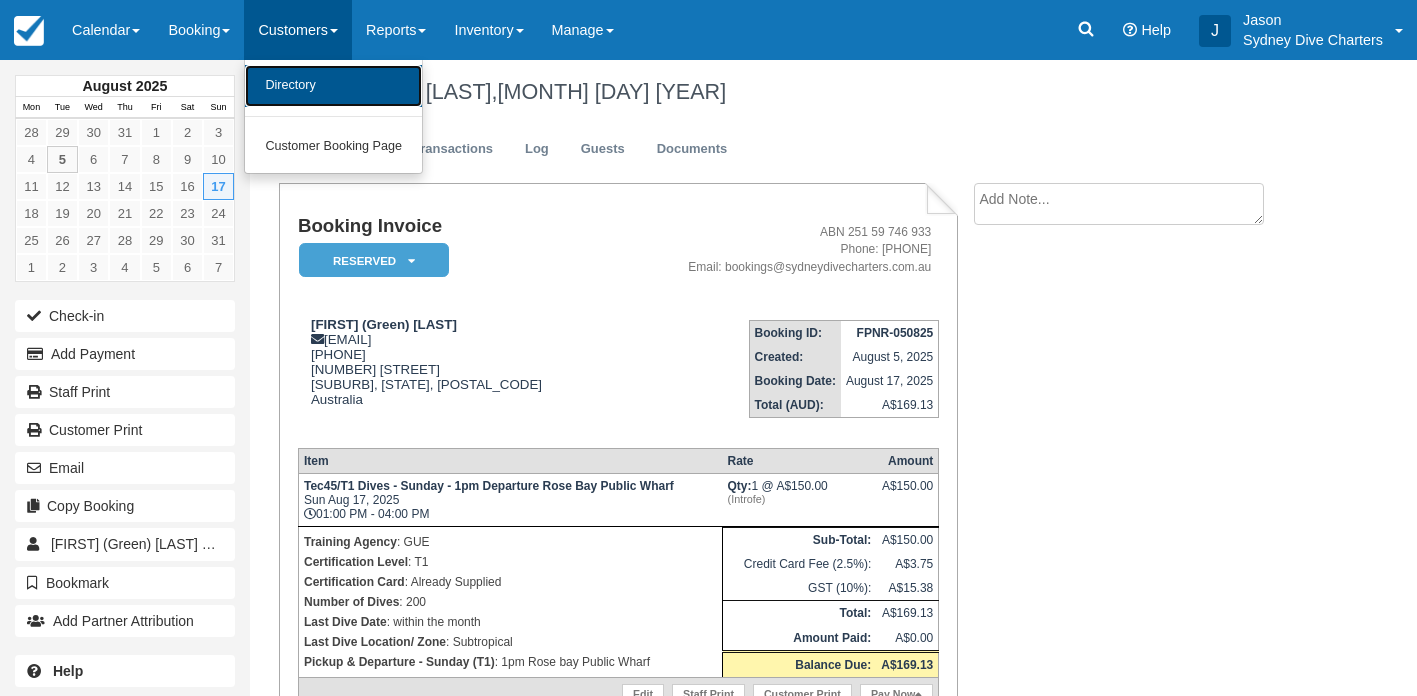 click on "Directory" at bounding box center [333, 86] 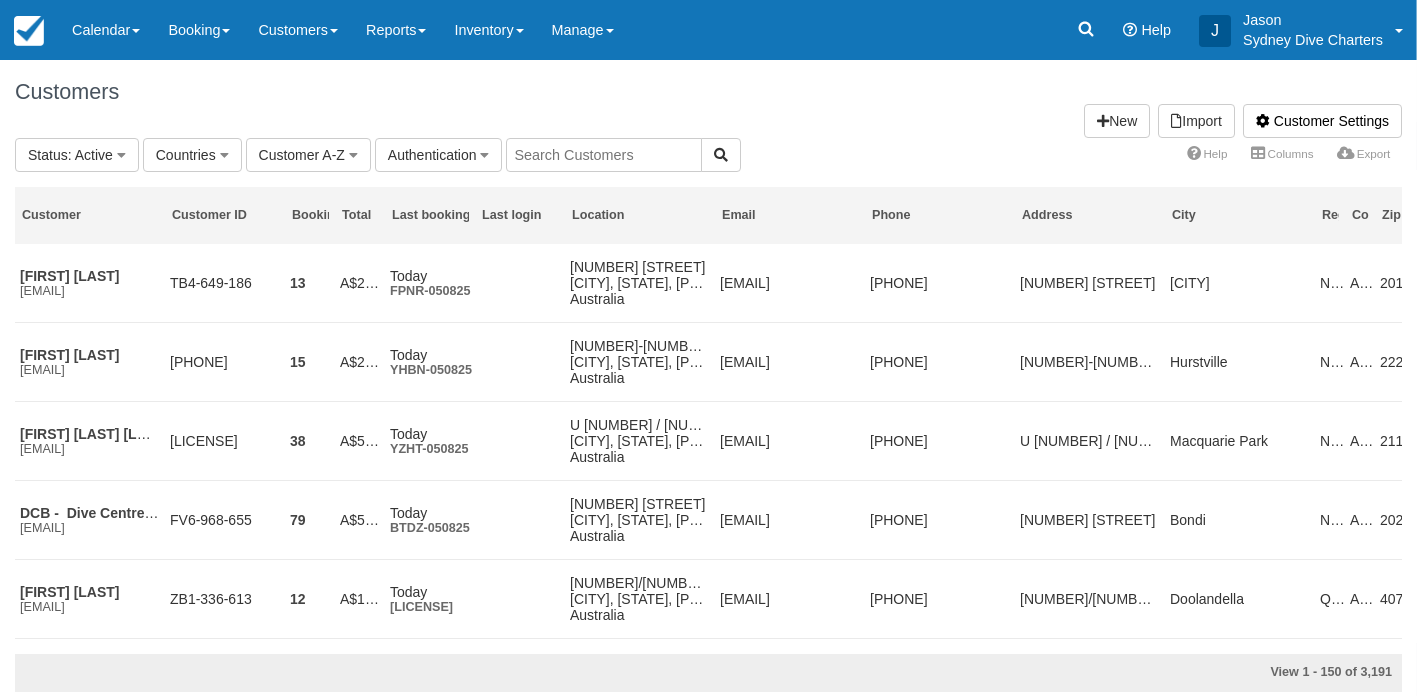 scroll, scrollTop: 0, scrollLeft: 0, axis: both 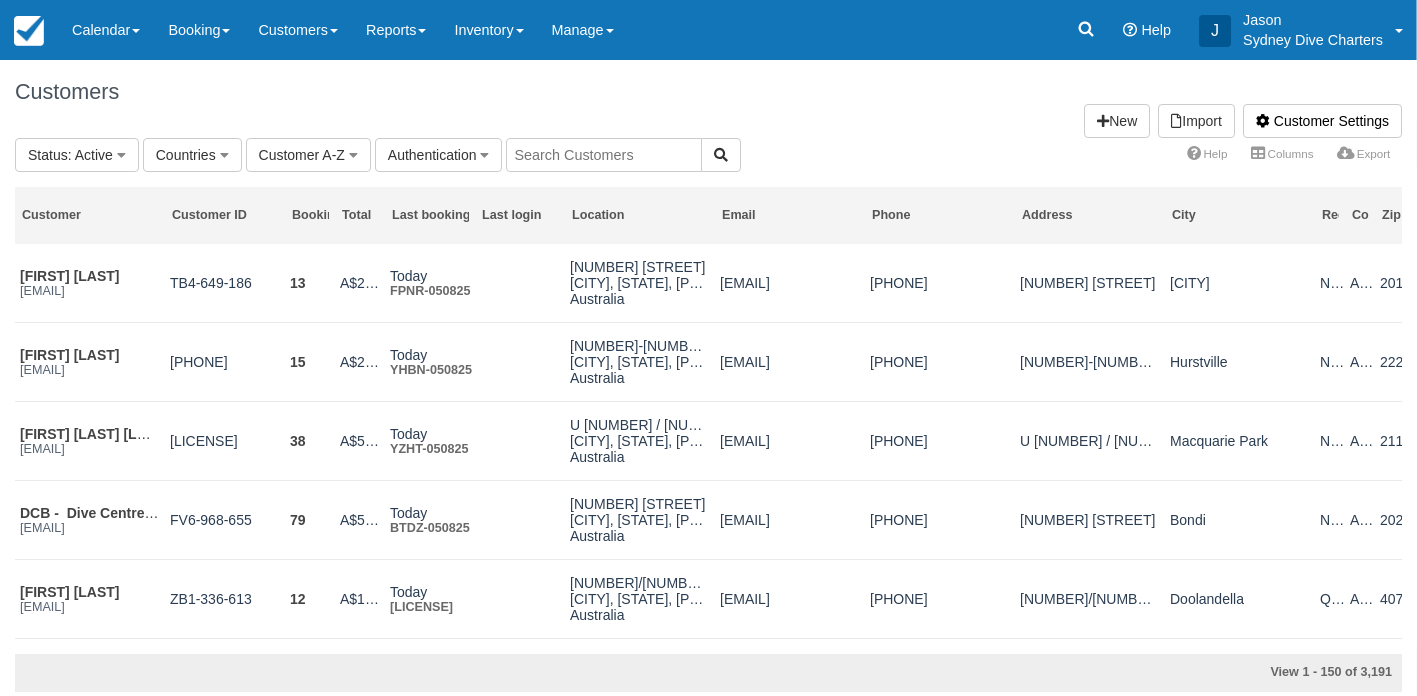 click at bounding box center (604, 155) 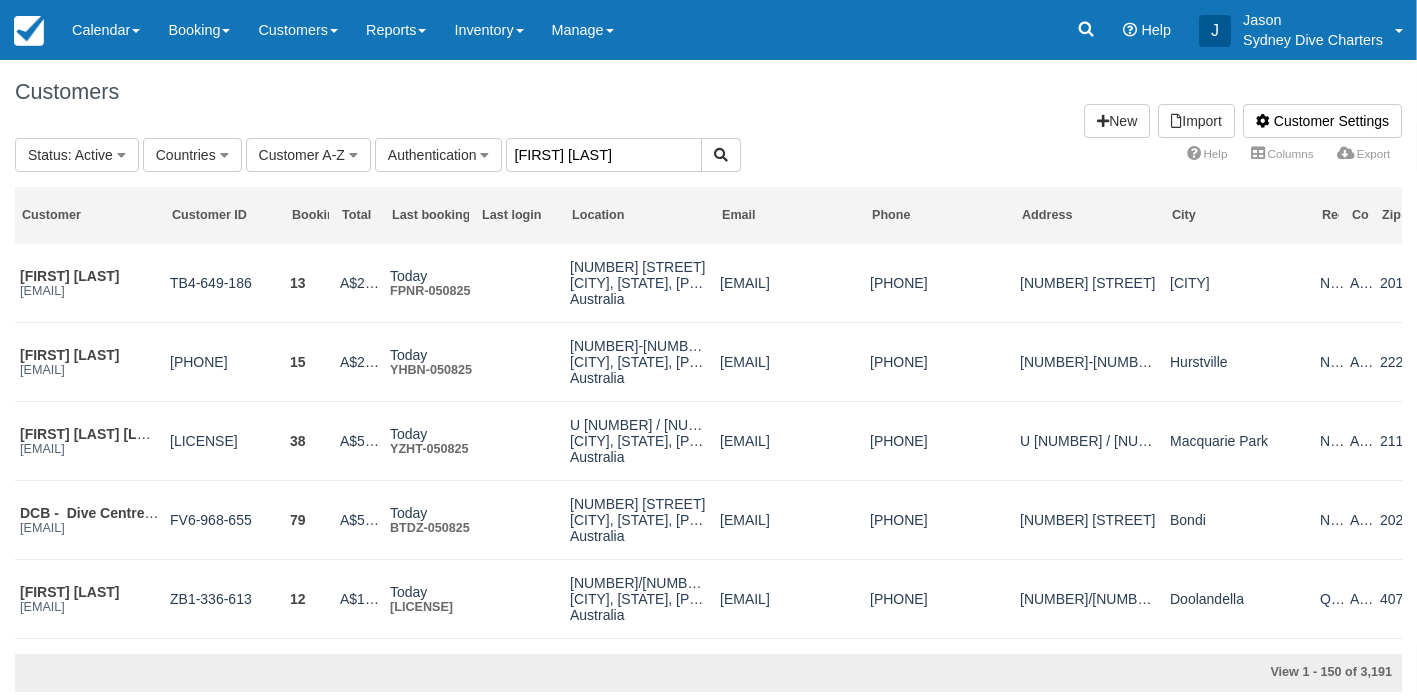 type on "andrew smith" 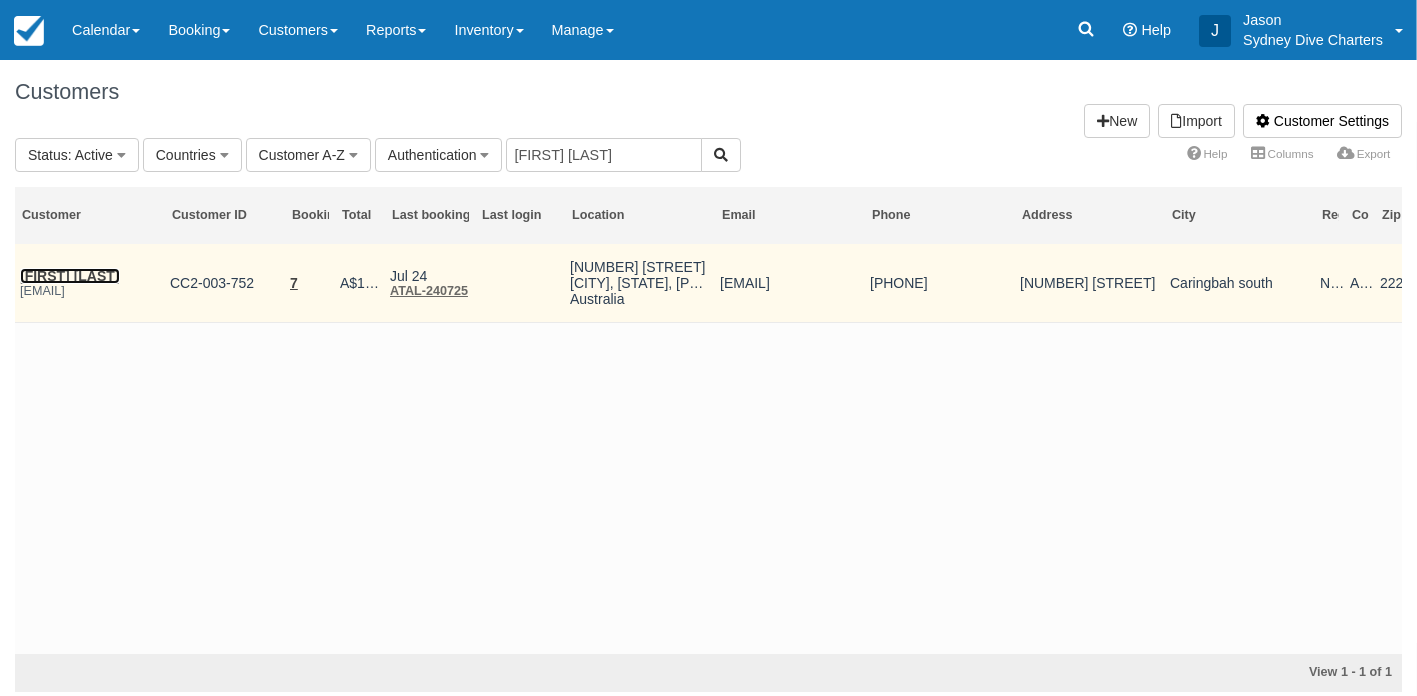 click on "[FIRST] [LAST]" at bounding box center [70, 276] 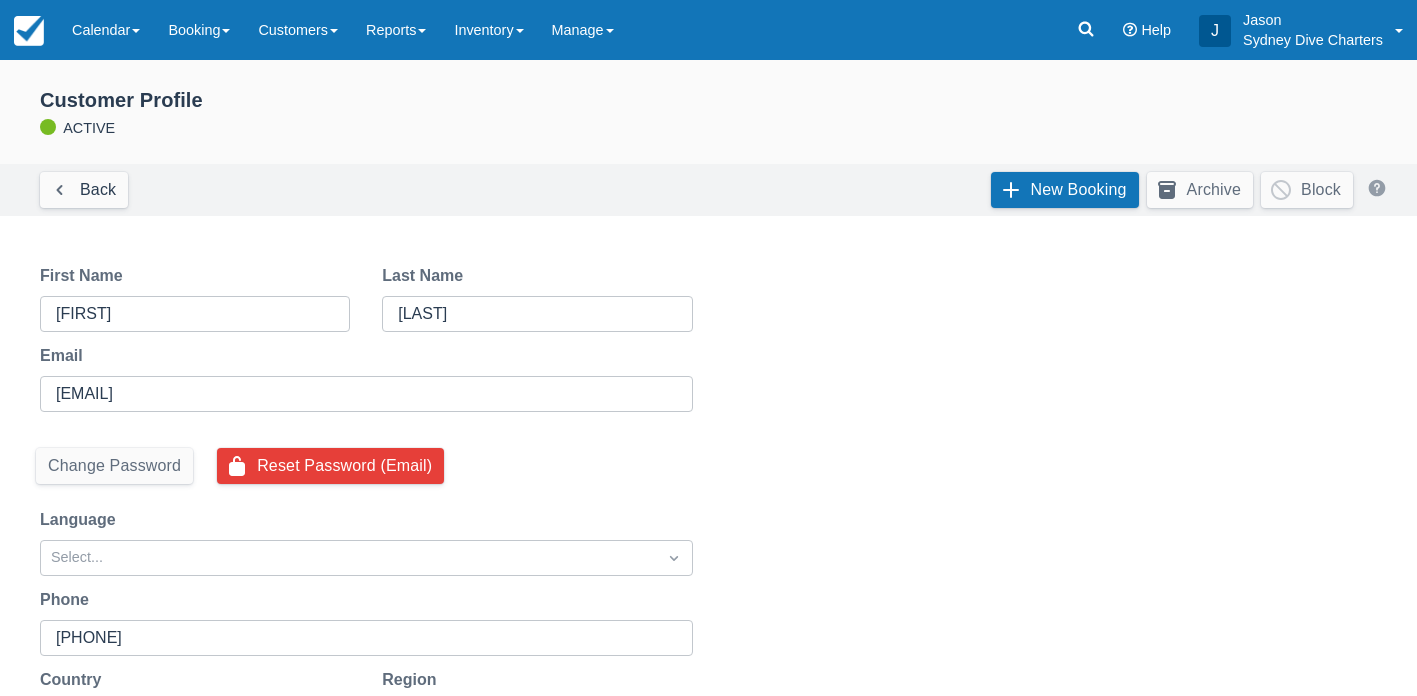 scroll, scrollTop: 0, scrollLeft: 0, axis: both 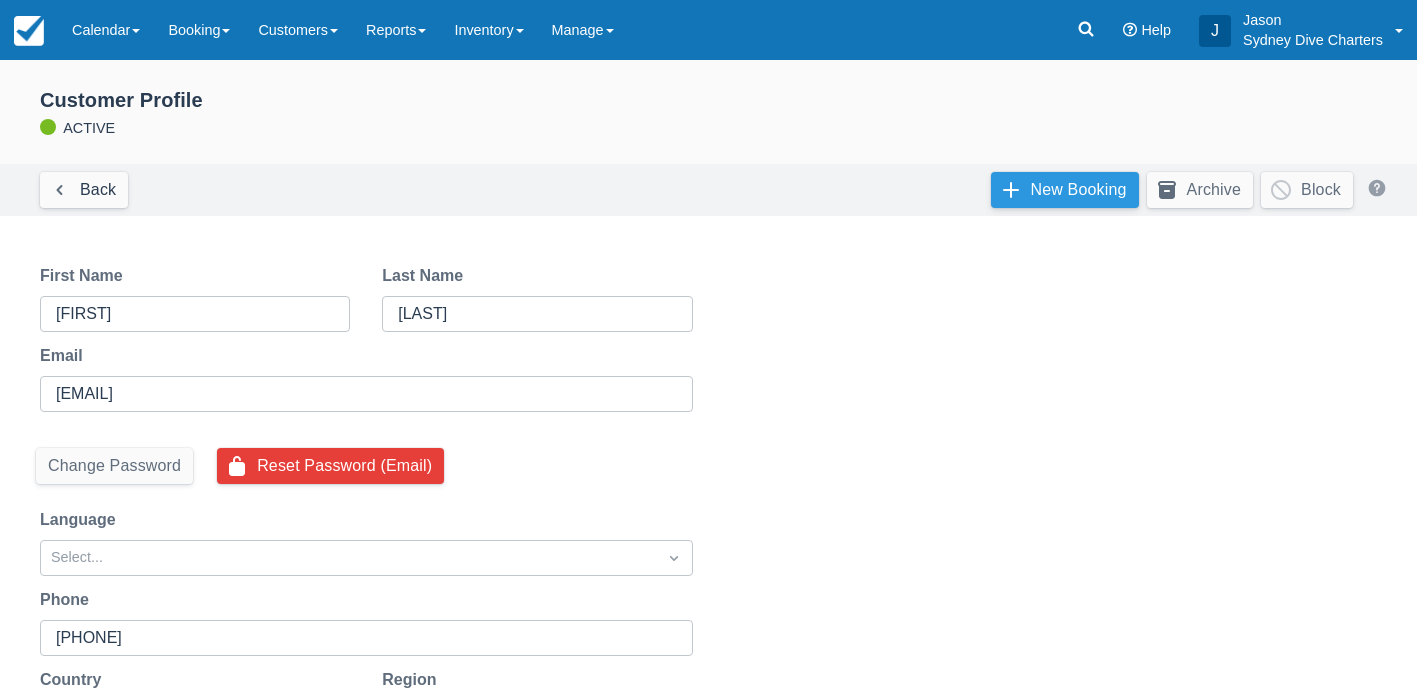 click on "New Booking" at bounding box center (1065, 190) 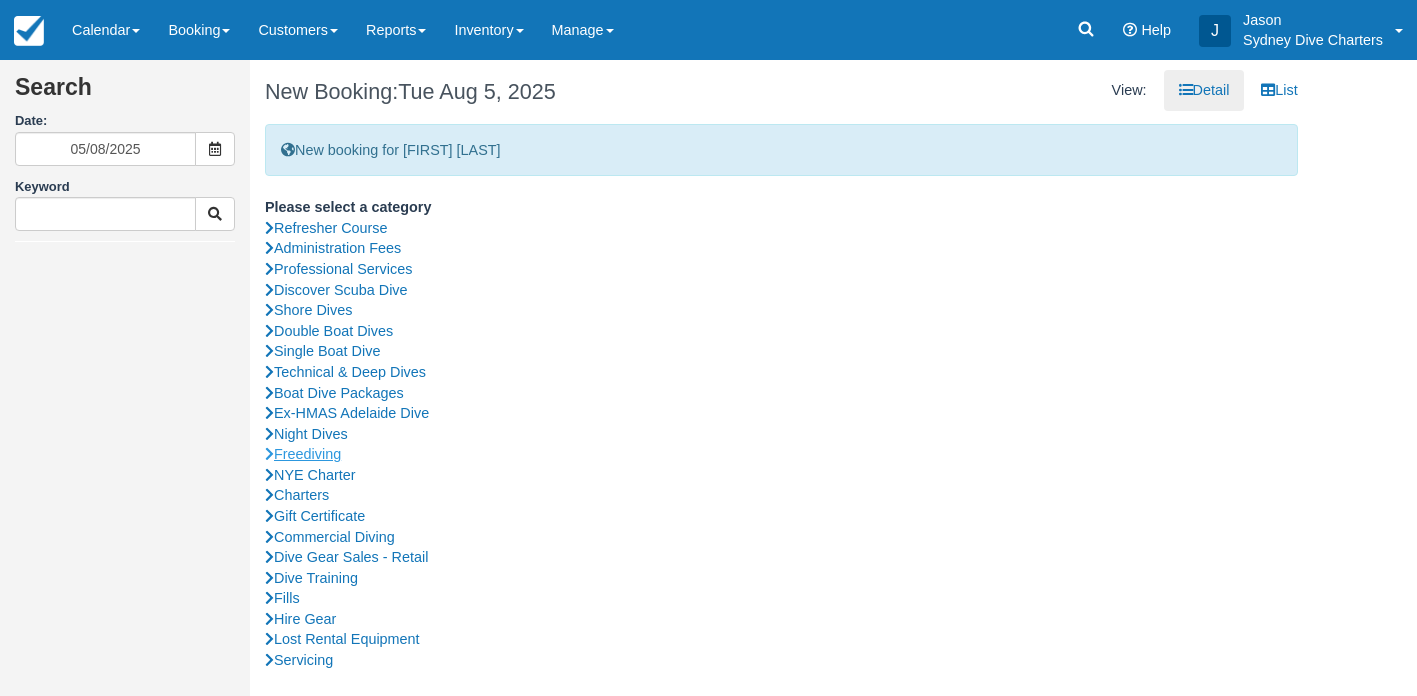 scroll, scrollTop: 0, scrollLeft: 0, axis: both 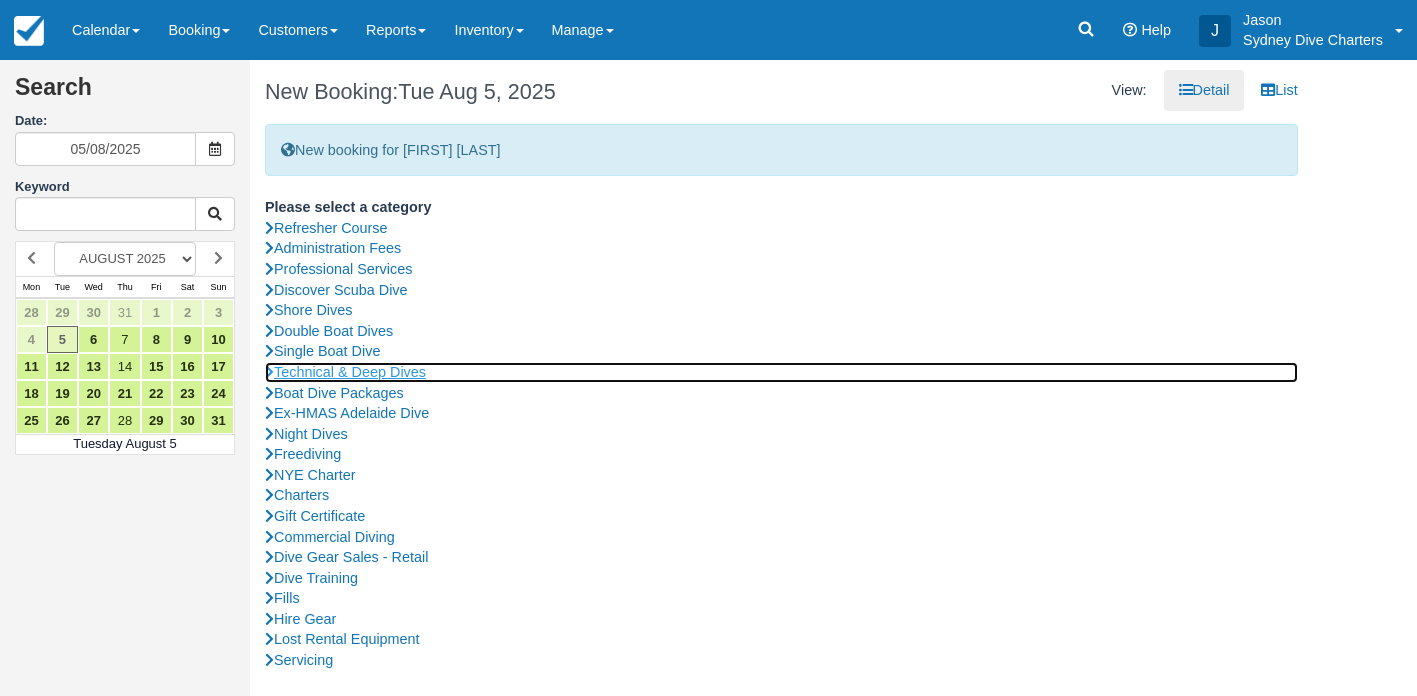 click on "Technical & Deep Dives" at bounding box center [781, 372] 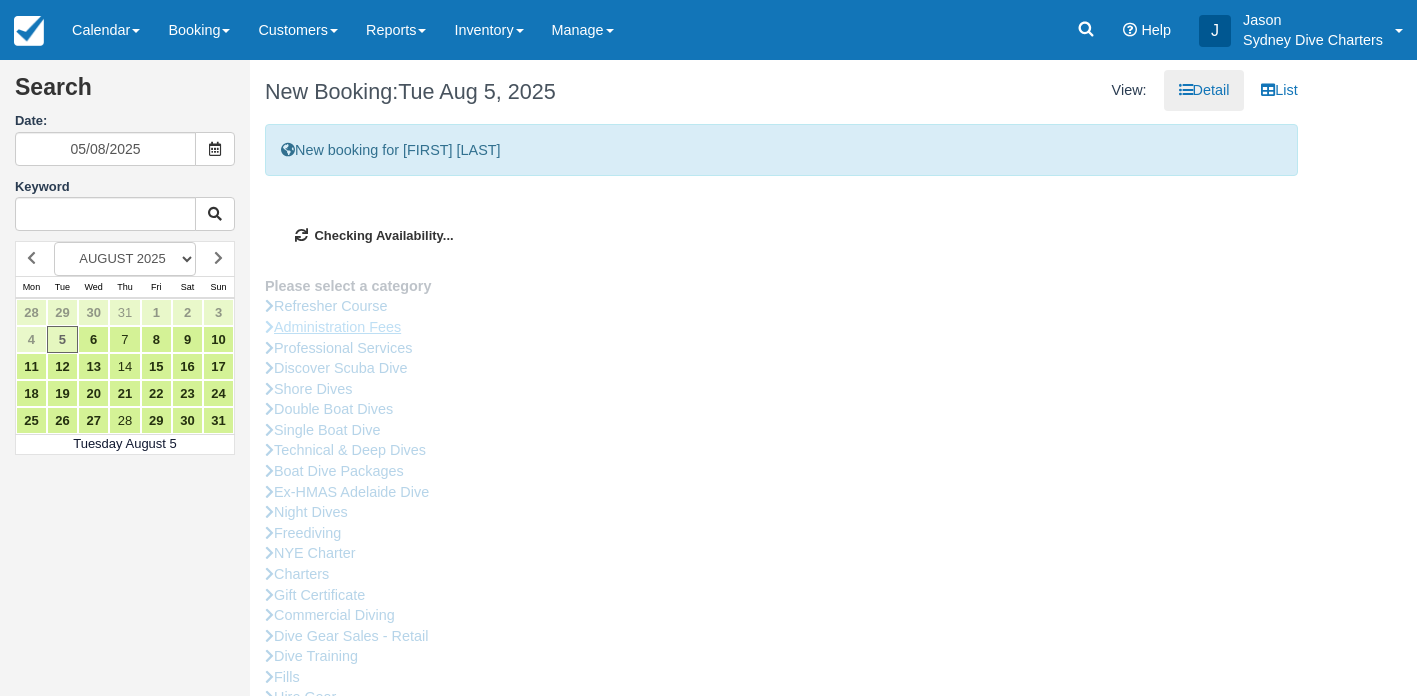 type on "15/08/2025" 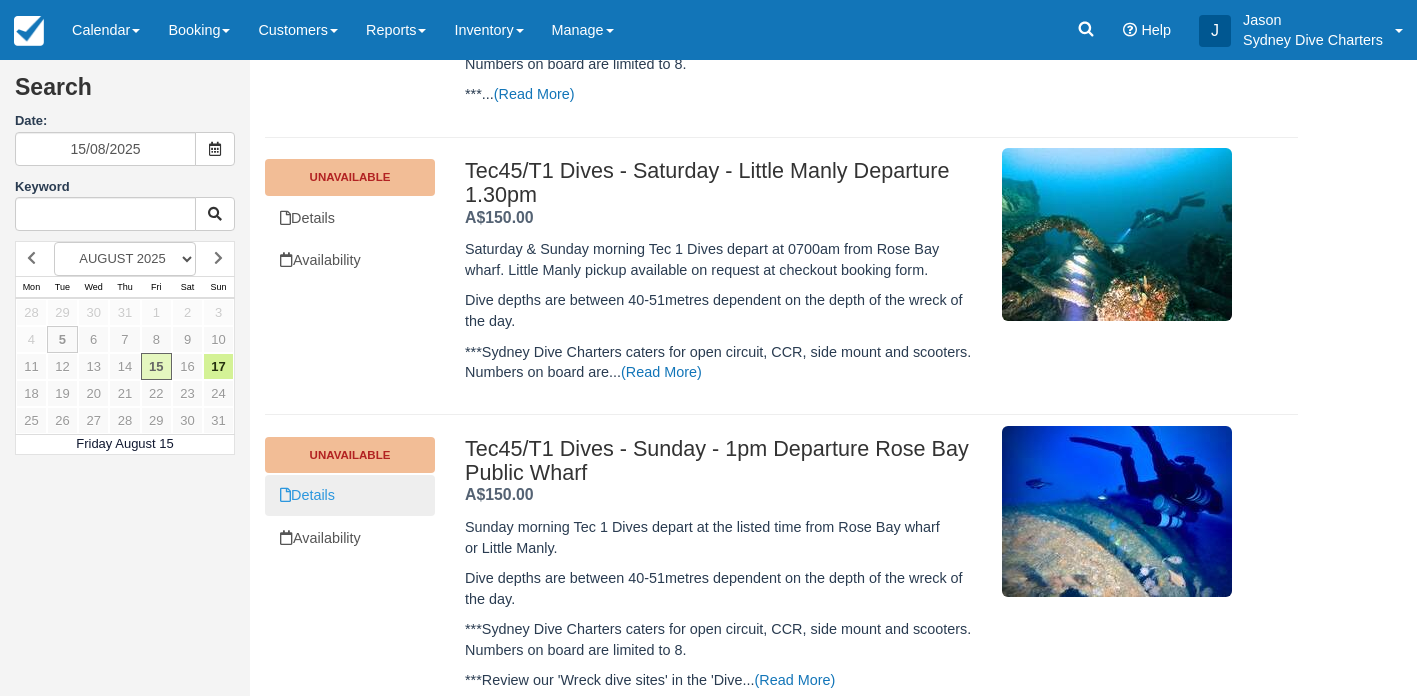 scroll, scrollTop: 366, scrollLeft: 0, axis: vertical 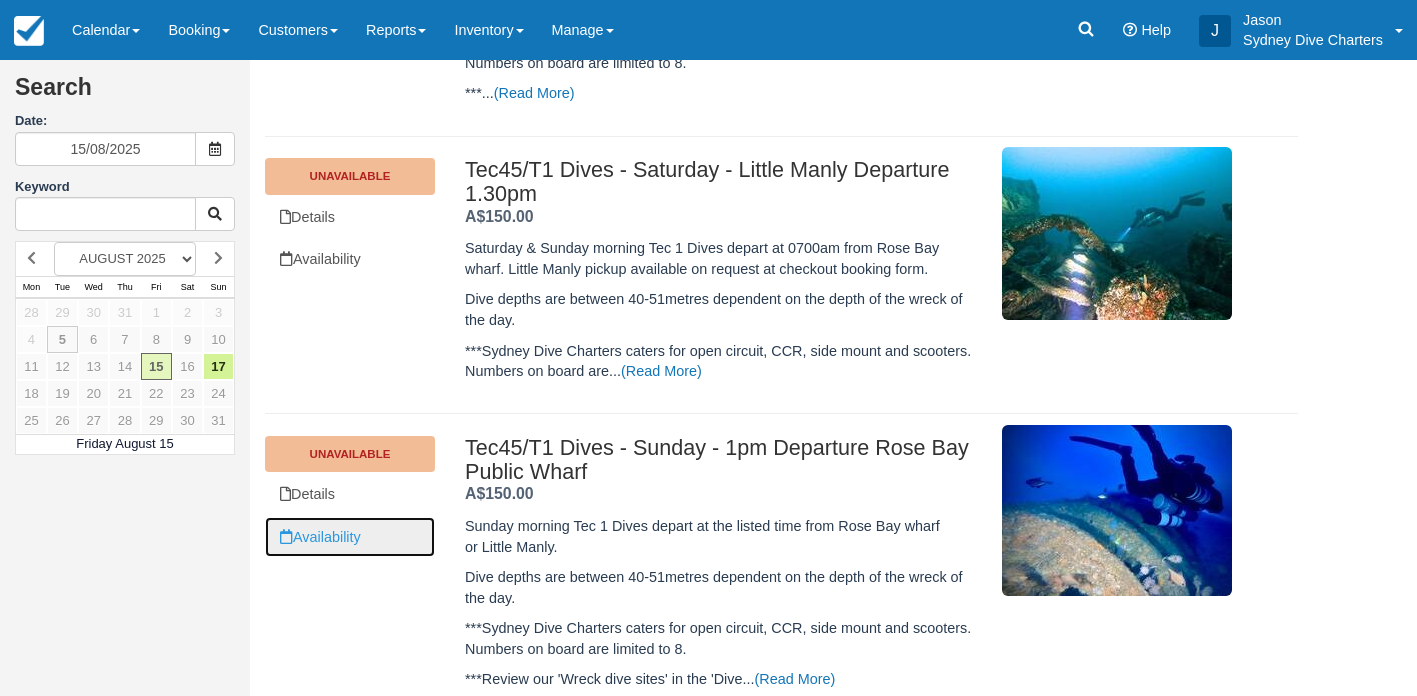 click on "Availability" at bounding box center (350, 537) 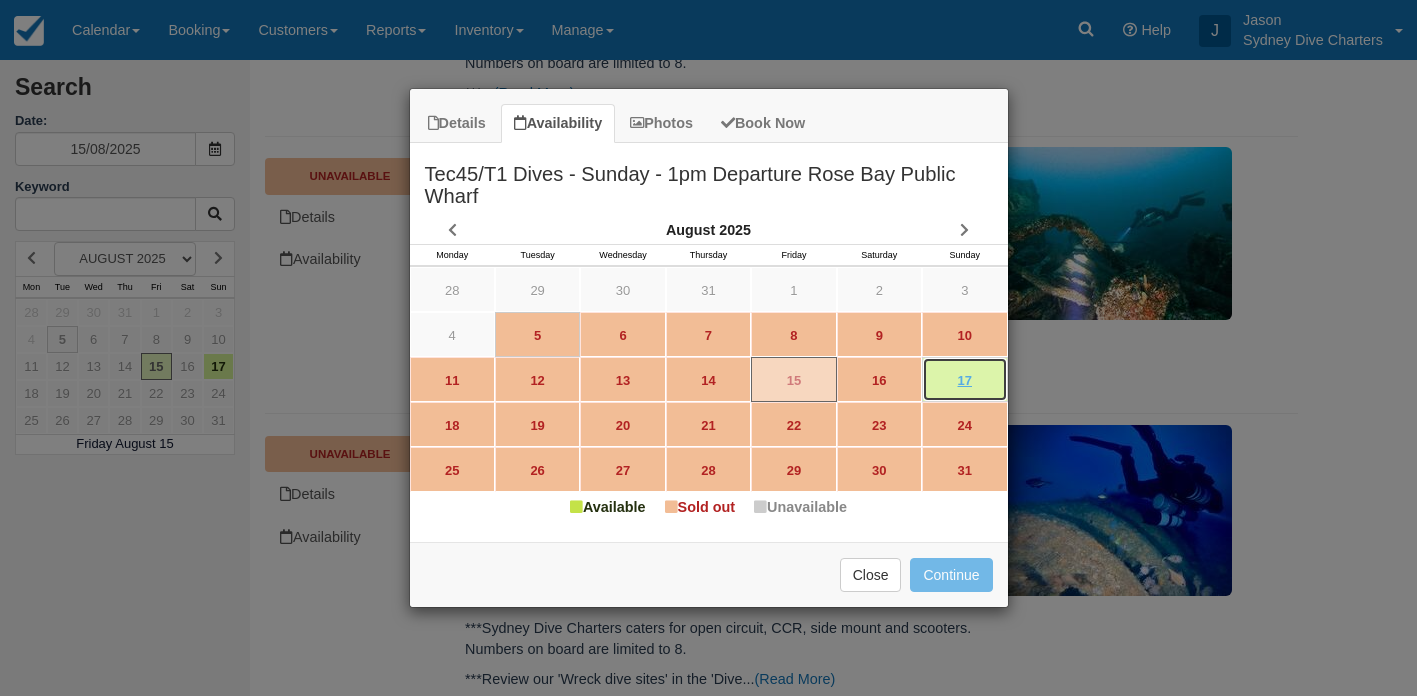 click on "17" at bounding box center (964, 379) 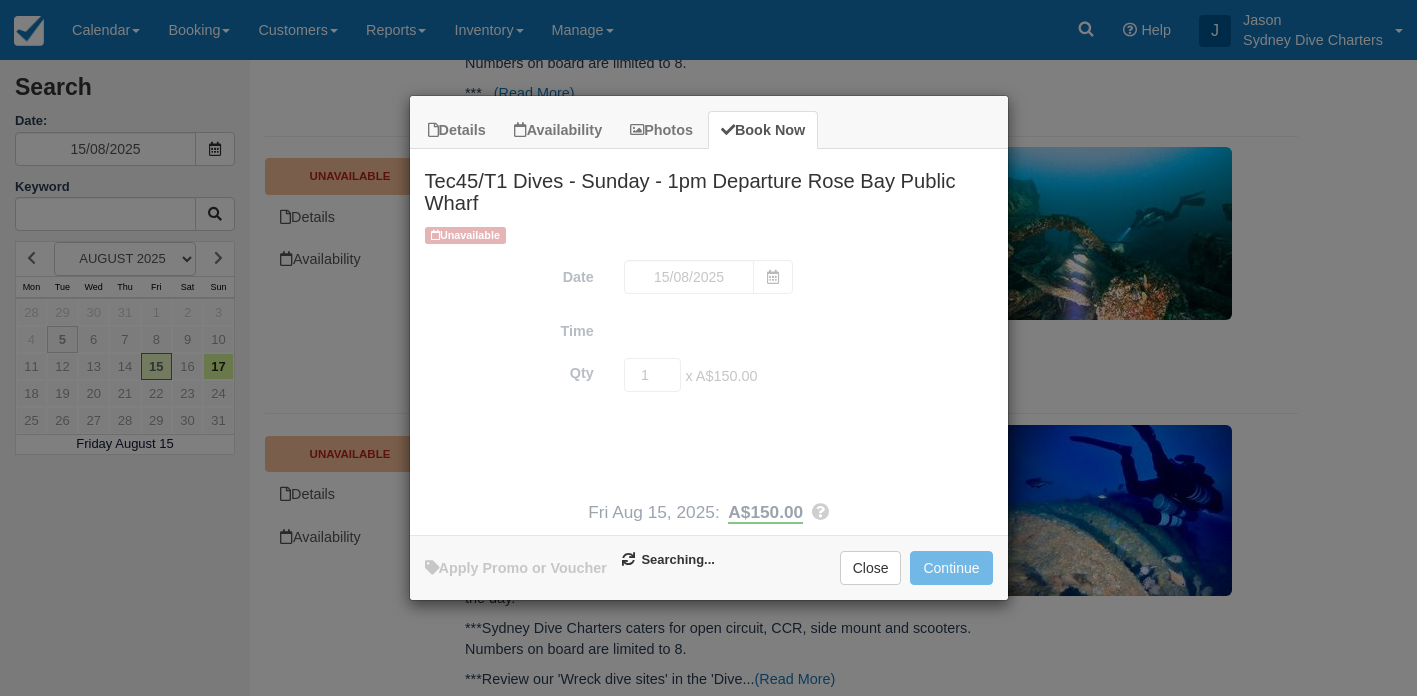 type on "17/08/2025" 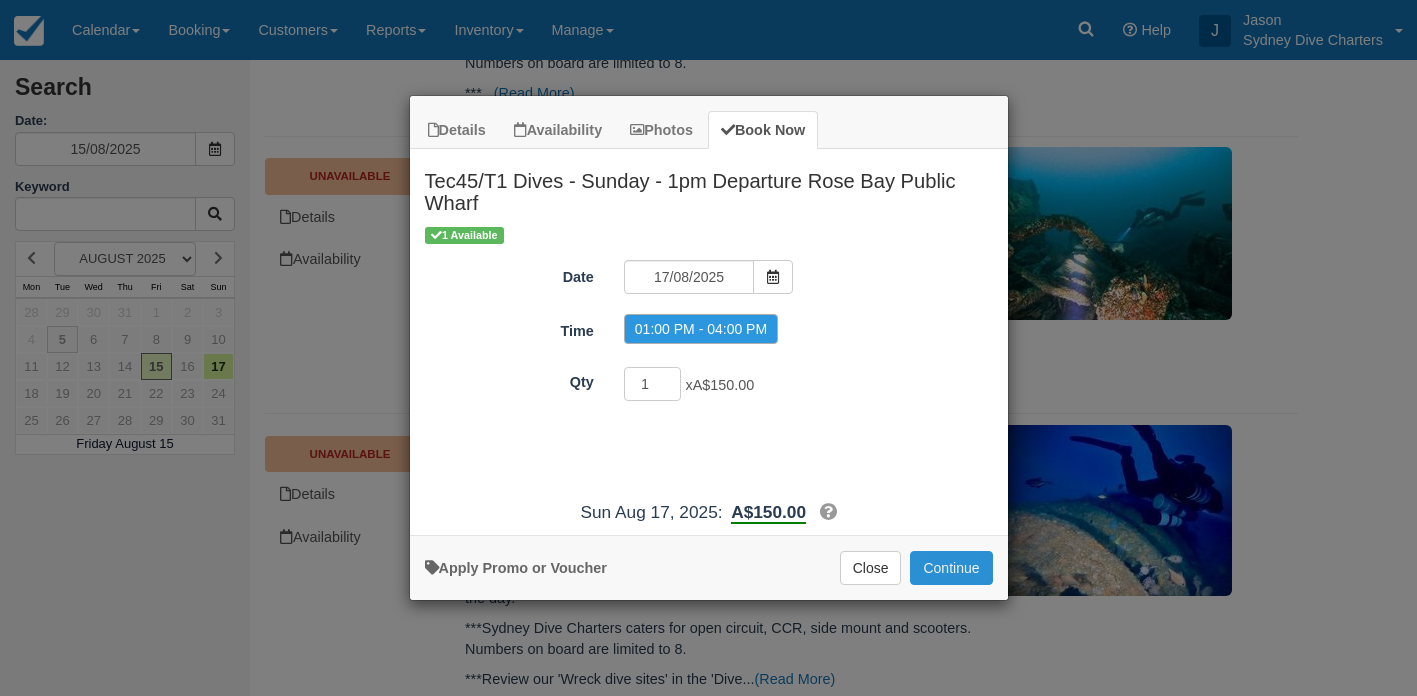 click on "Continue" at bounding box center [951, 568] 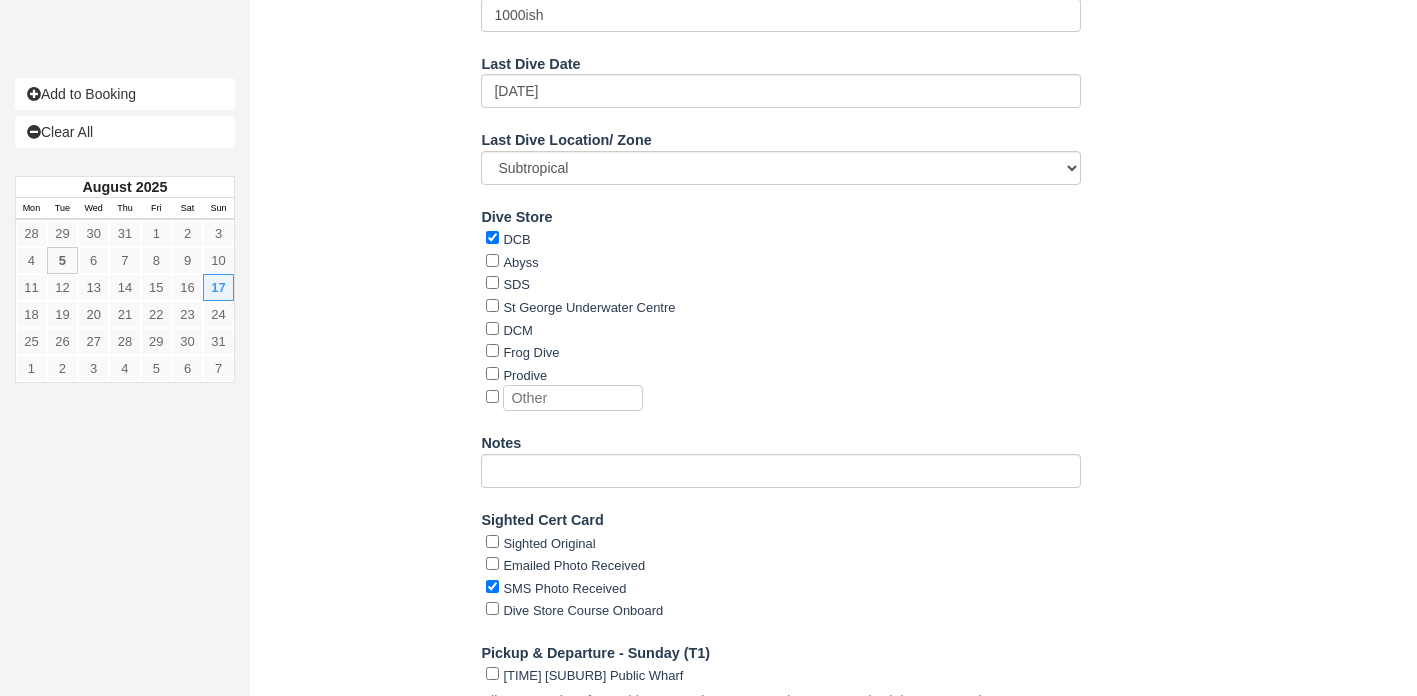 scroll, scrollTop: 2215, scrollLeft: 0, axis: vertical 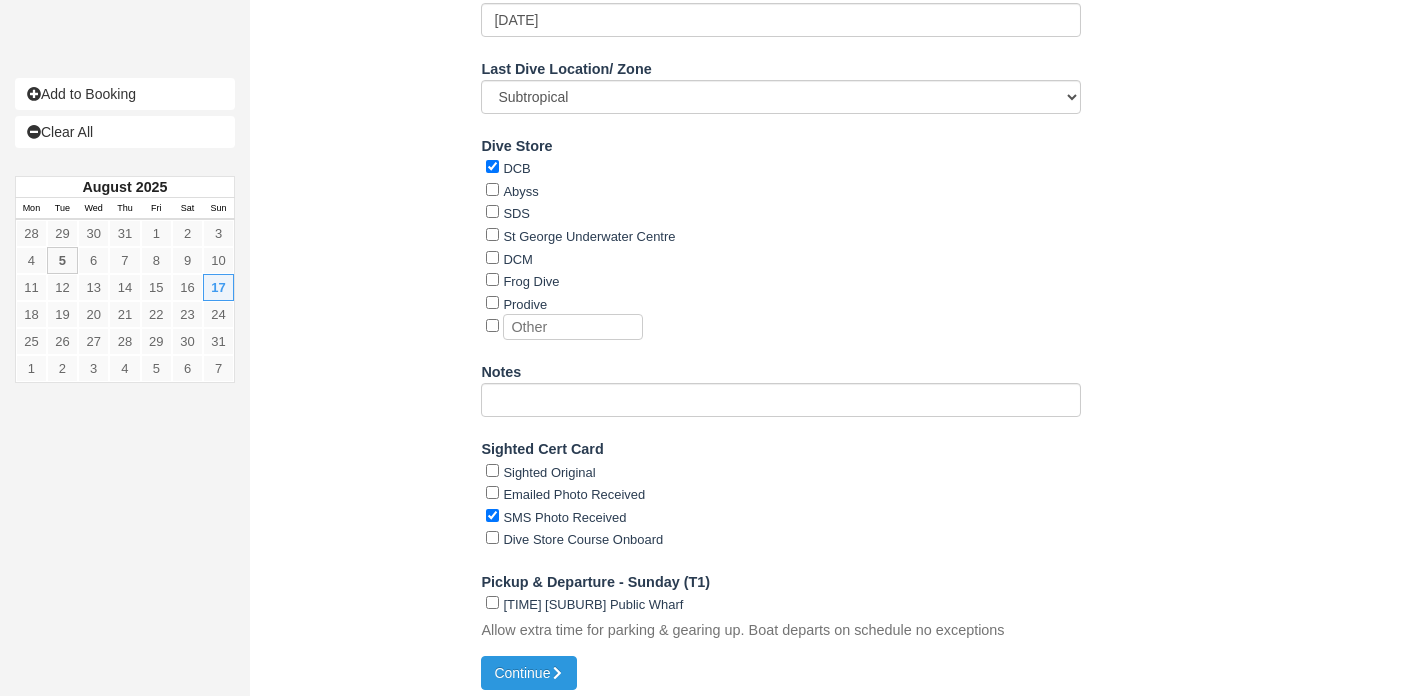 click on "[TIME] [SUBURB] Public Wharf" at bounding box center [783, 603] 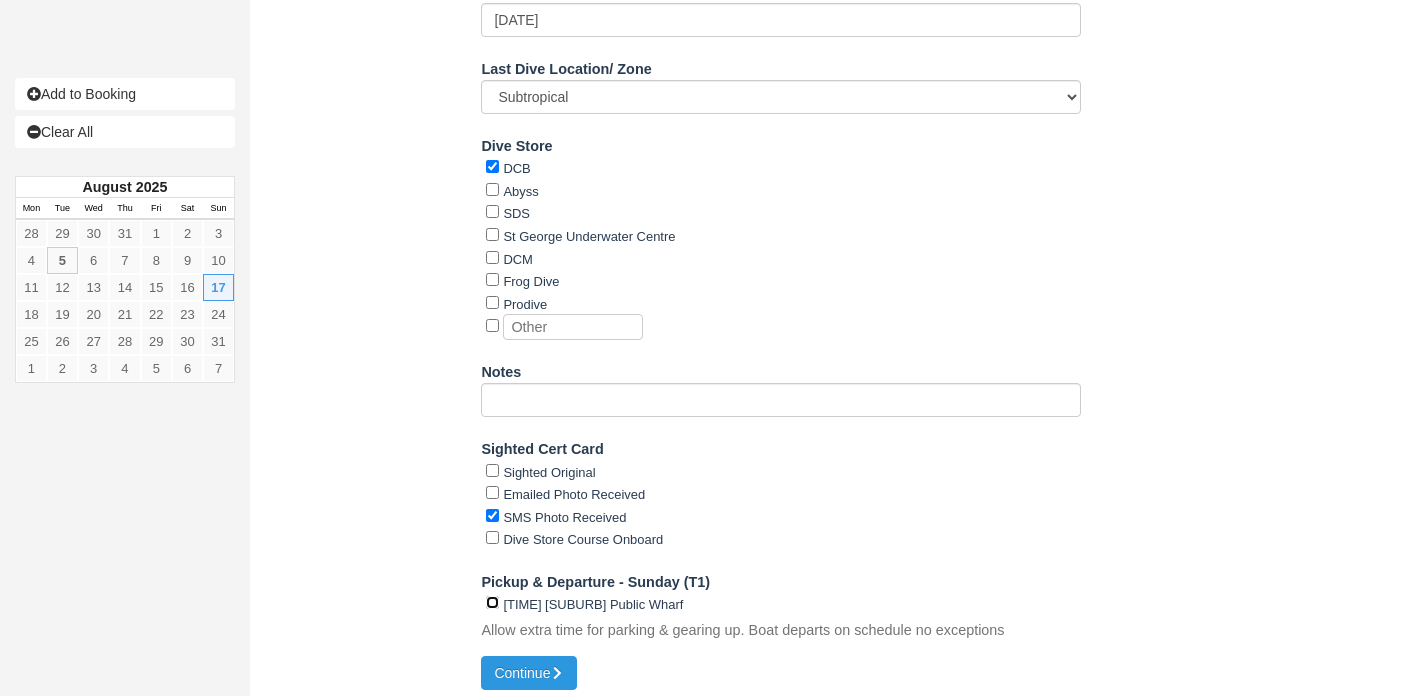 click on "1pm Rose bay Public Wharf" at bounding box center (492, 602) 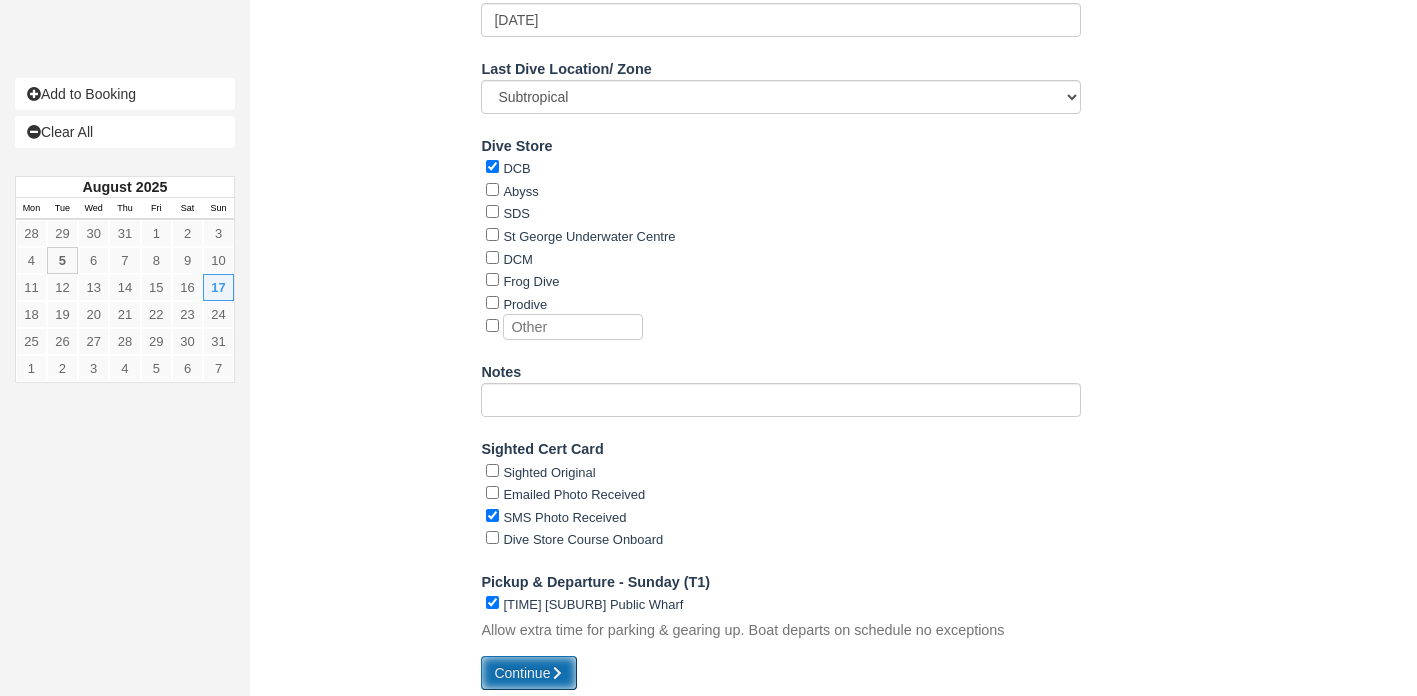 click on "Continue" at bounding box center (529, 673) 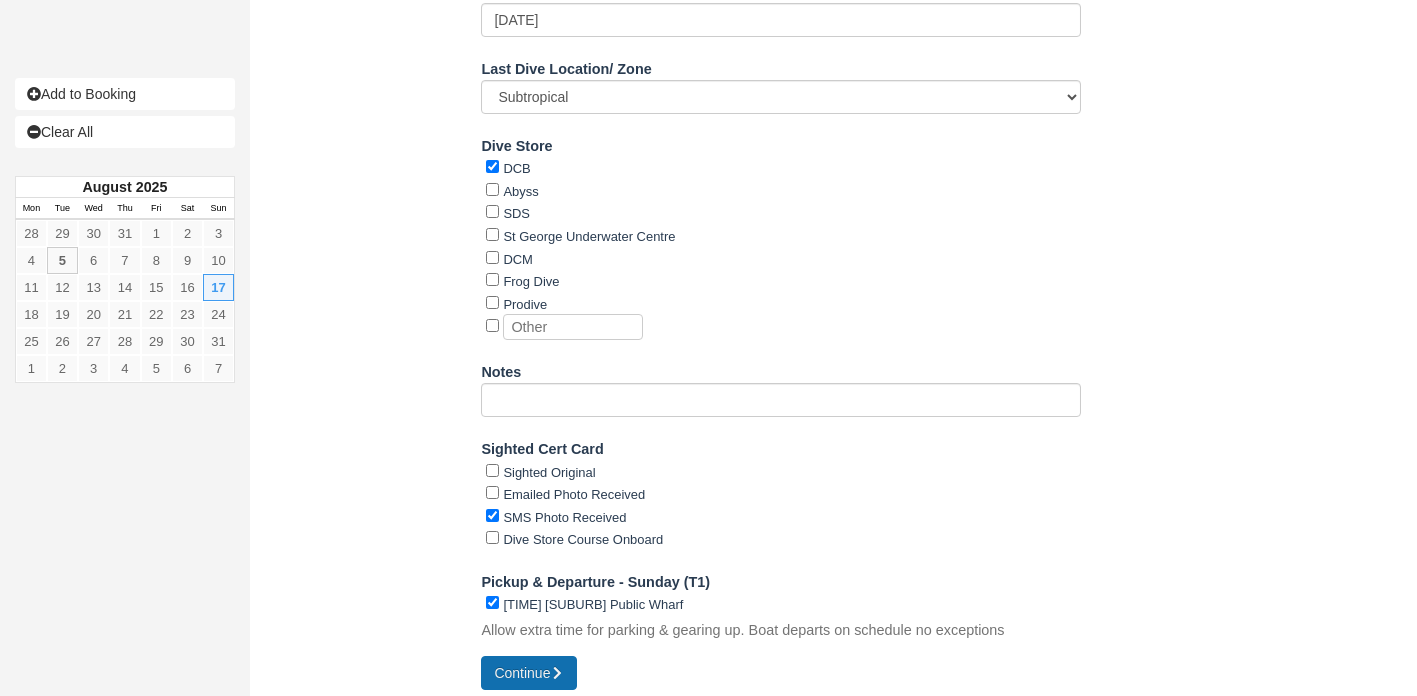 type on "+61423258570" 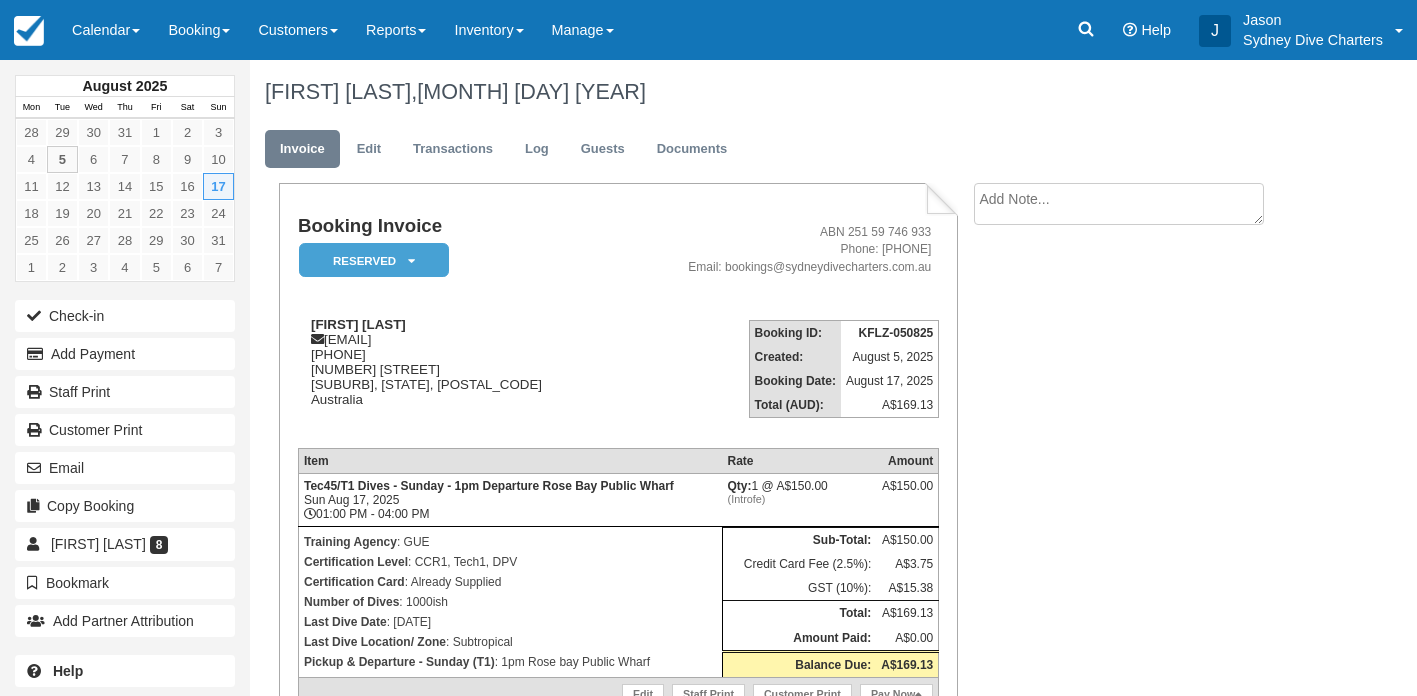 scroll, scrollTop: 0, scrollLeft: 0, axis: both 